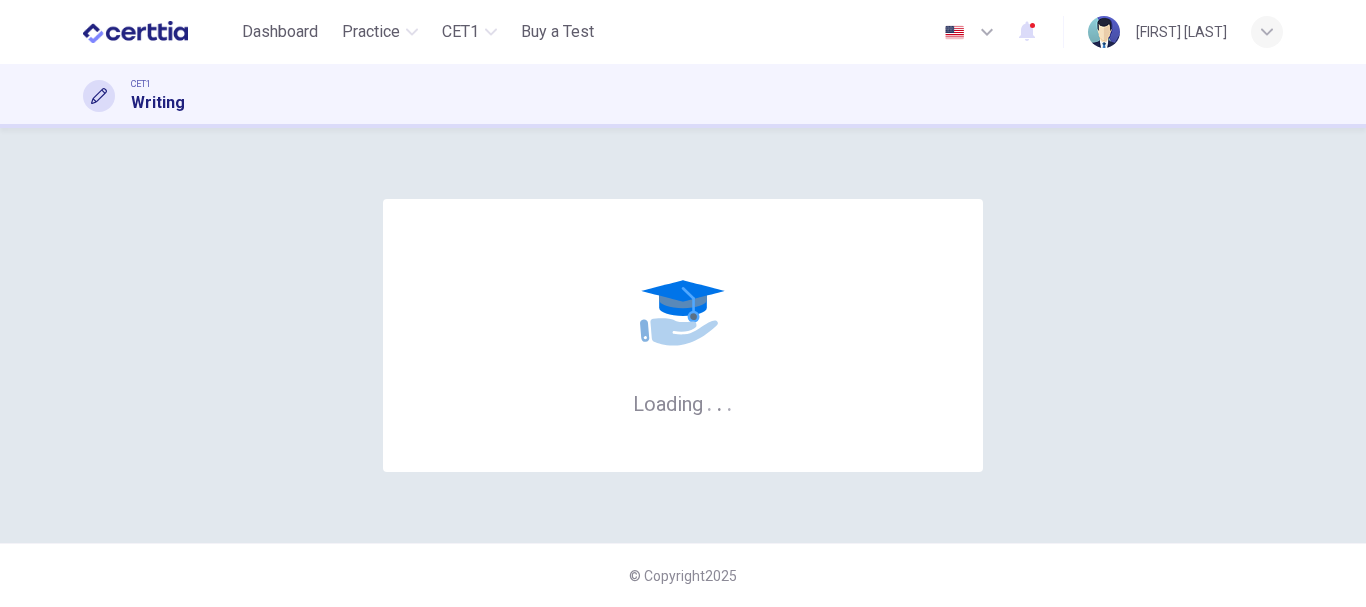 scroll, scrollTop: 0, scrollLeft: 0, axis: both 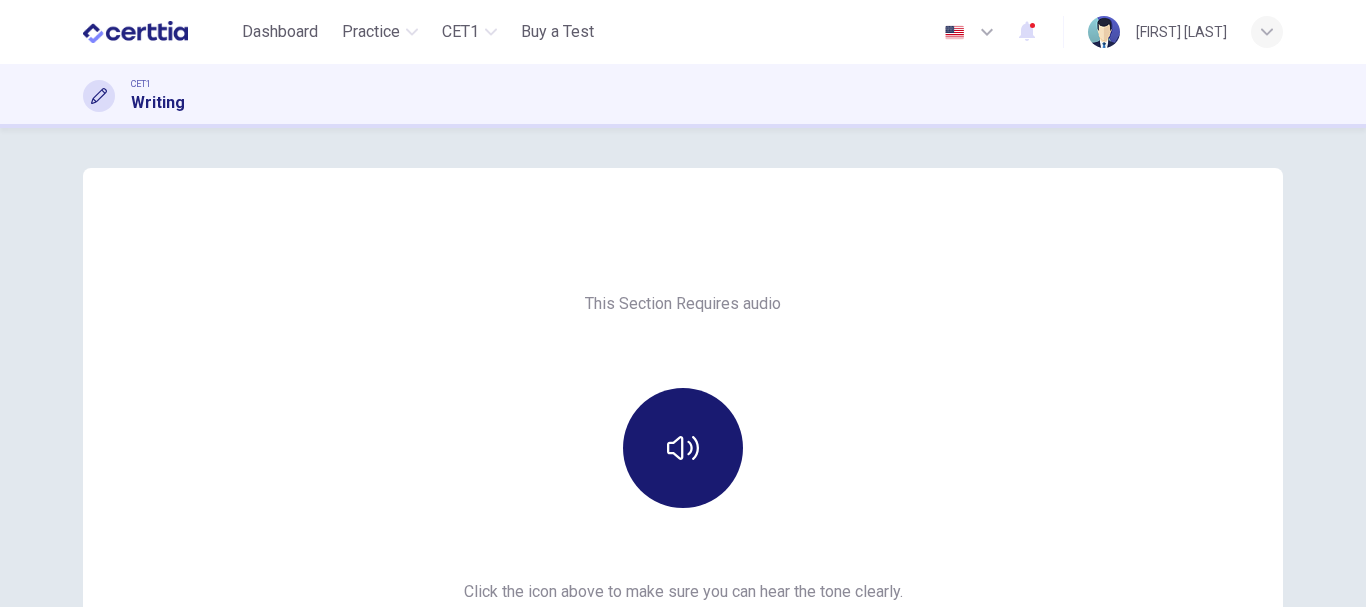 click 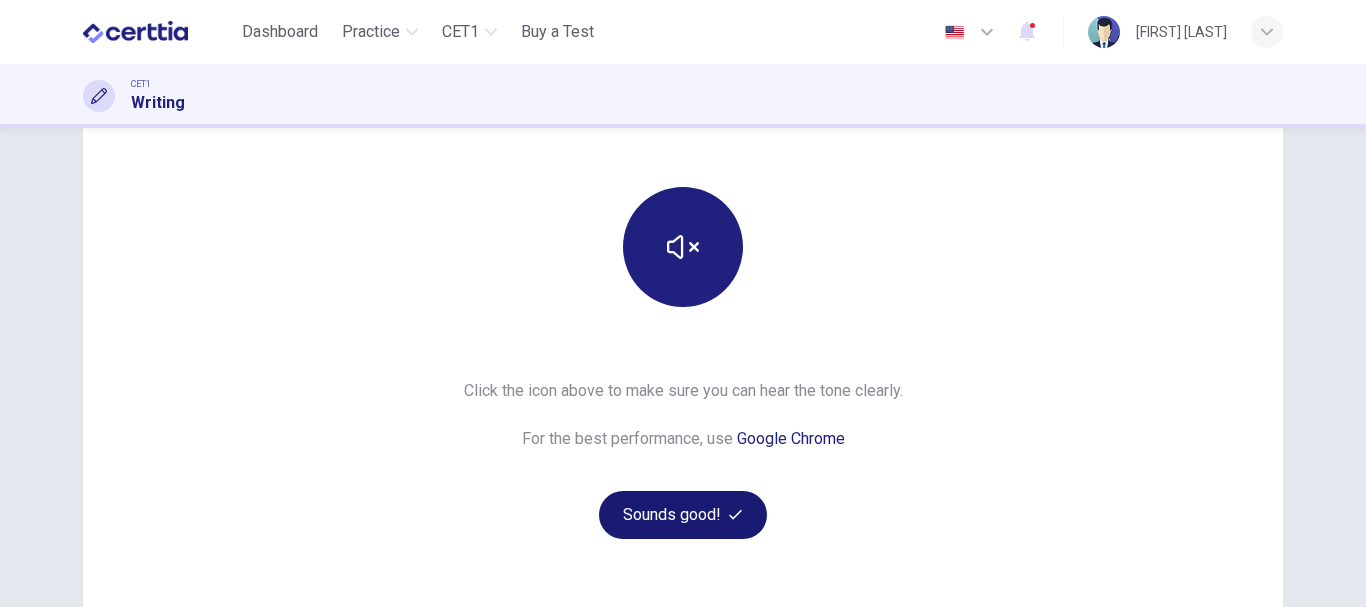 scroll, scrollTop: 360, scrollLeft: 0, axis: vertical 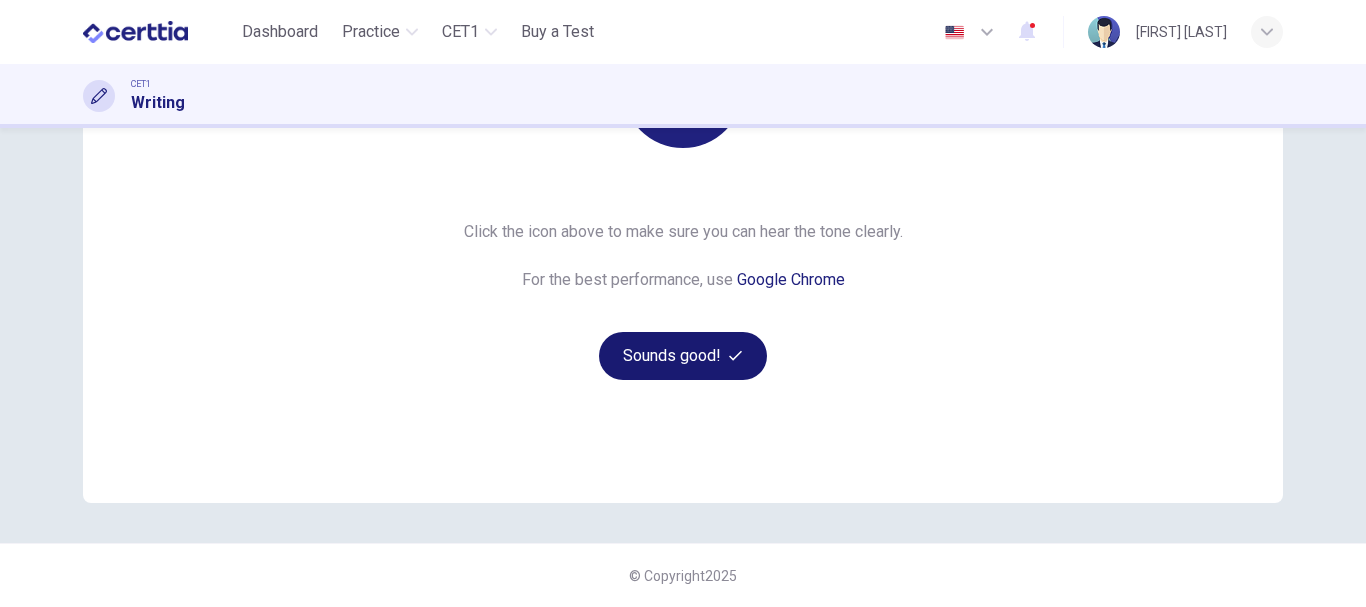 click on "Sounds good!" at bounding box center [683, 356] 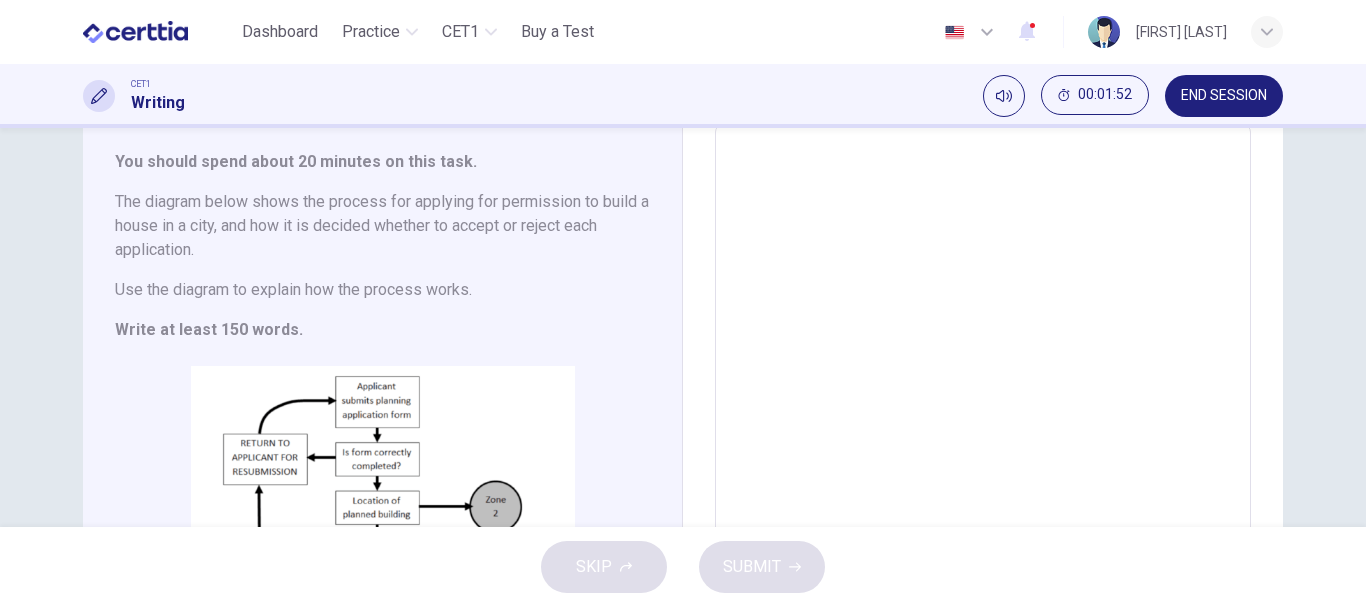 scroll, scrollTop: 14, scrollLeft: 0, axis: vertical 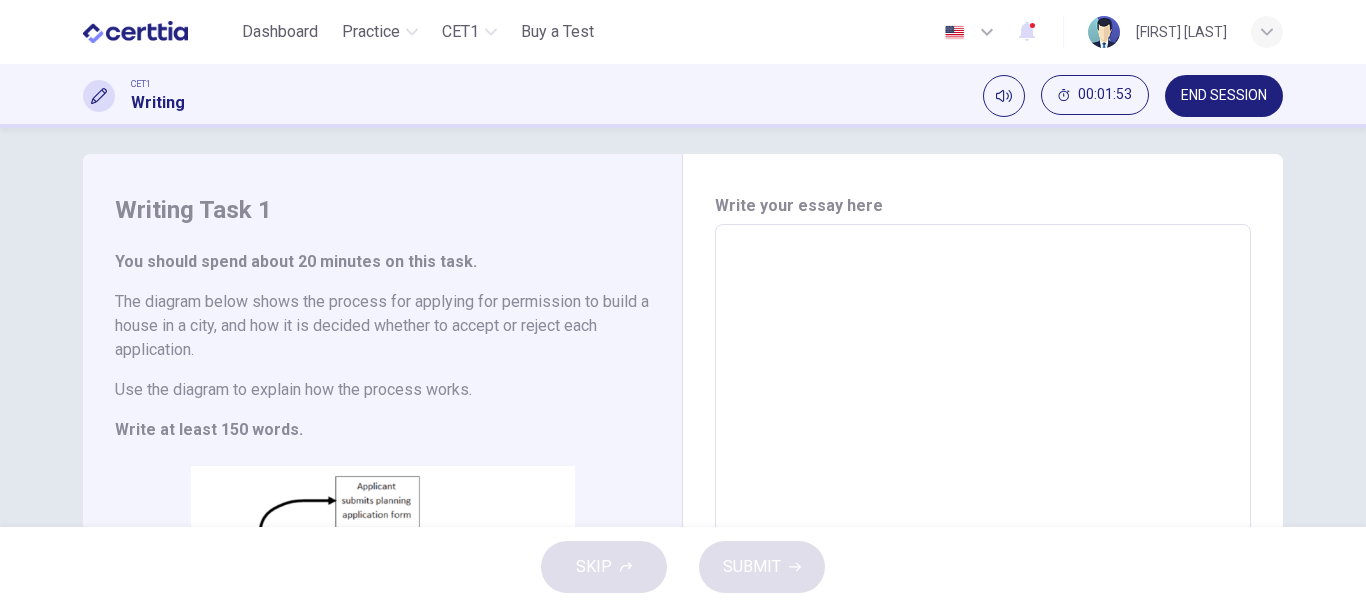 click at bounding box center (983, 520) 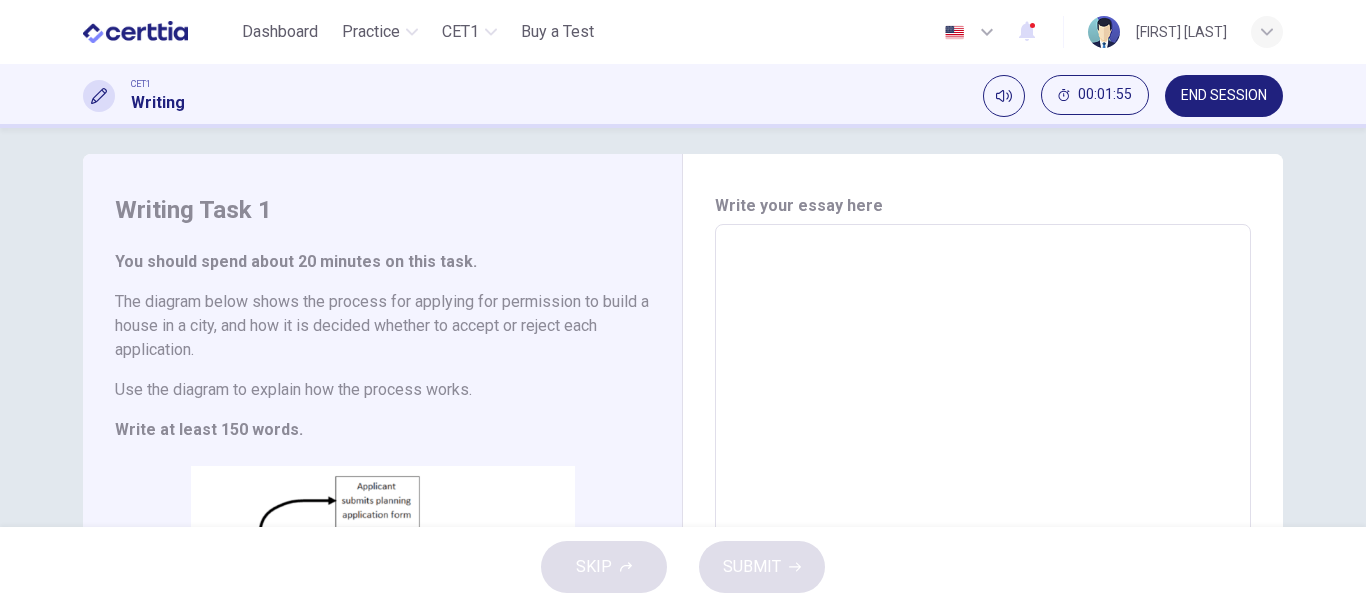 type on "*" 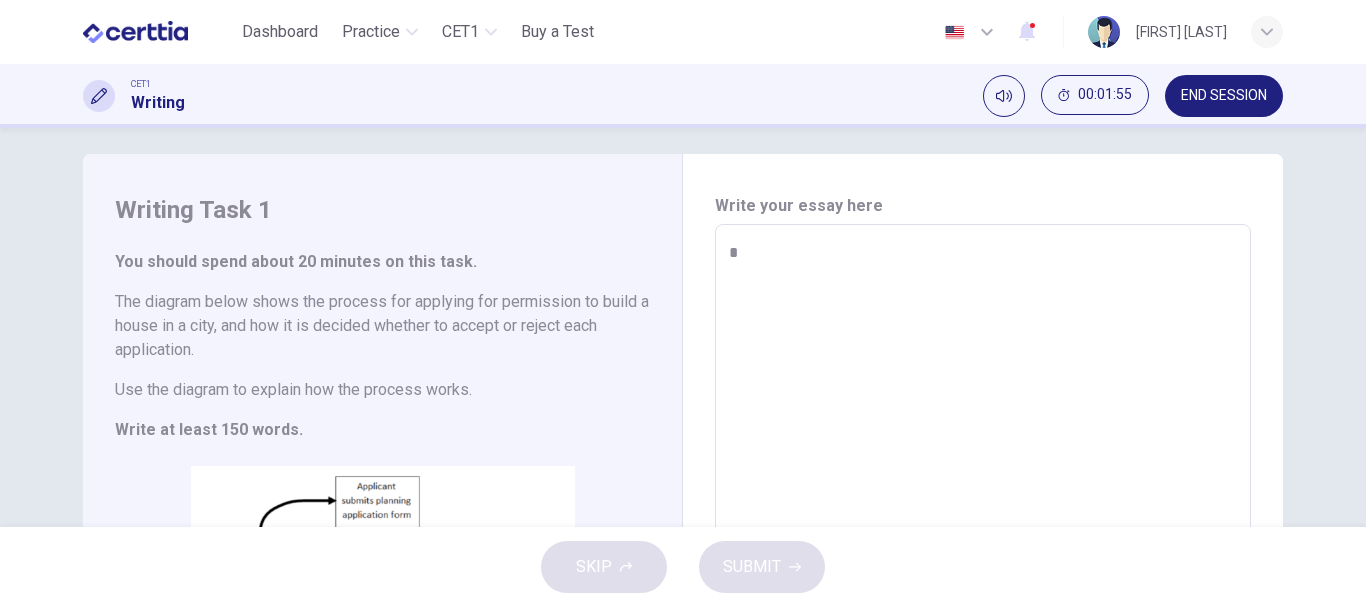 type on "*" 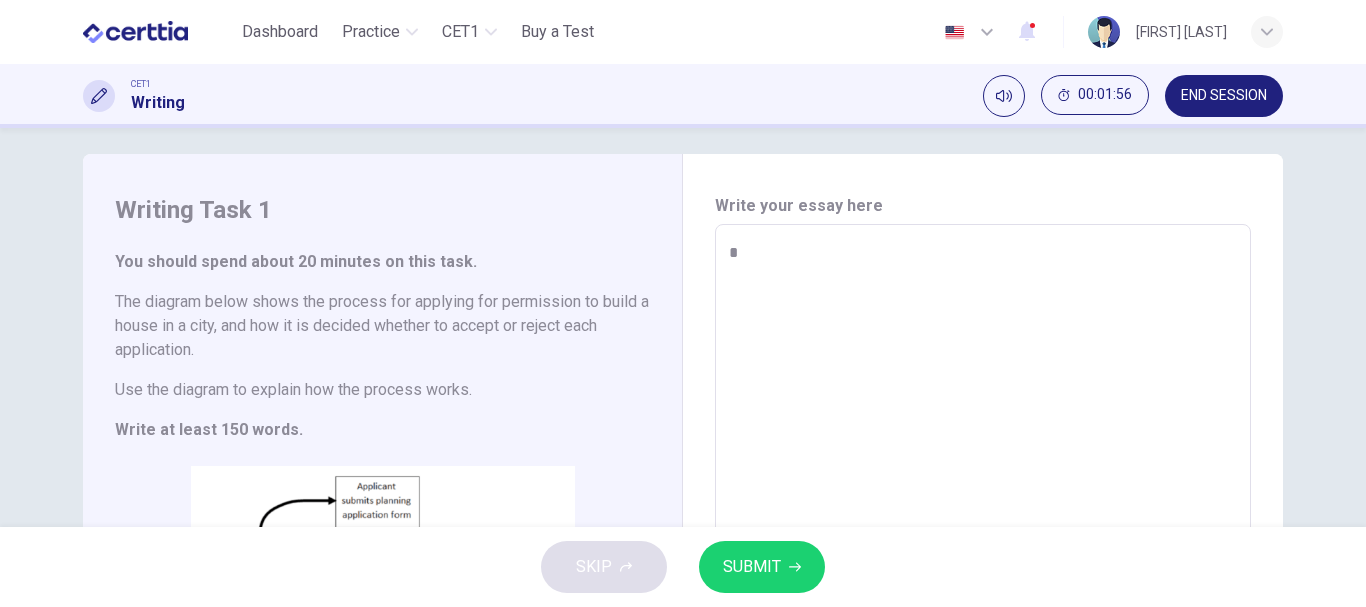 type on "**" 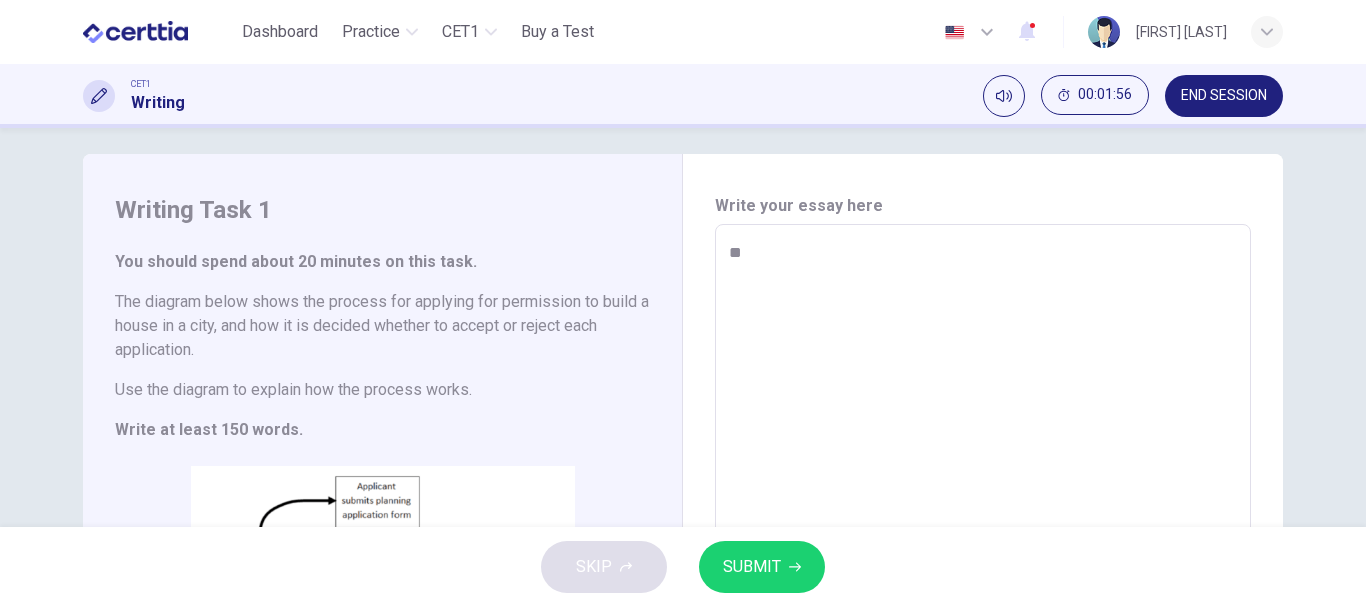 type on "**" 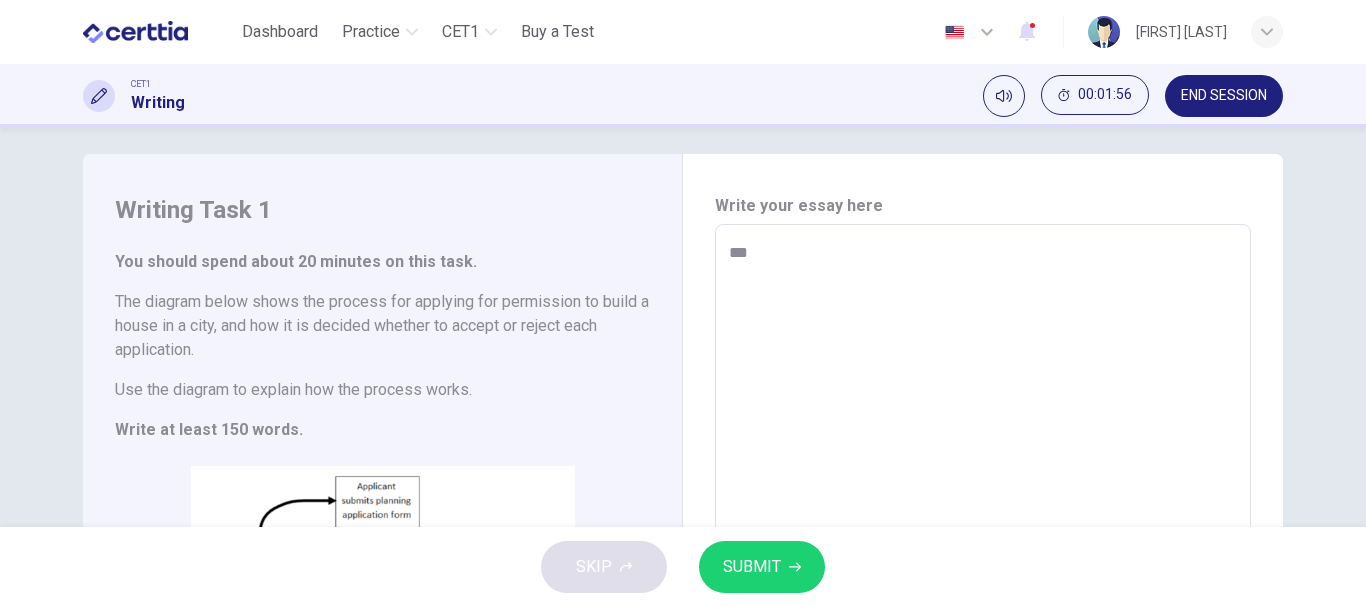 type on "*" 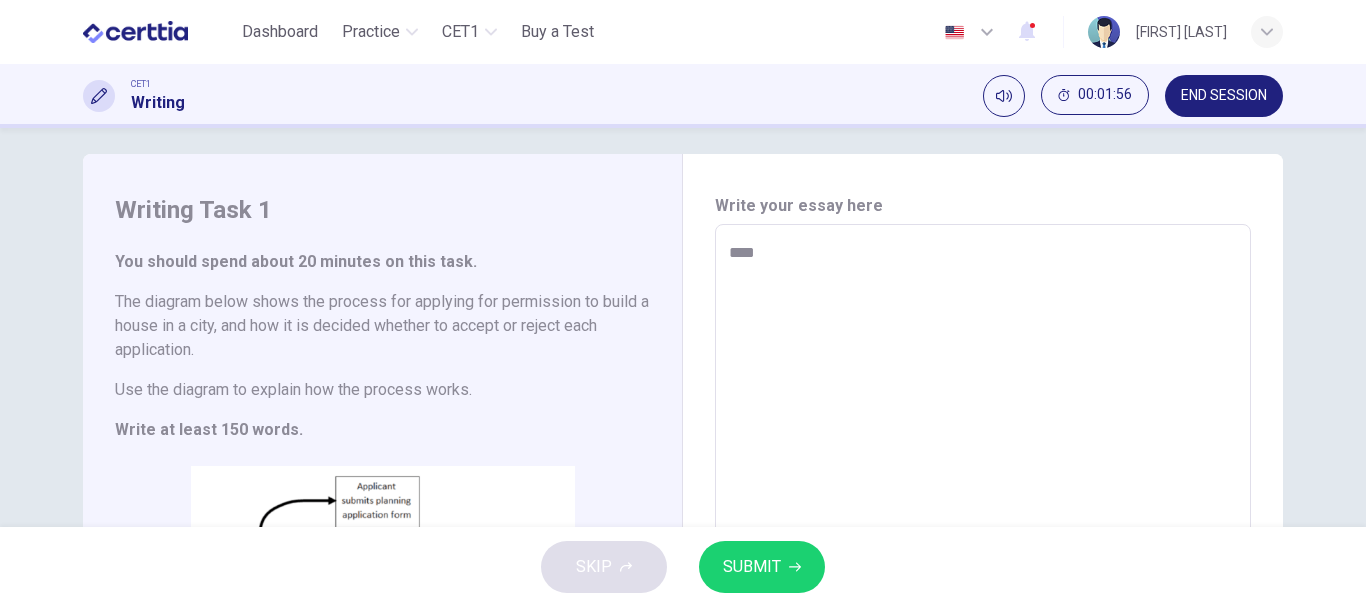 type on "*" 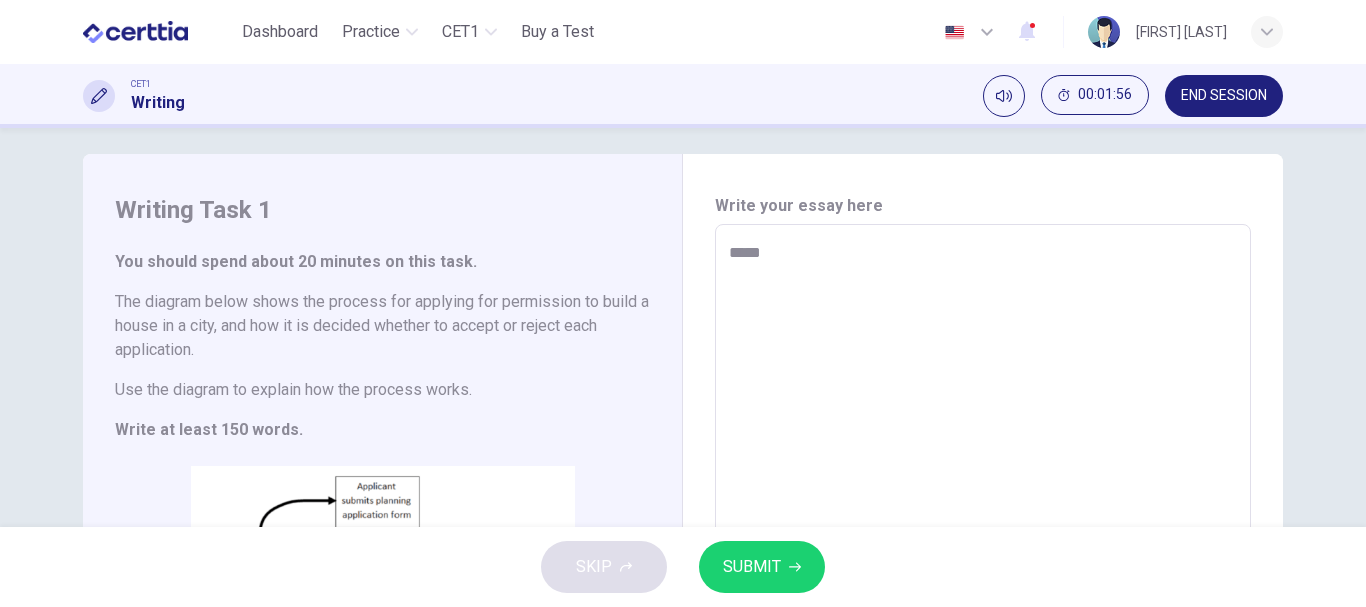 type on "*" 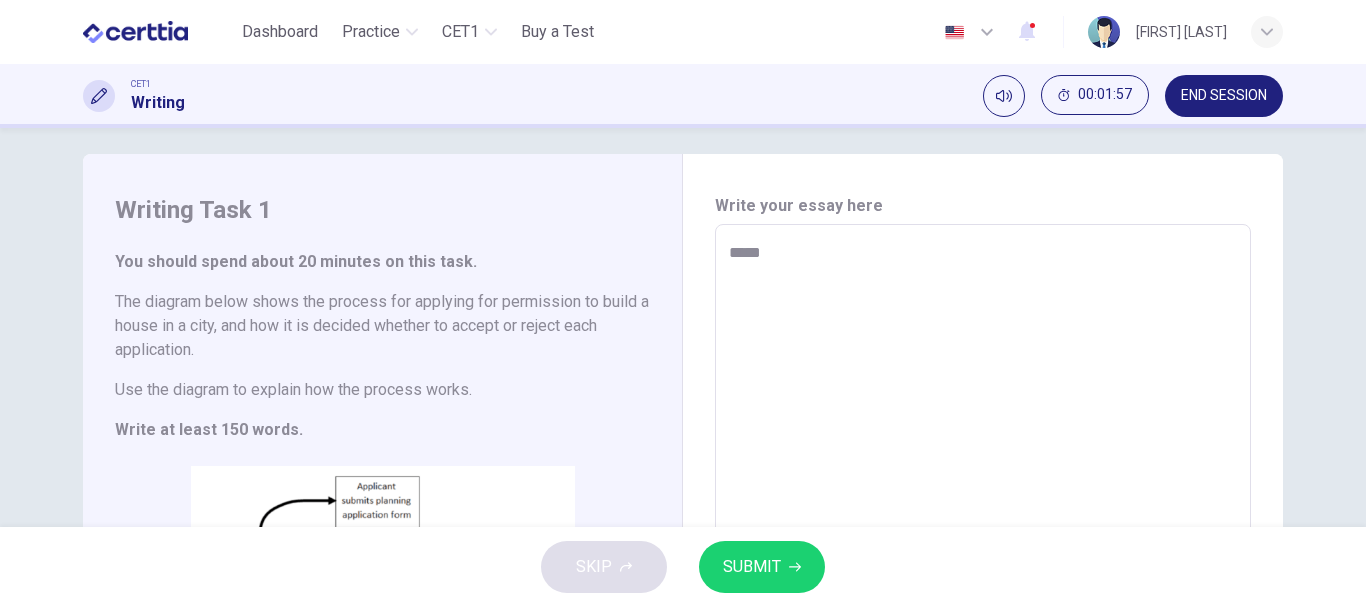 type on "******" 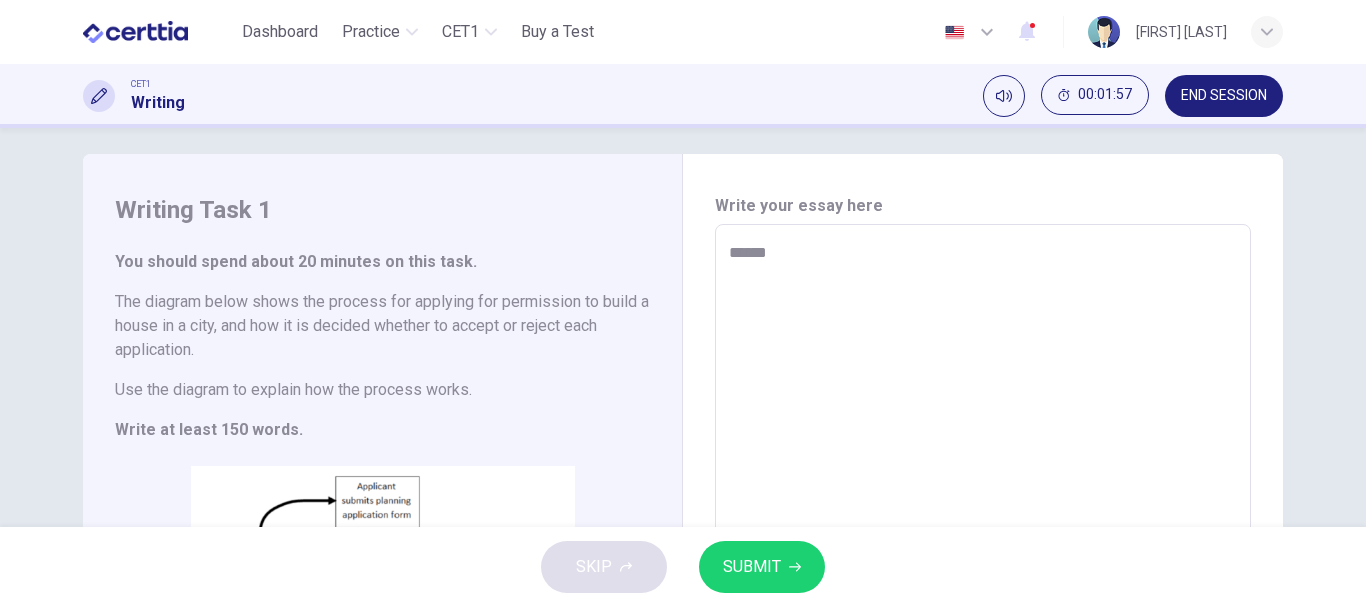 type on "*******" 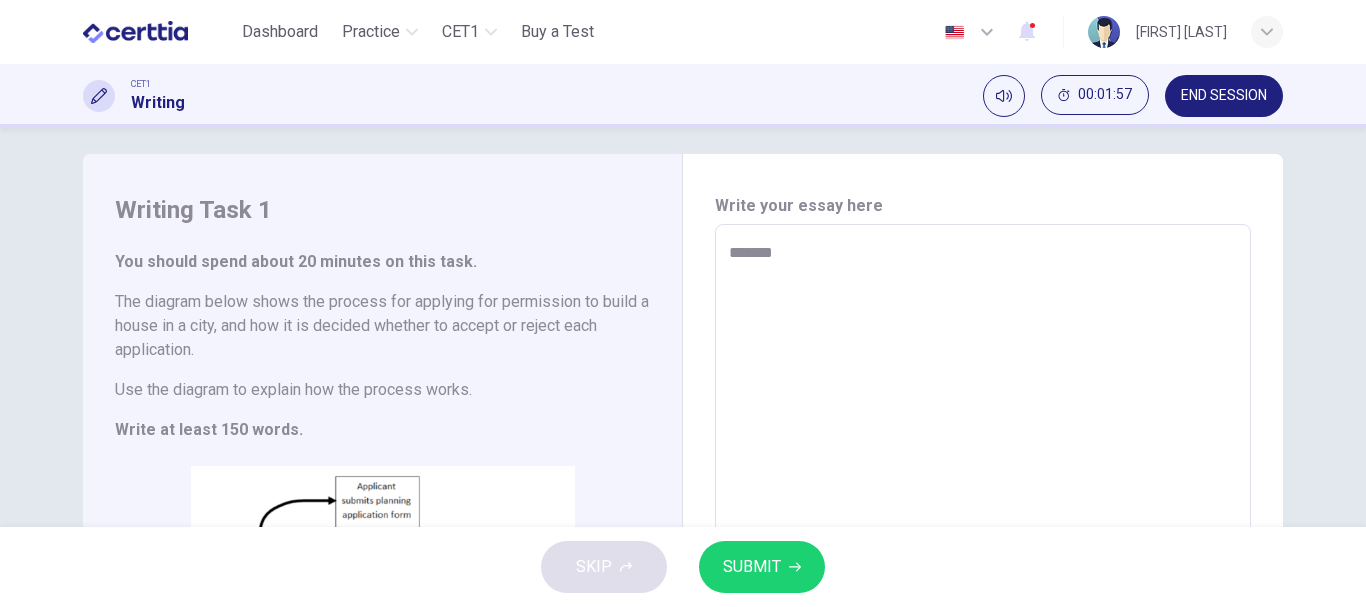 type on "*" 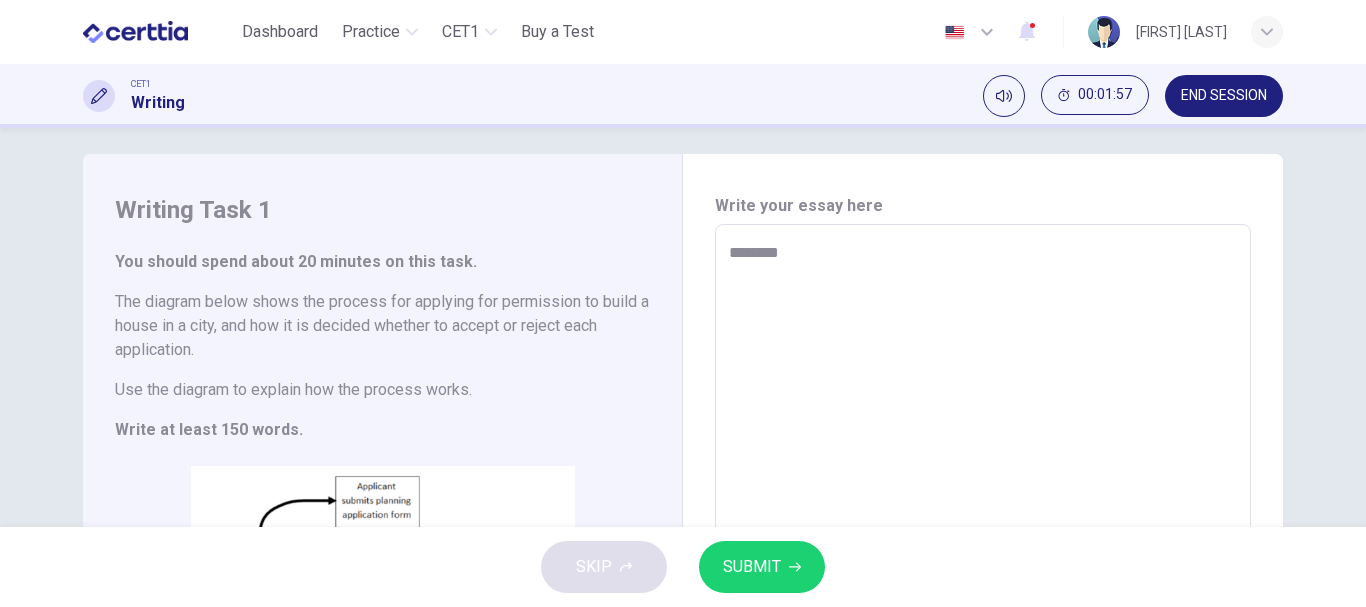 type on "*" 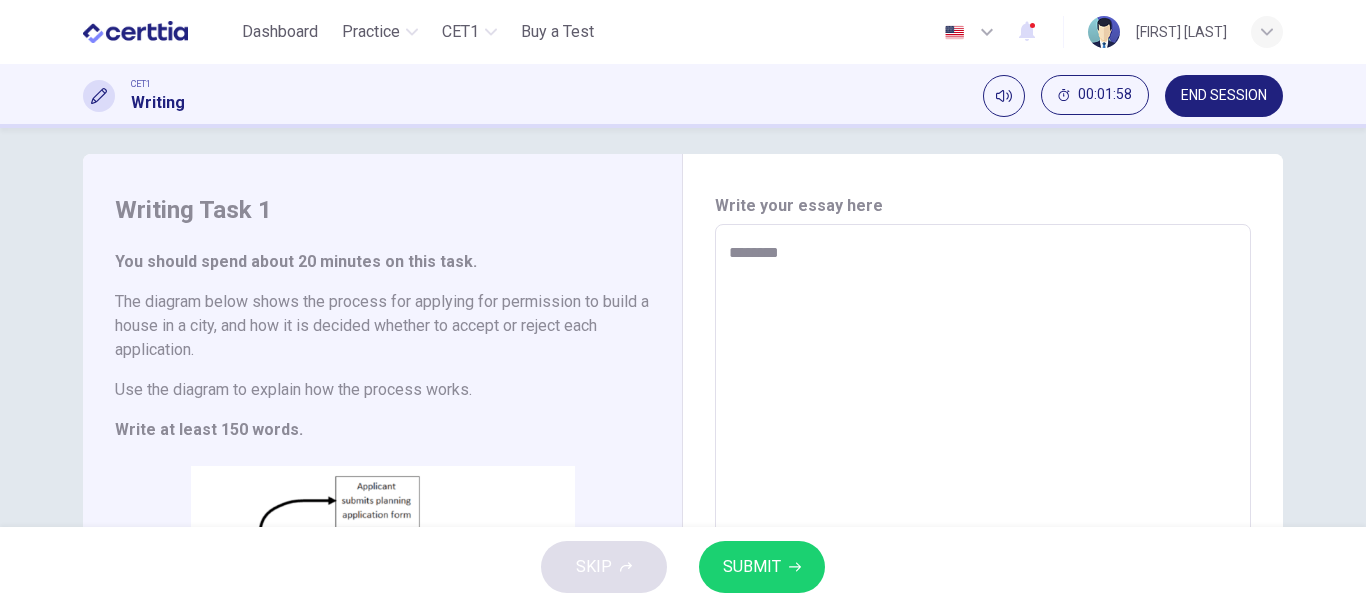 type on "*********" 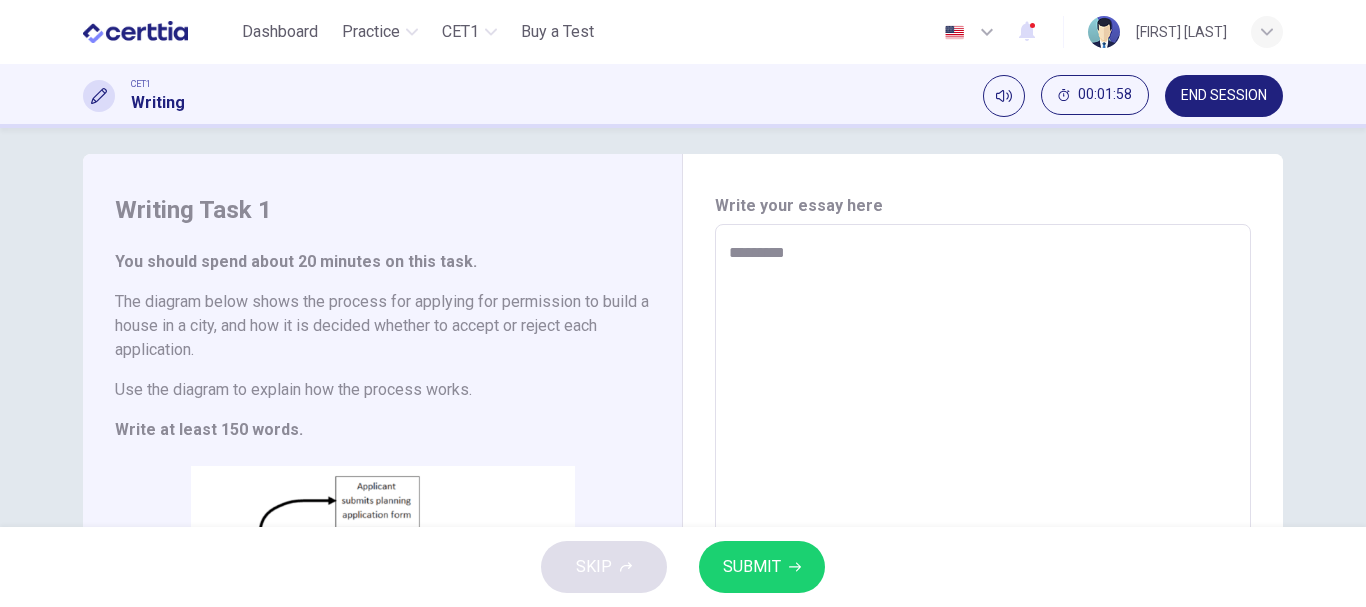 type on "*" 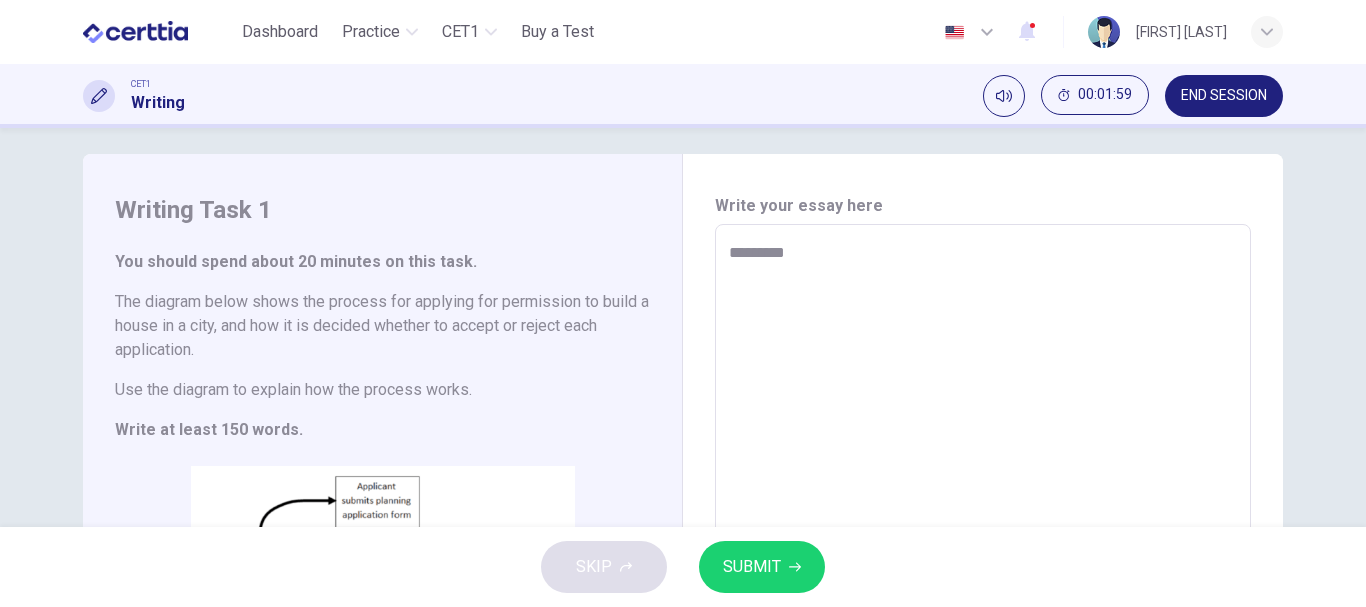 type on "**********" 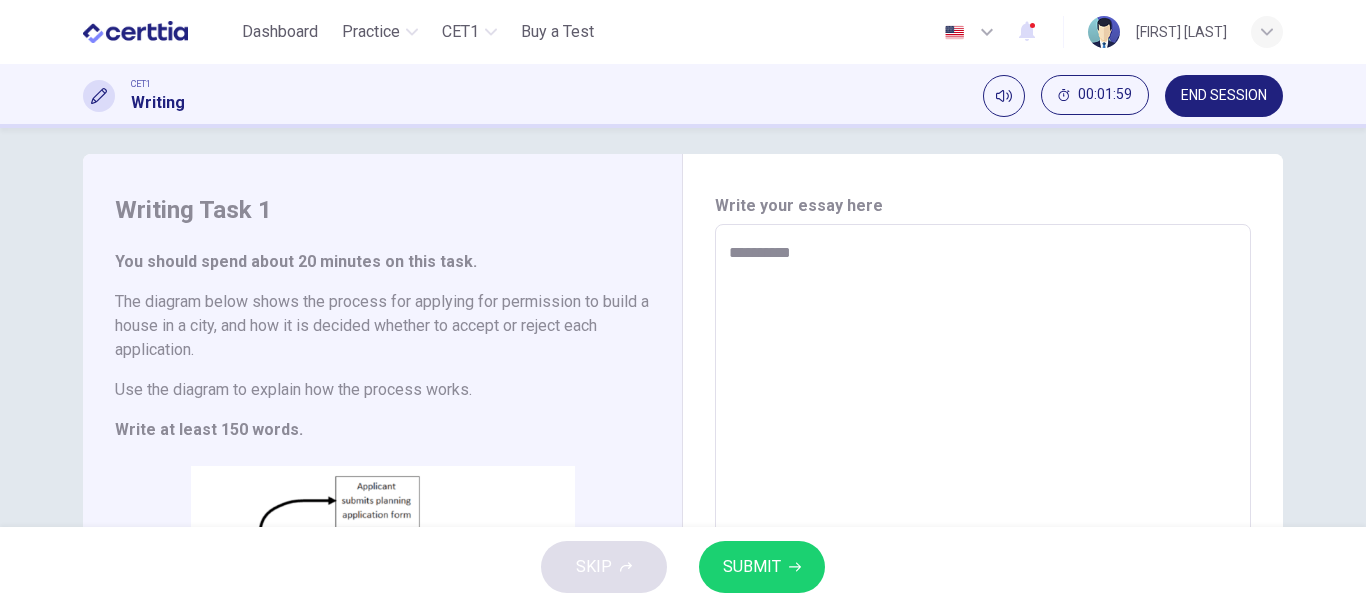 type on "*" 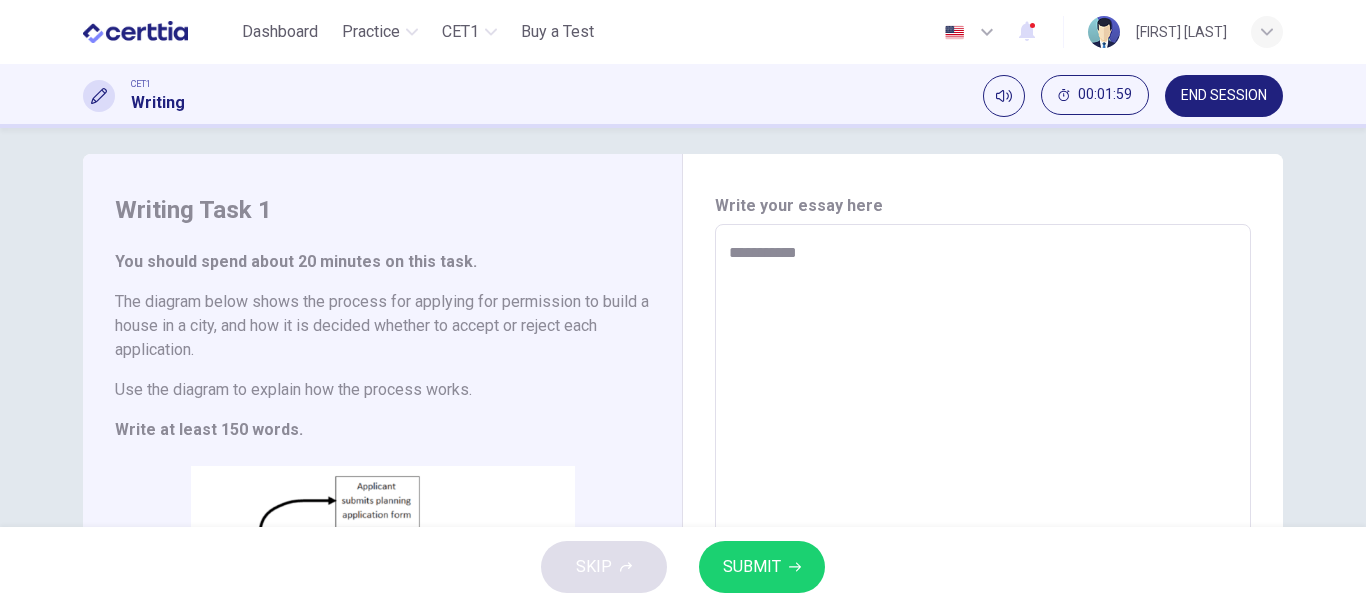 type on "*" 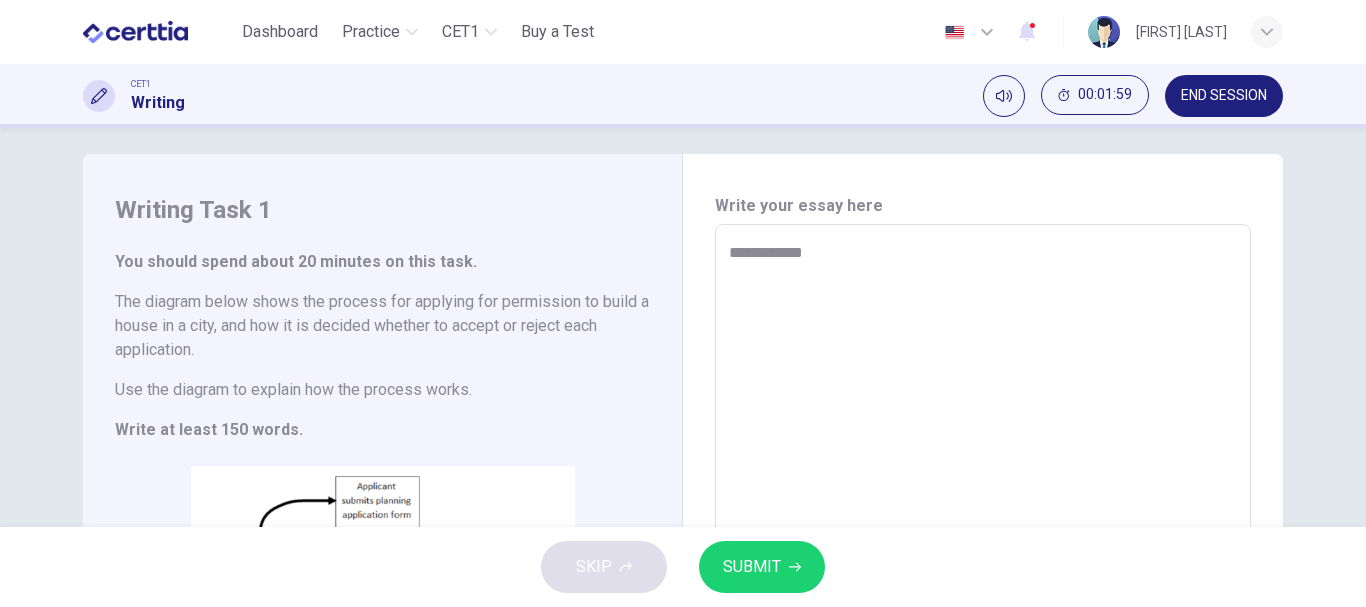 type on "*" 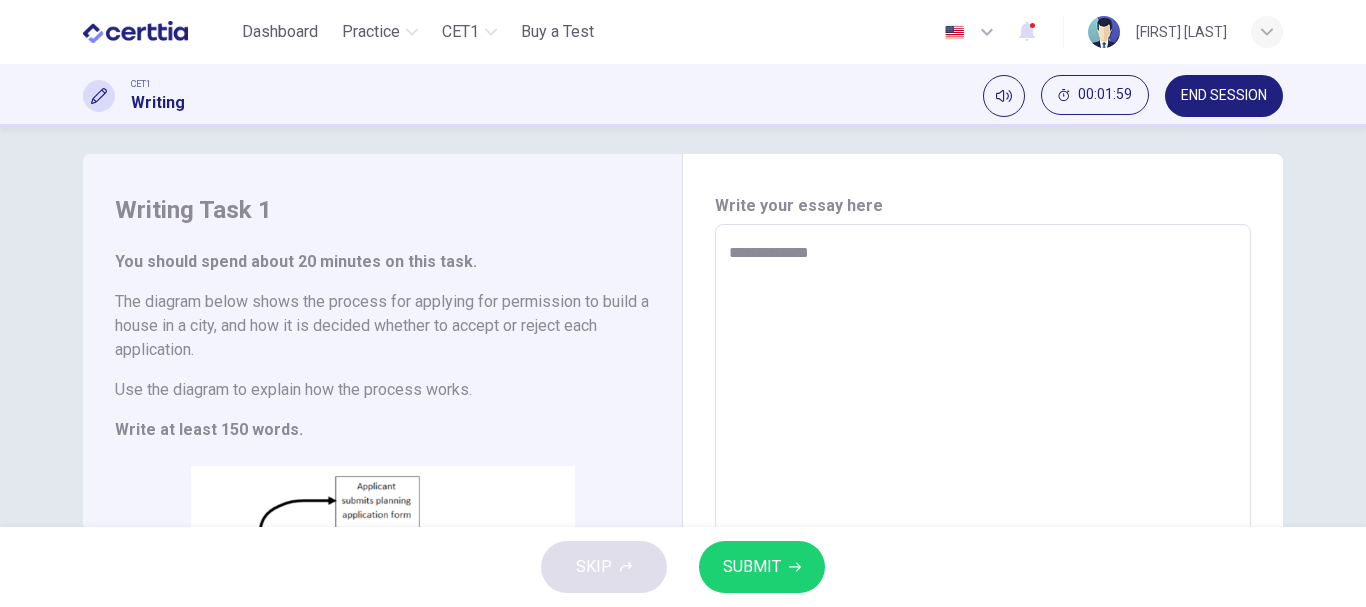 type on "**********" 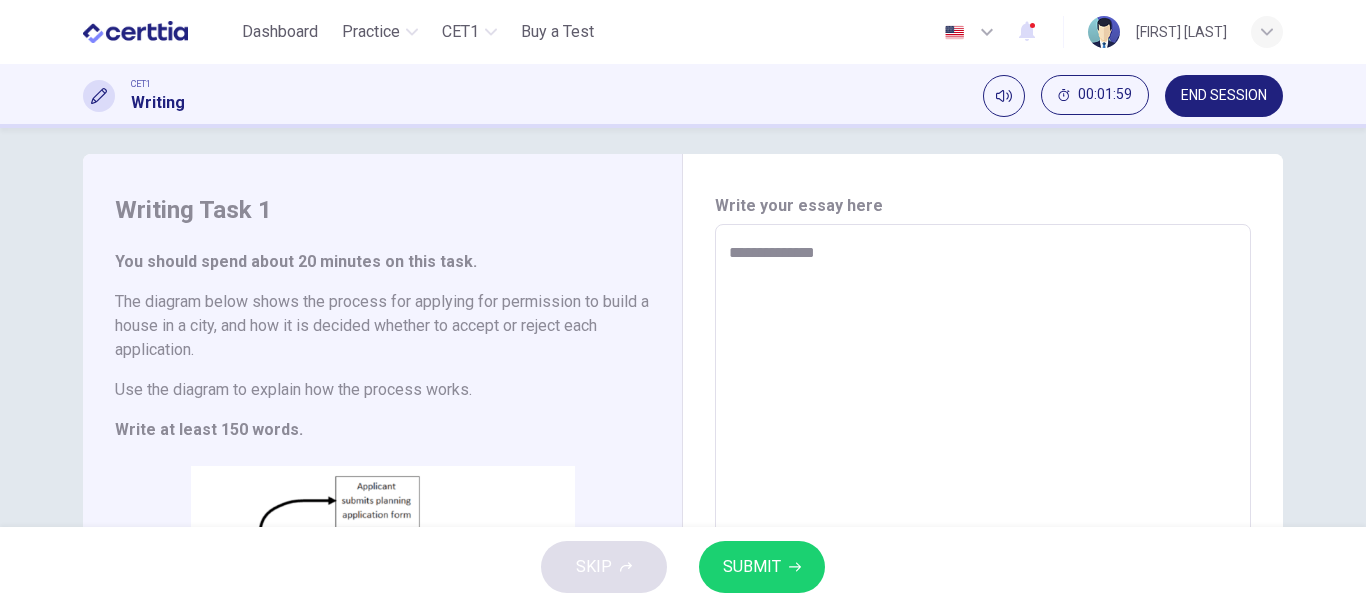 type on "*" 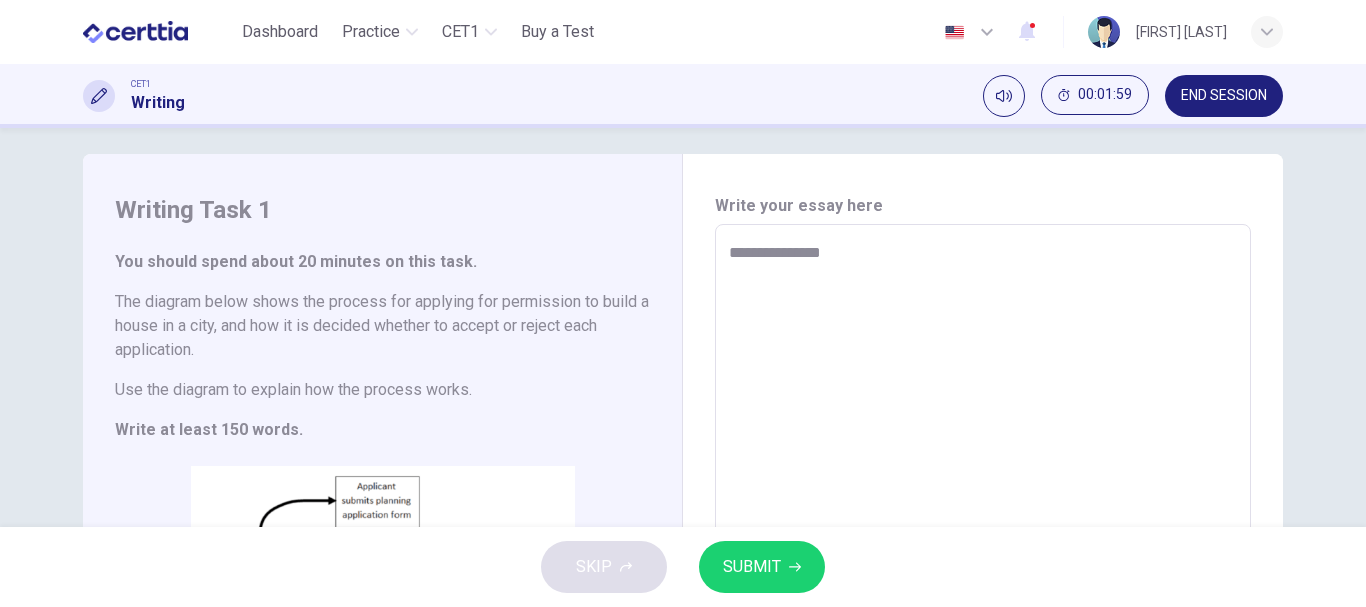 type on "**********" 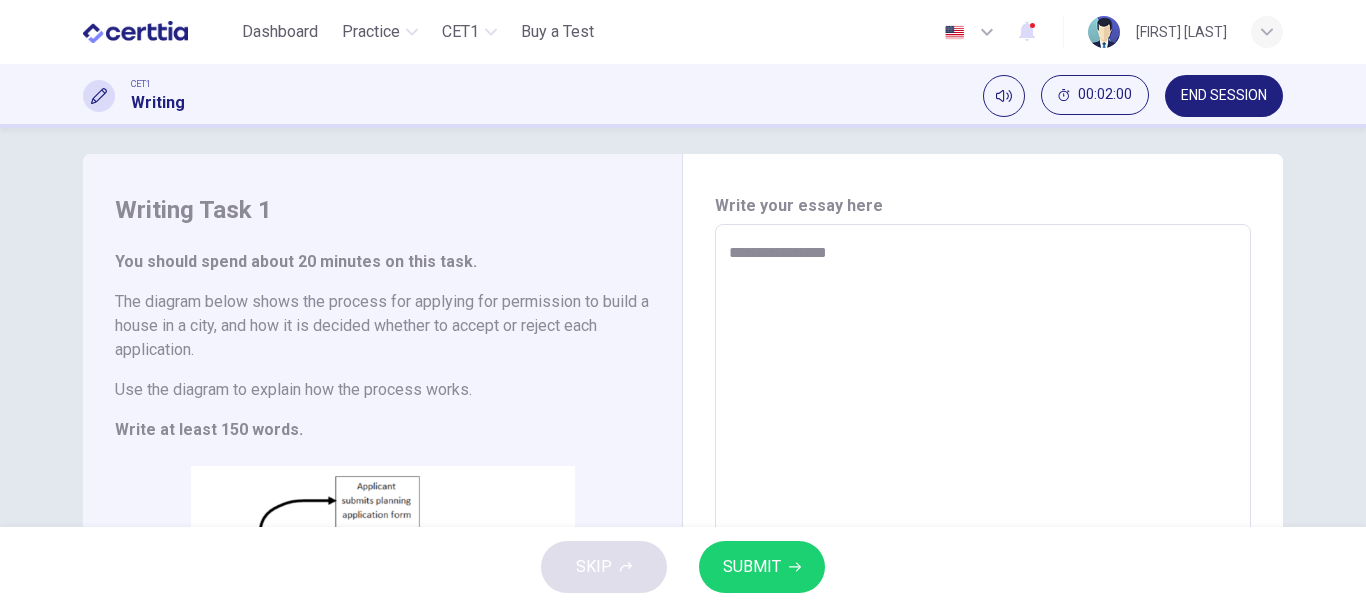 type on "*" 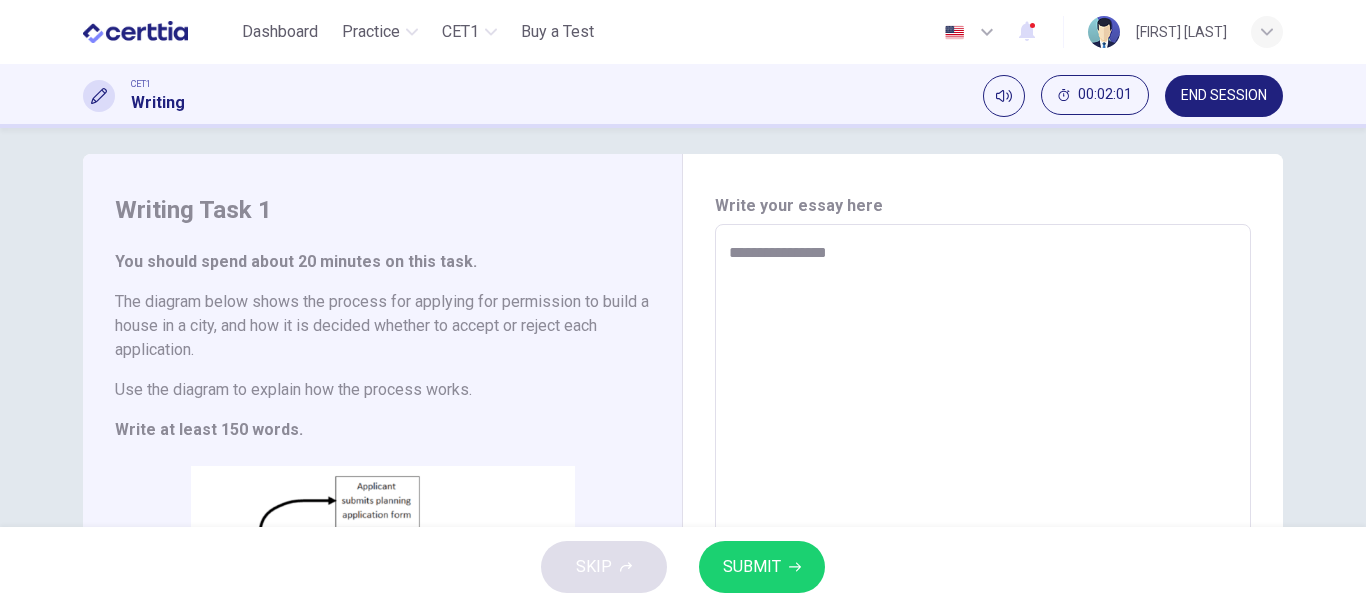 type on "**********" 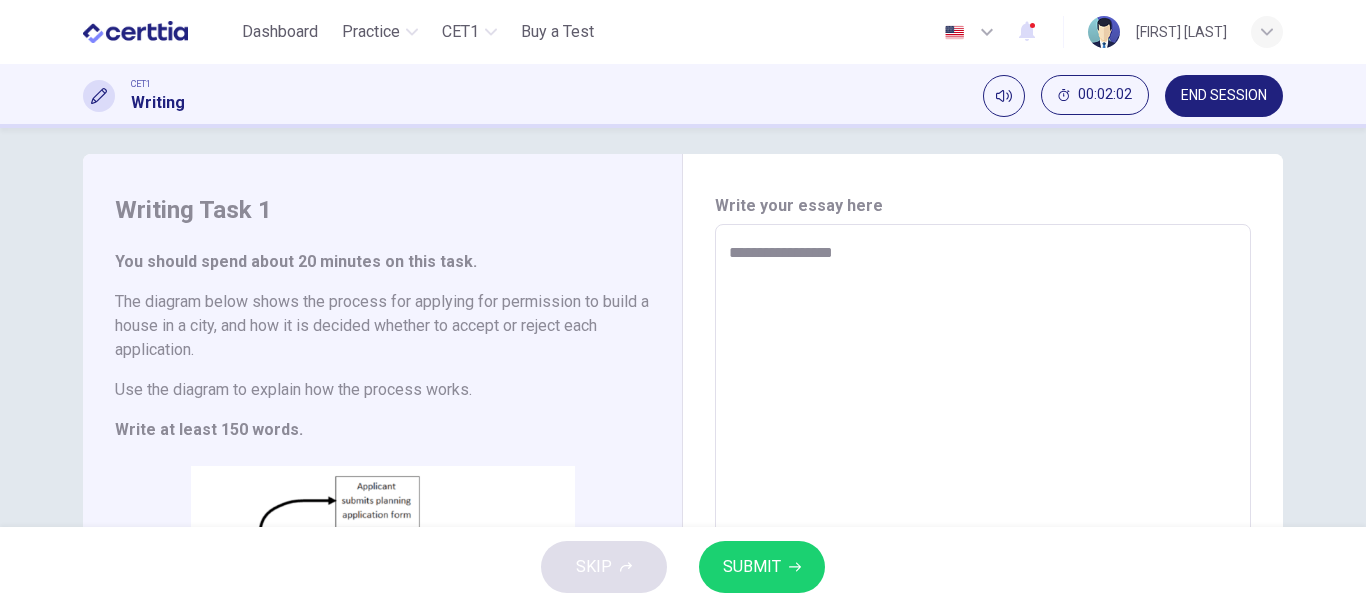type on "**********" 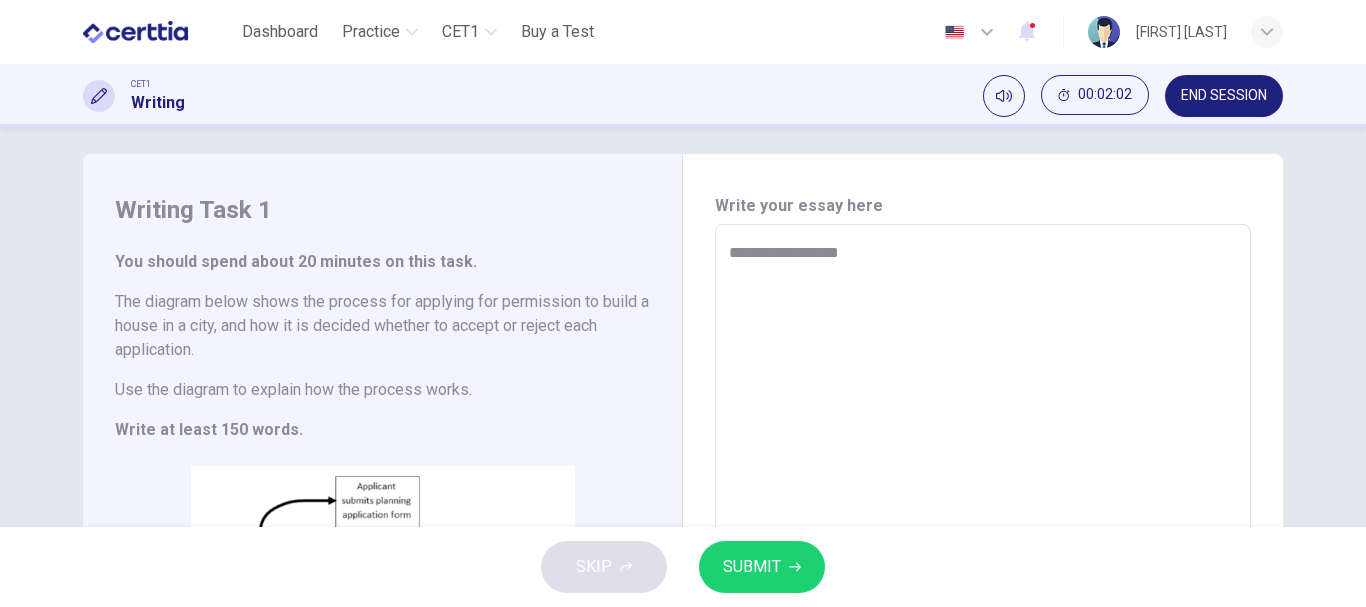 type on "**********" 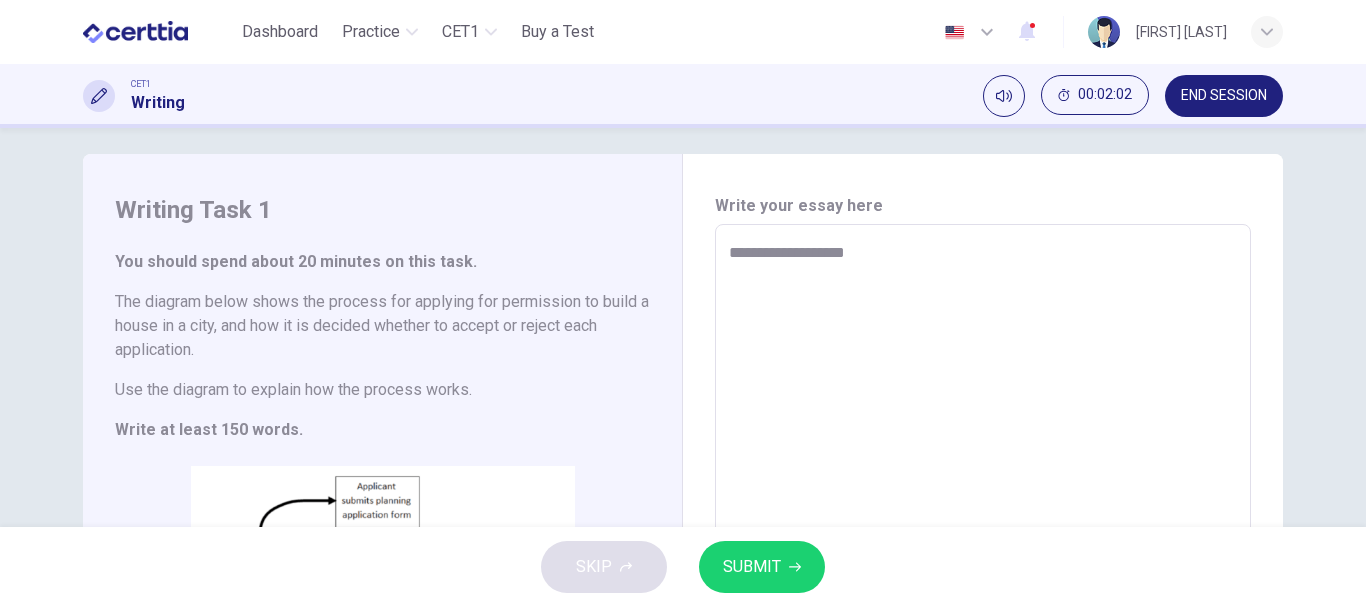 type on "*" 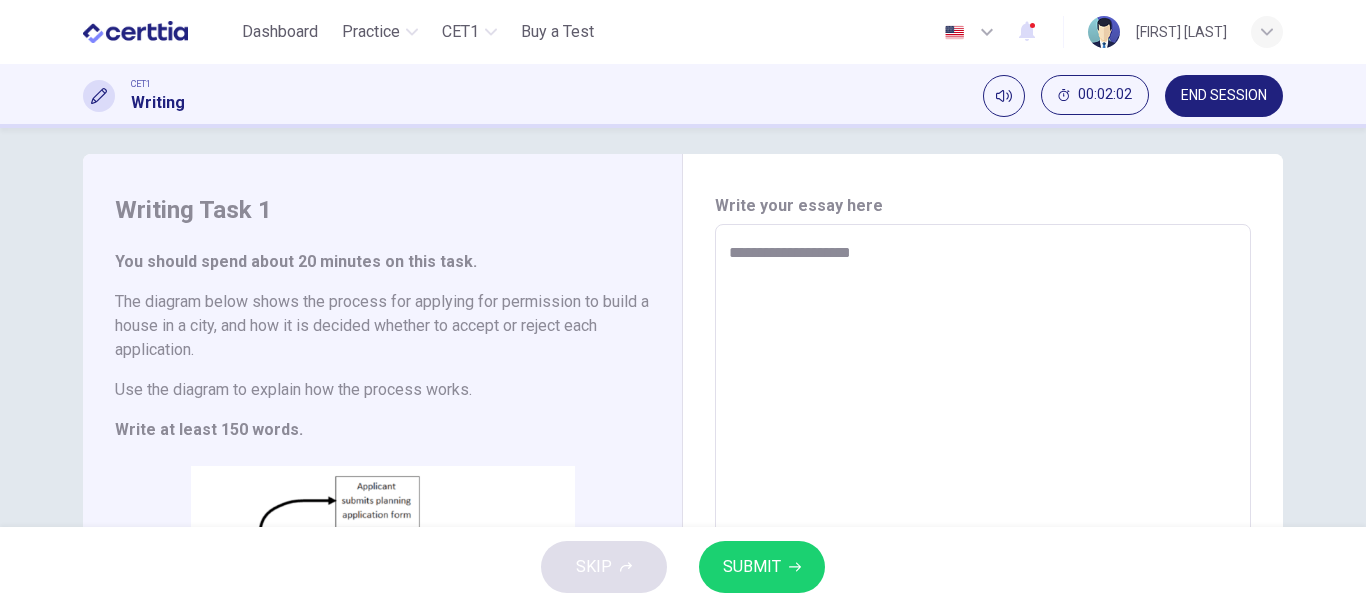 type on "*" 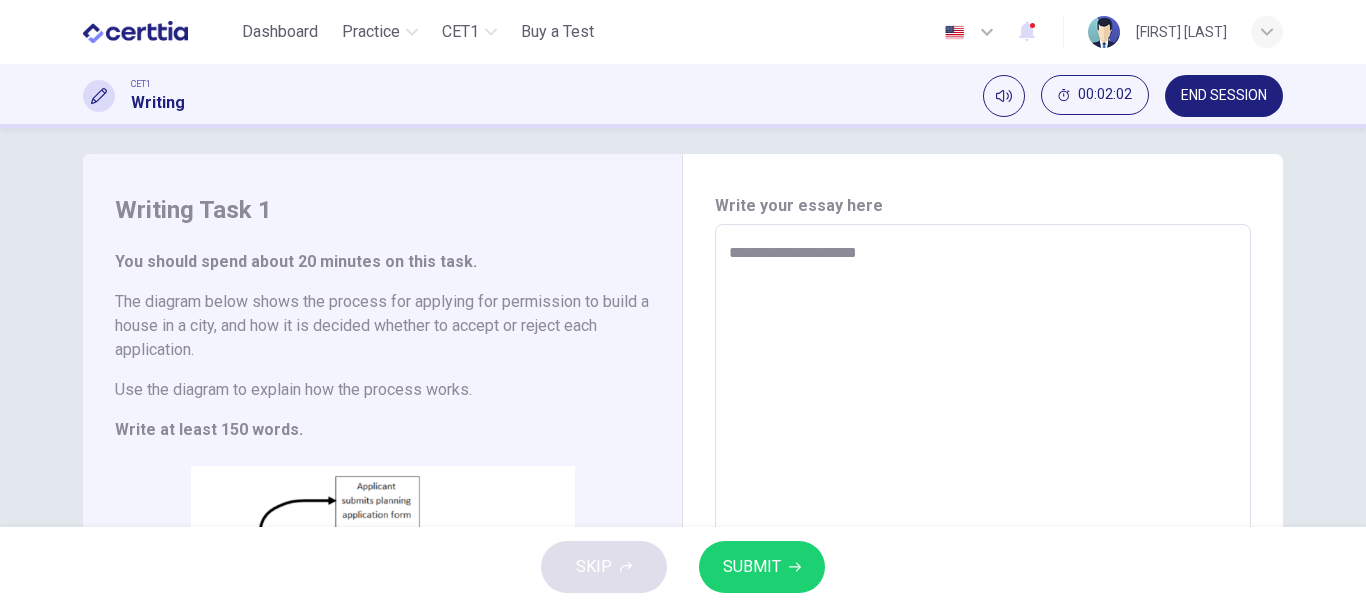 type on "*" 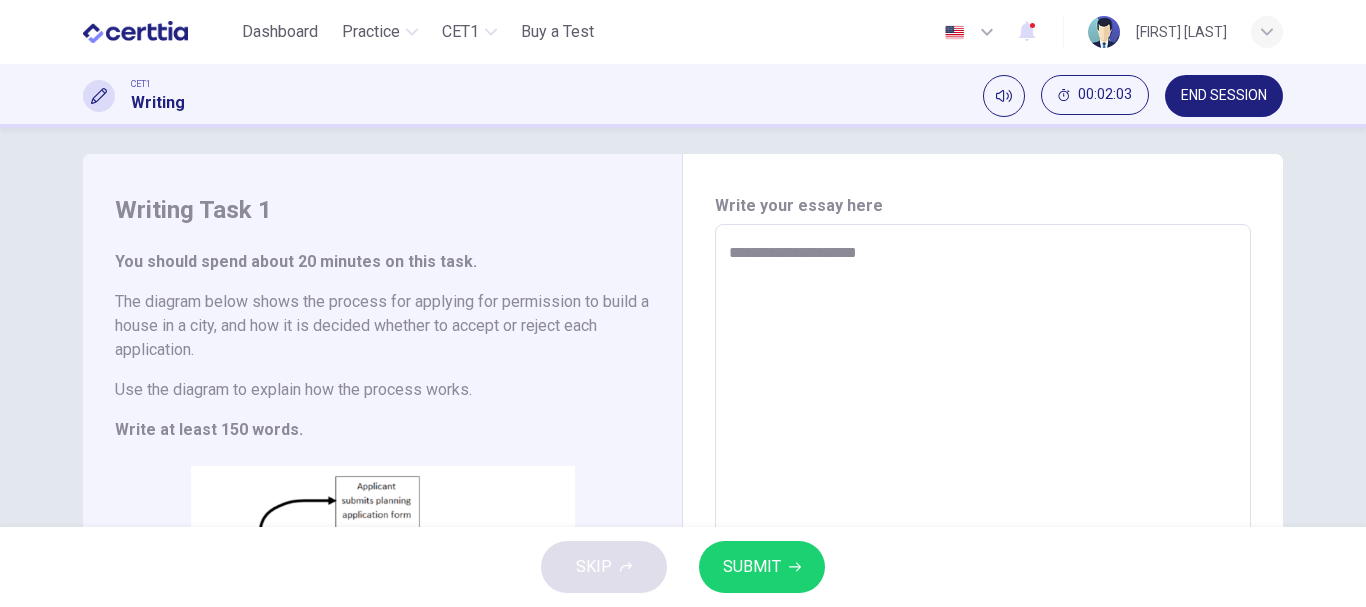type on "**********" 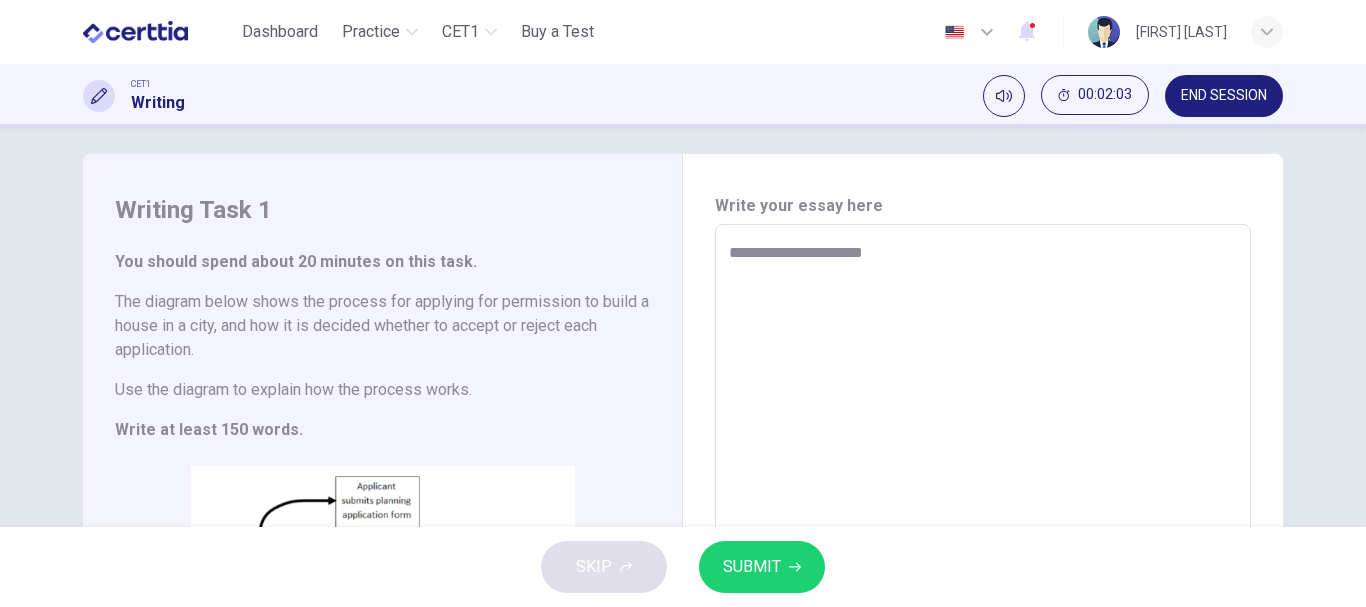 type on "*" 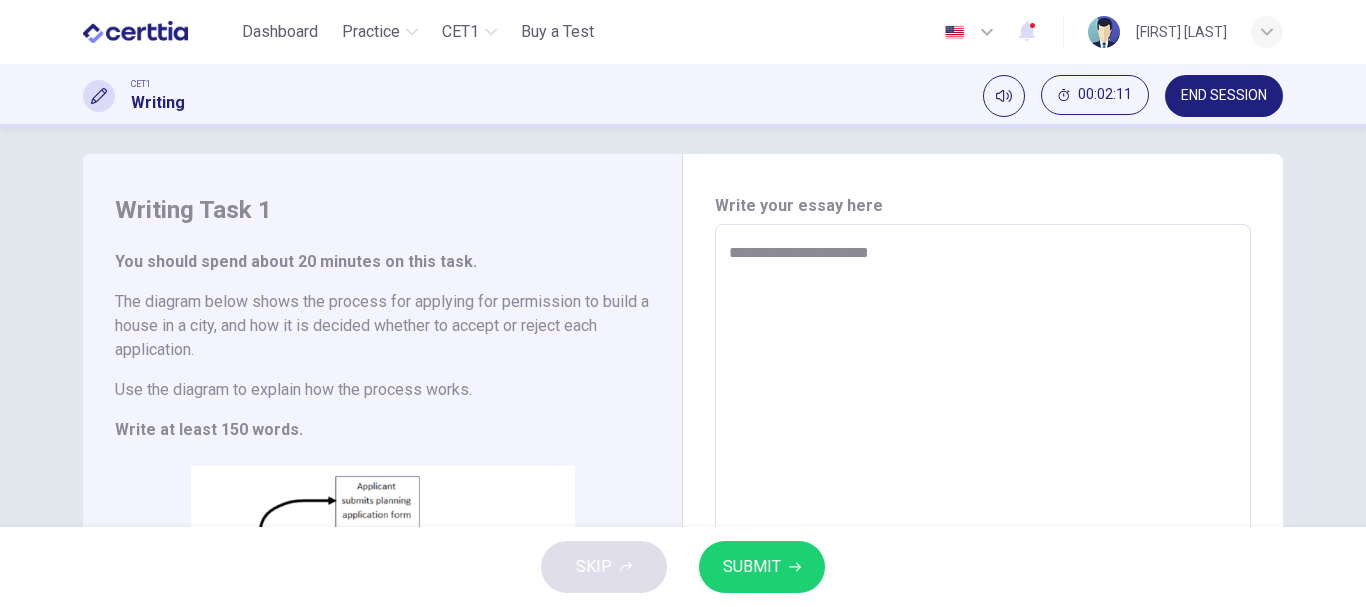 type on "**********" 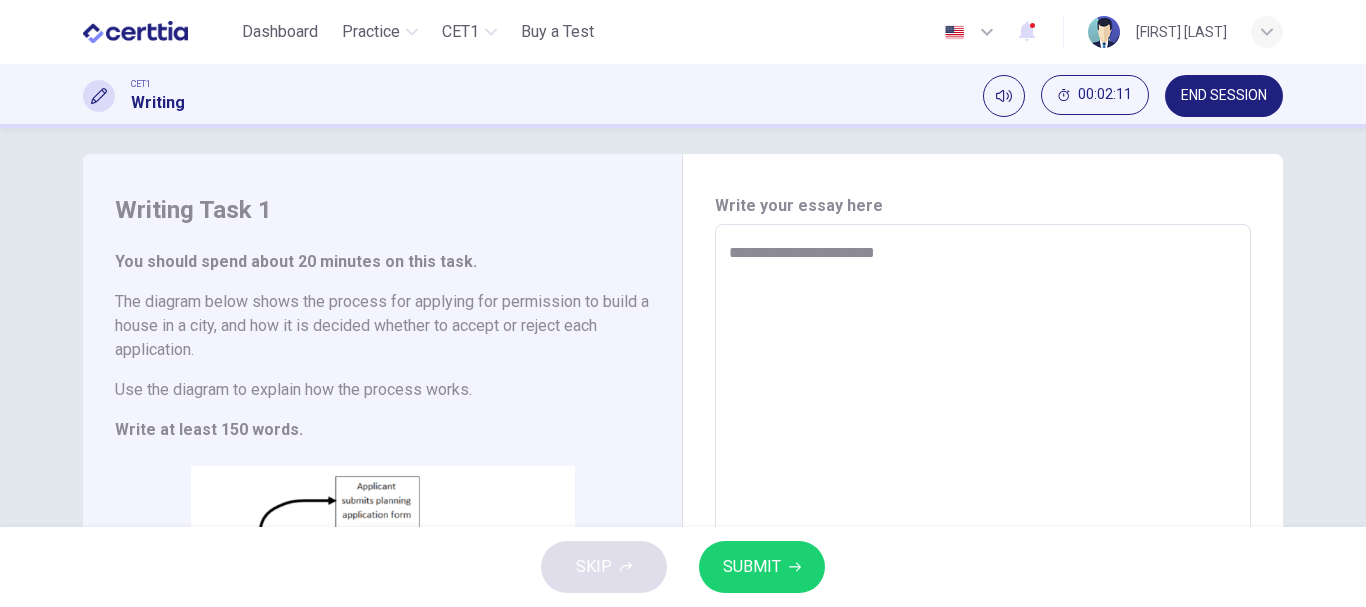 type on "*" 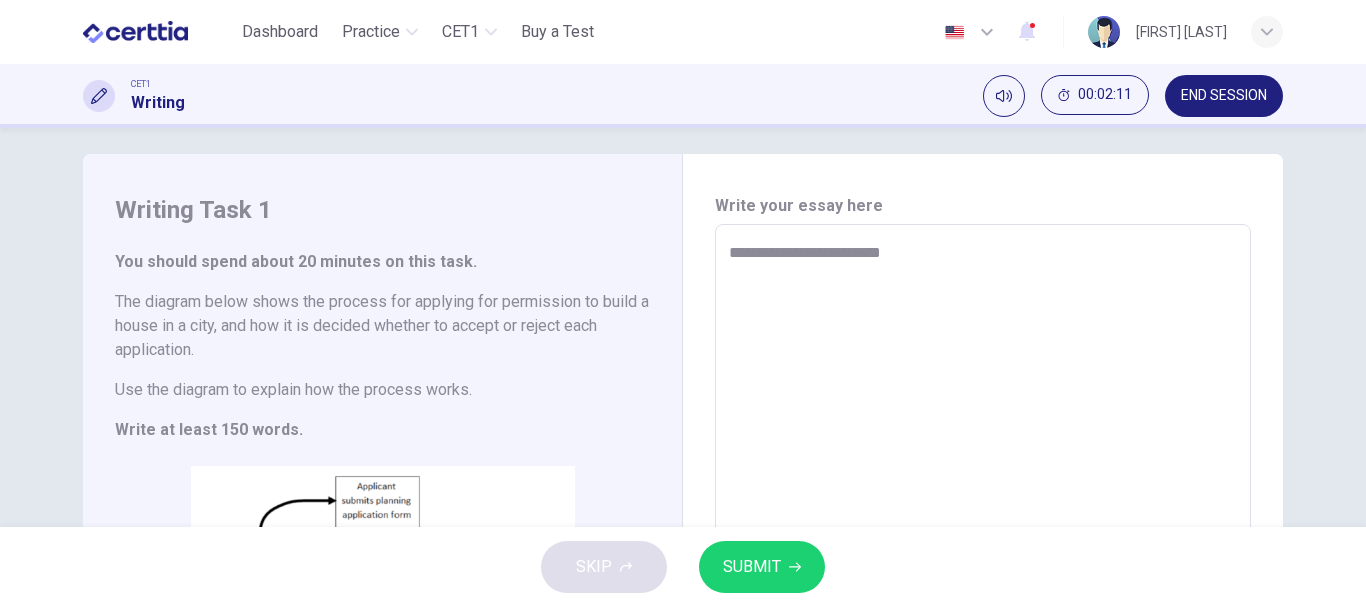 type on "*" 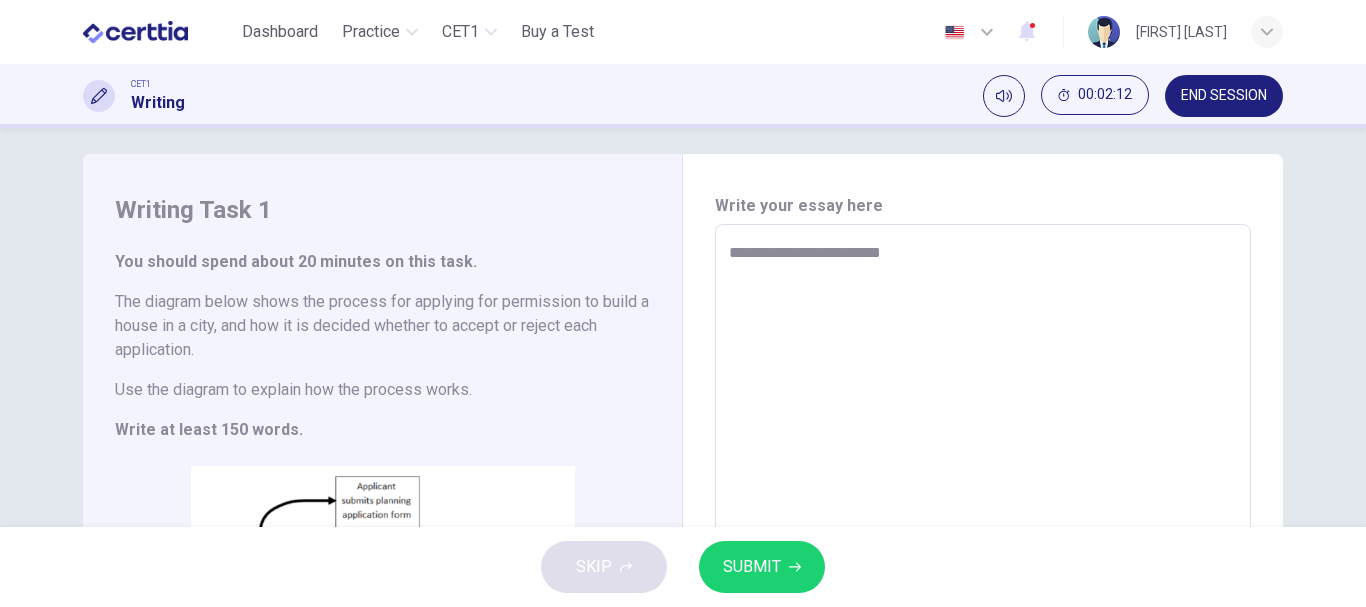 type on "**********" 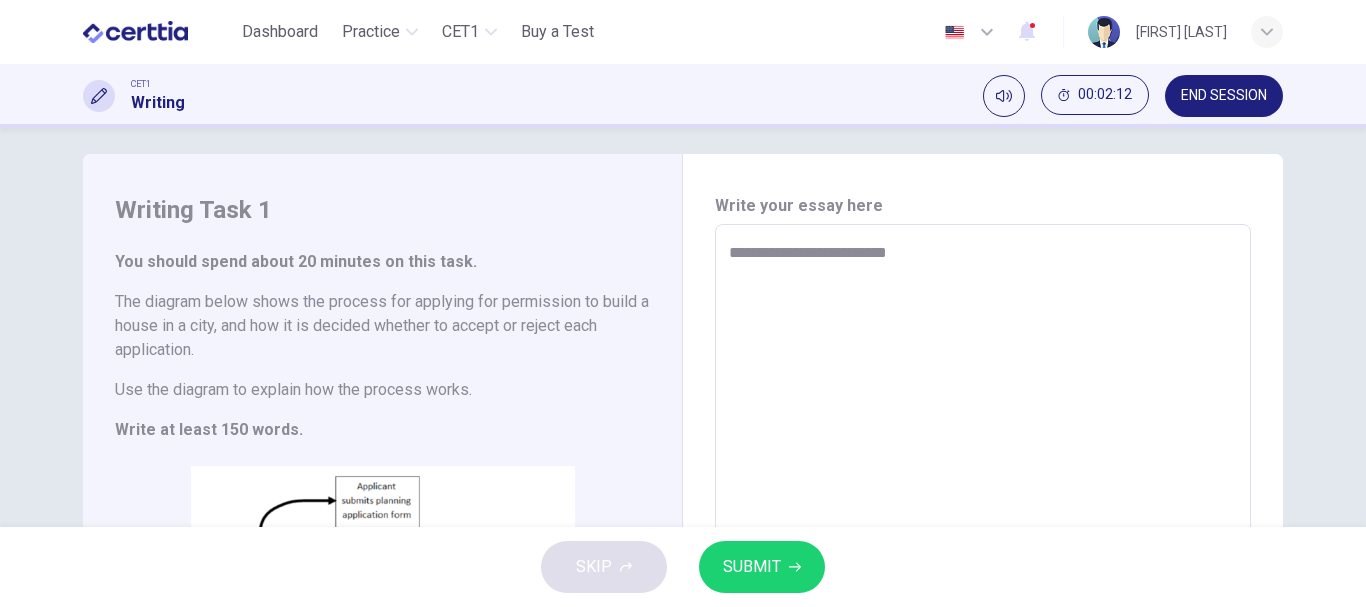 type on "**********" 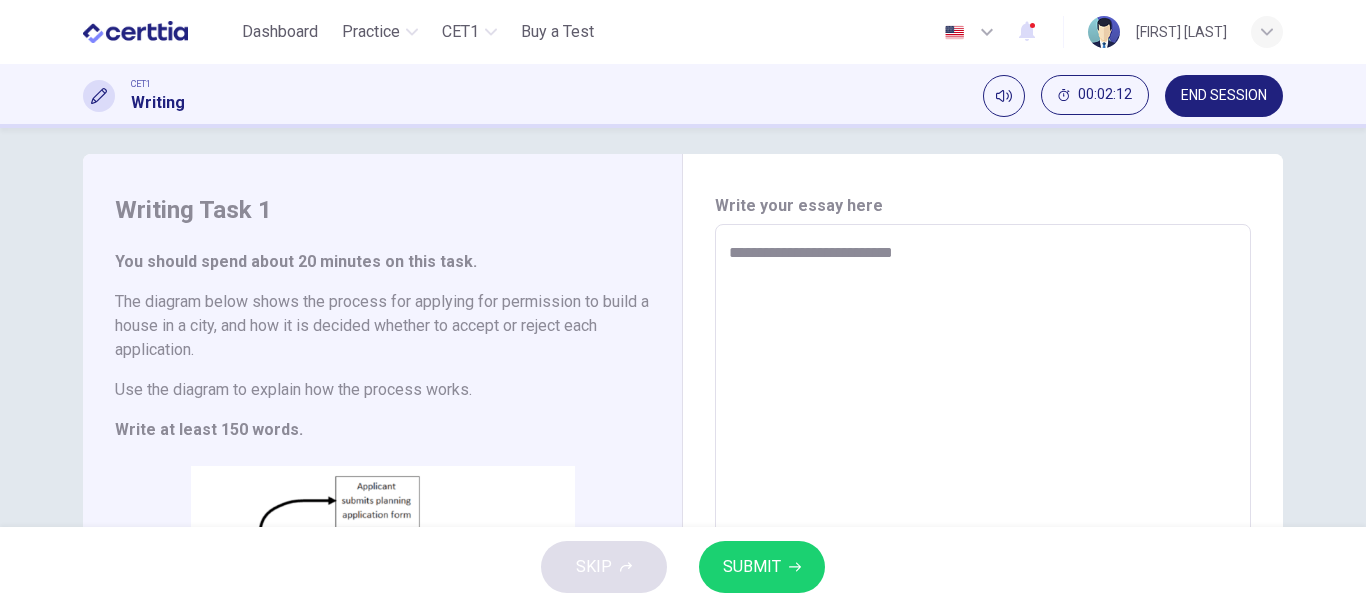 type on "*" 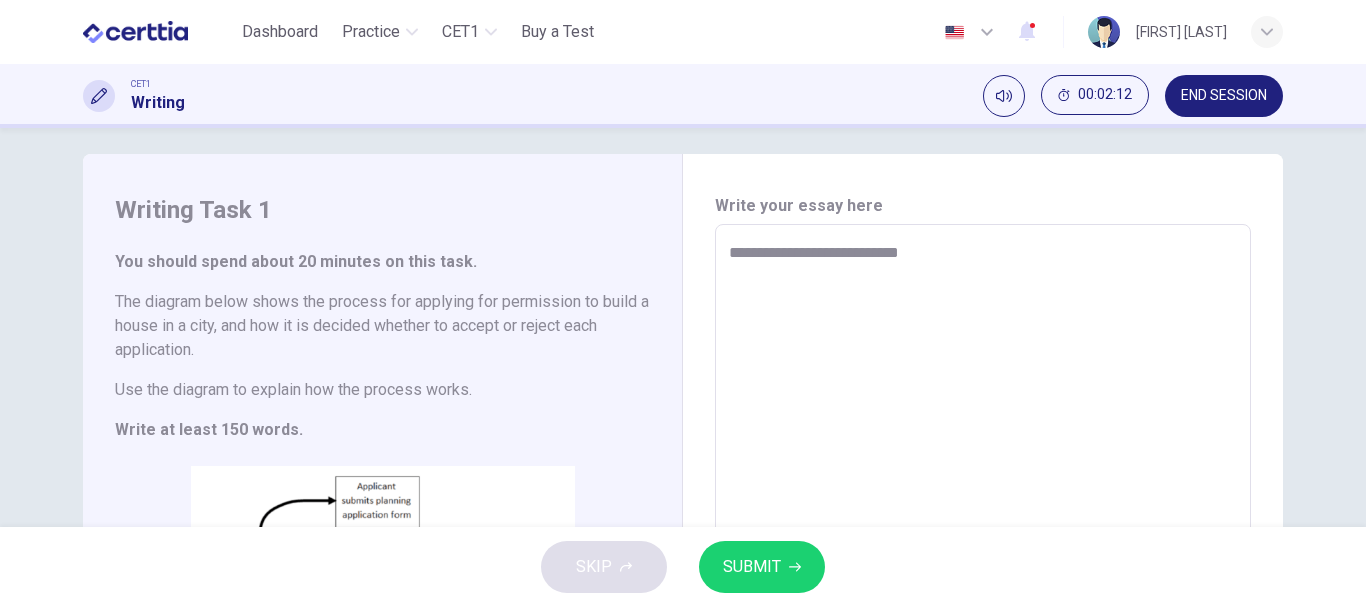 type on "*" 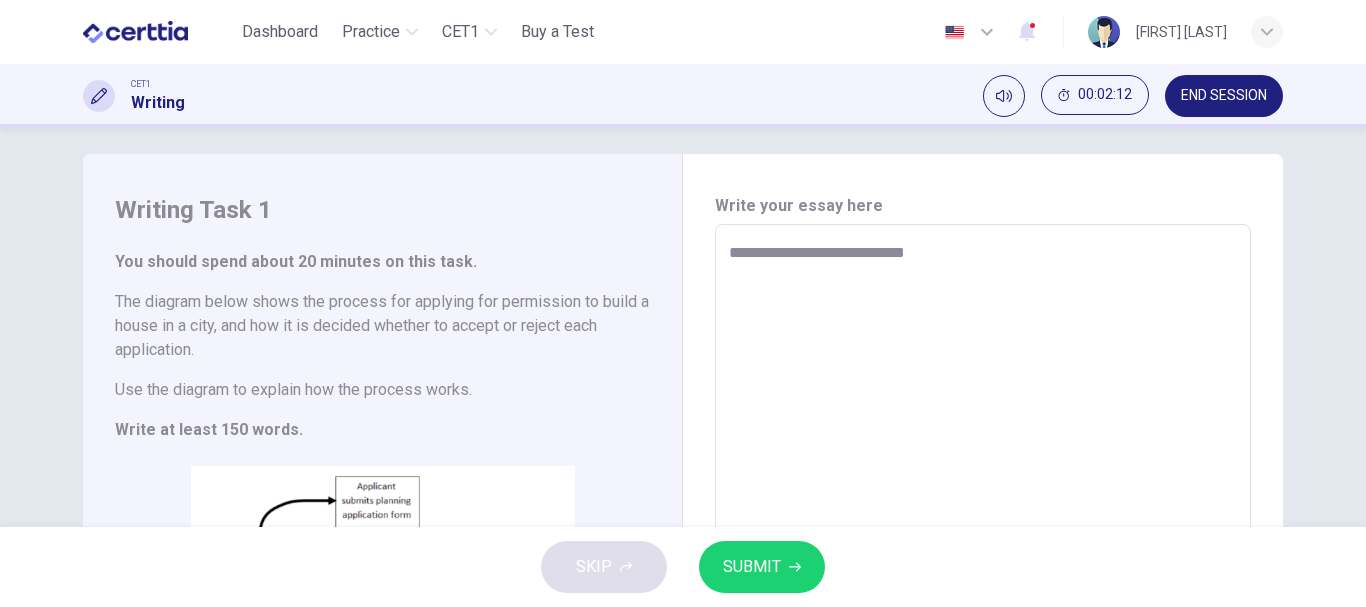 type on "*" 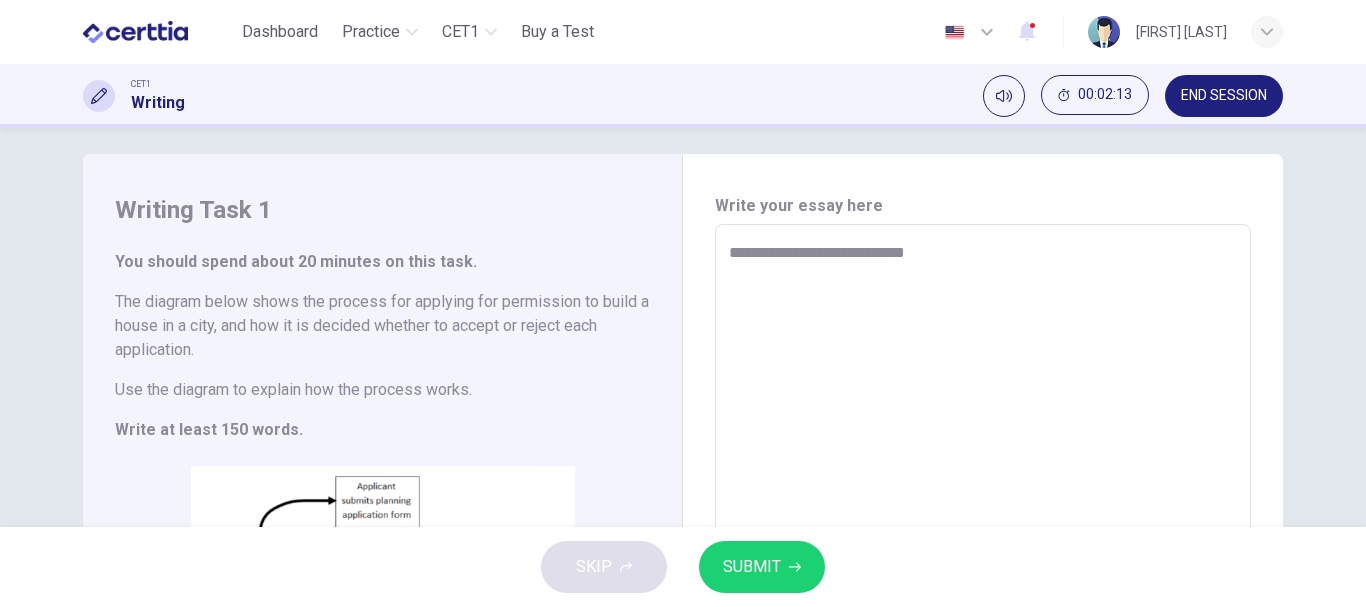 type on "**********" 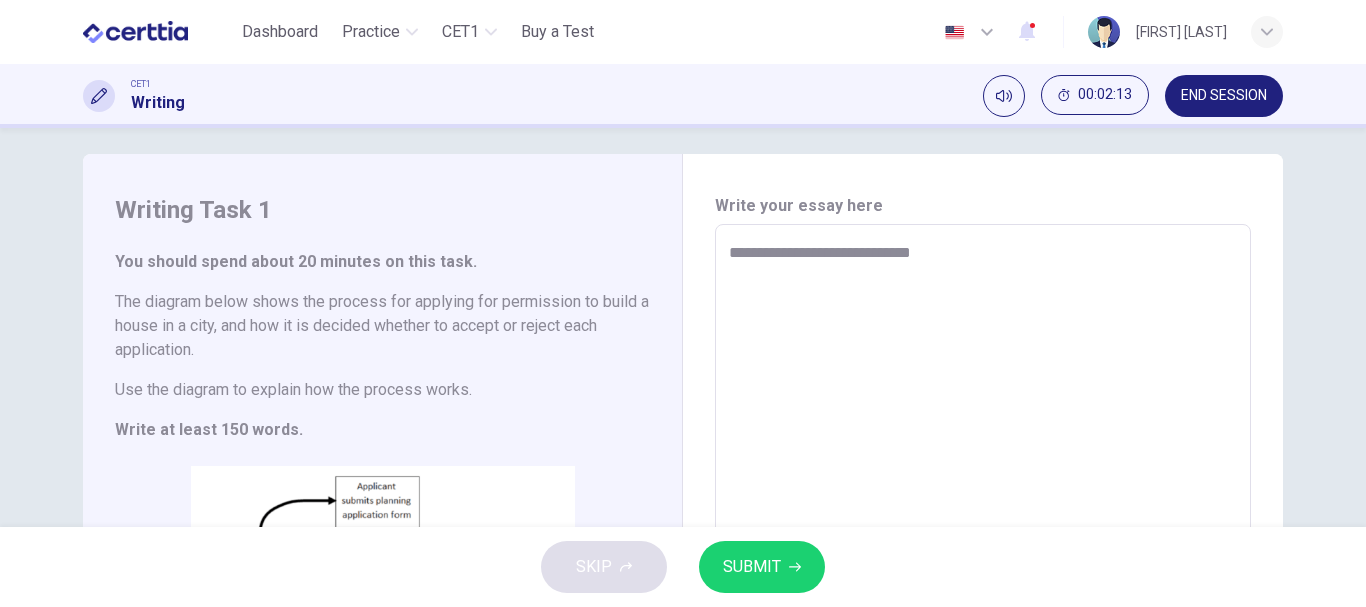 type on "*" 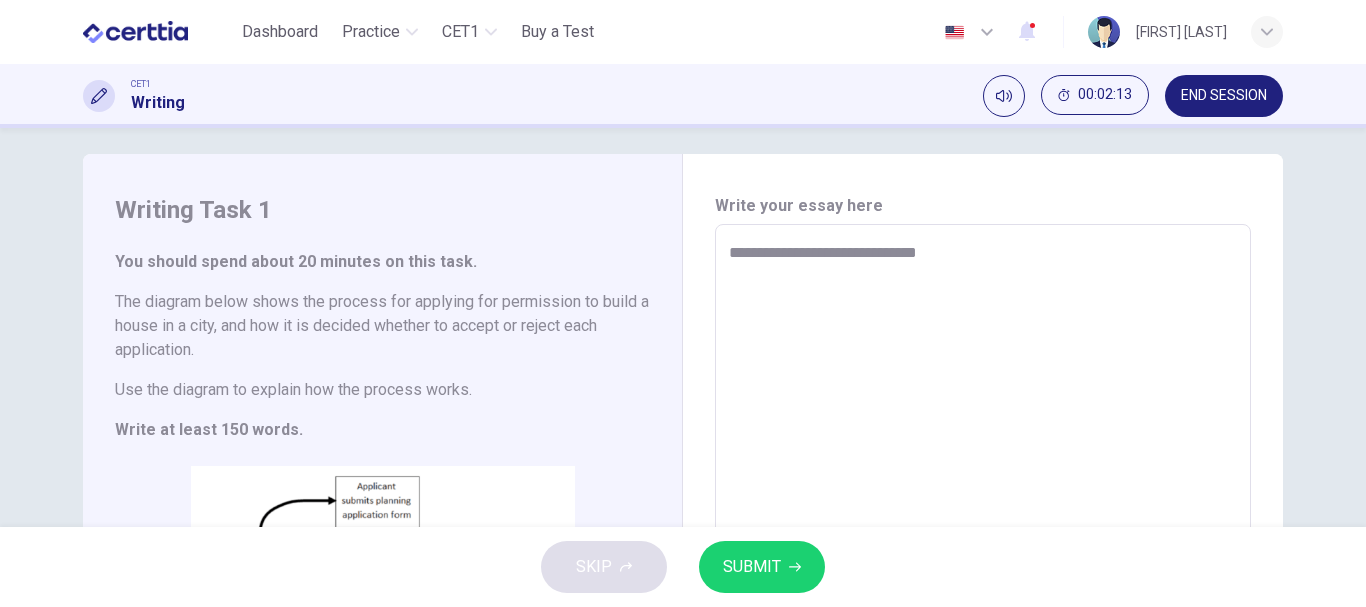type on "**********" 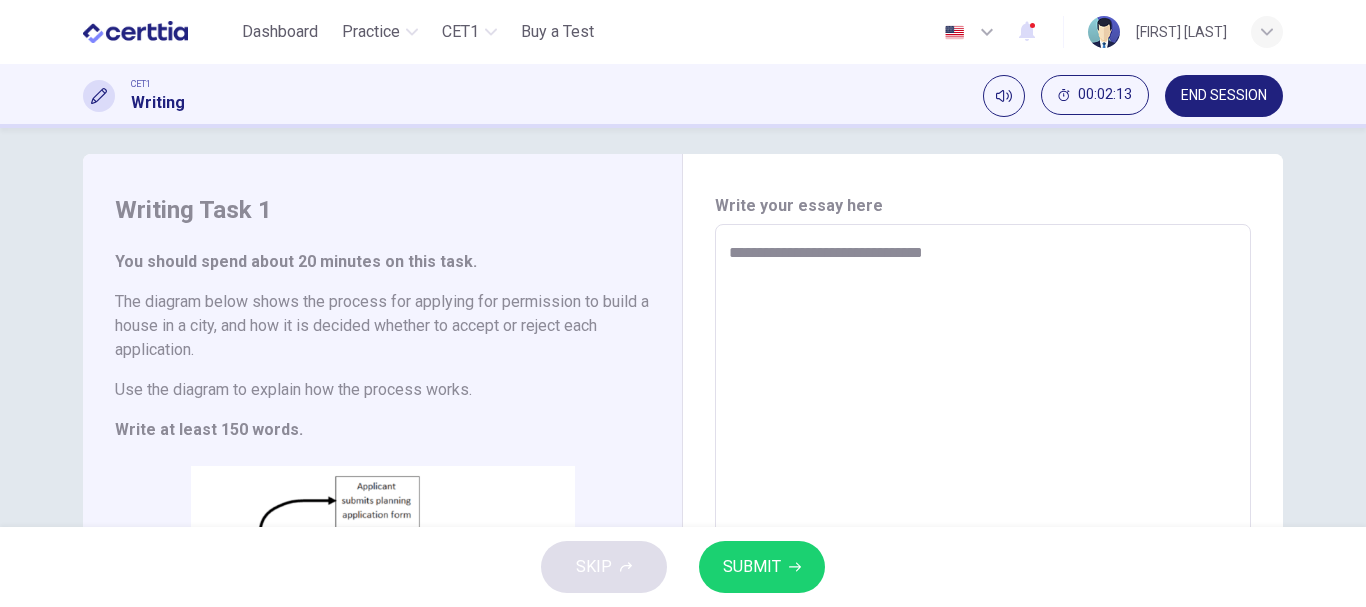 type on "*" 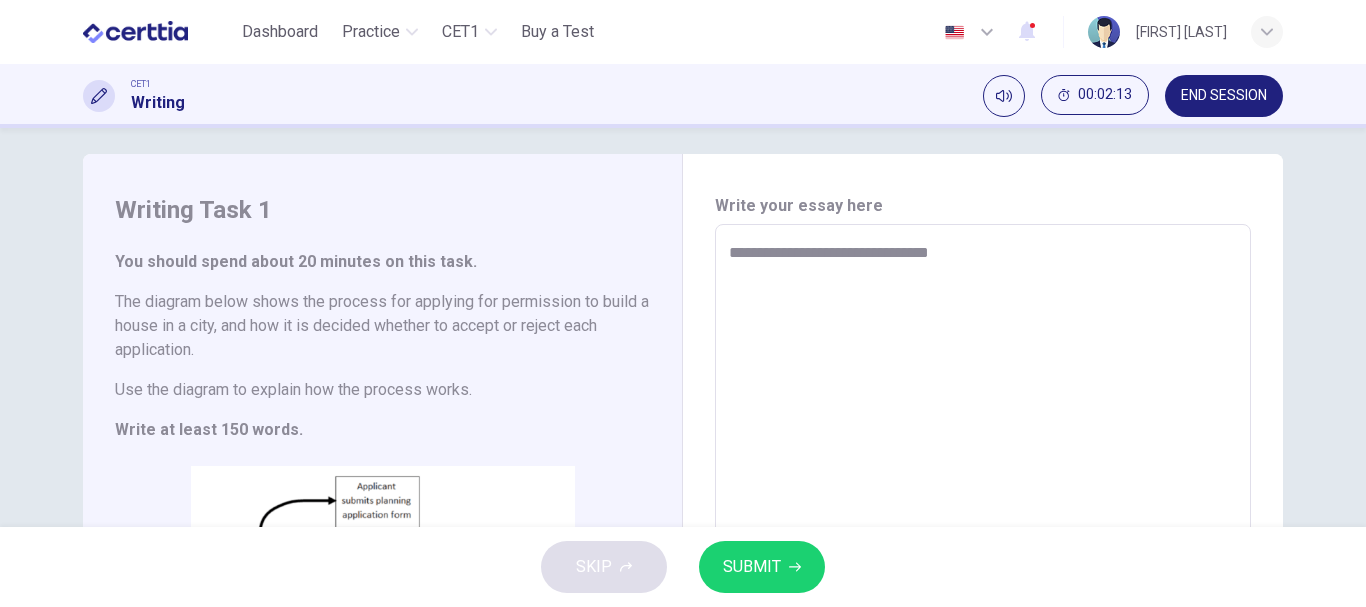 type on "*" 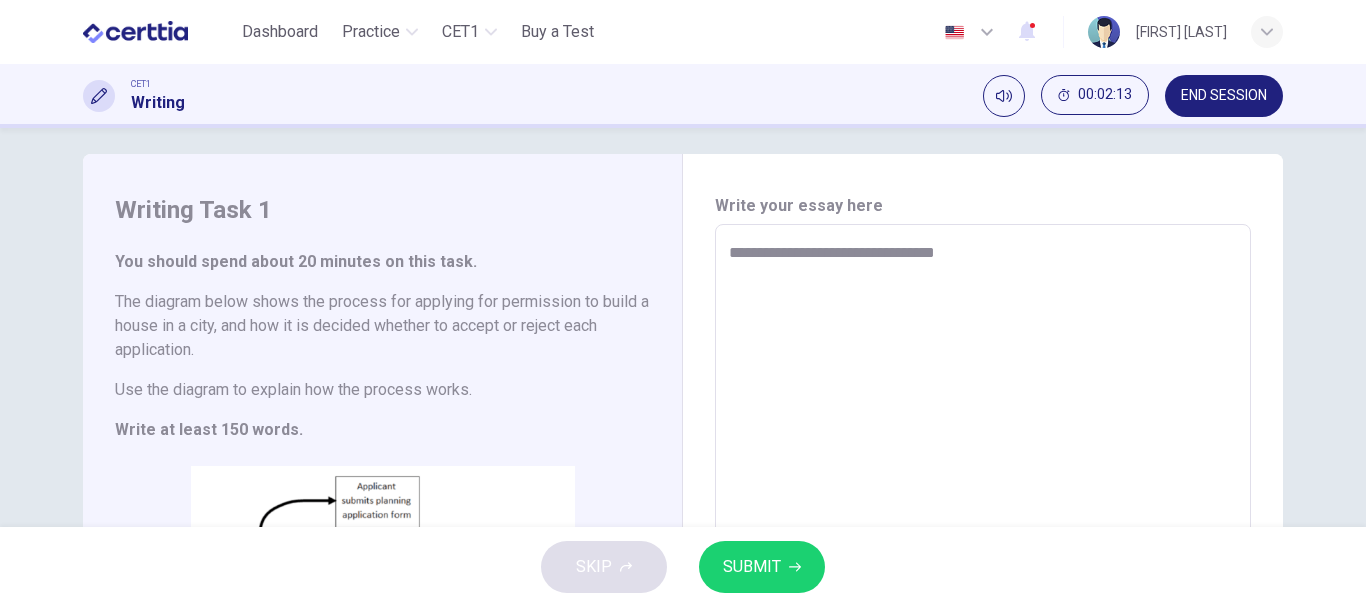 type on "*" 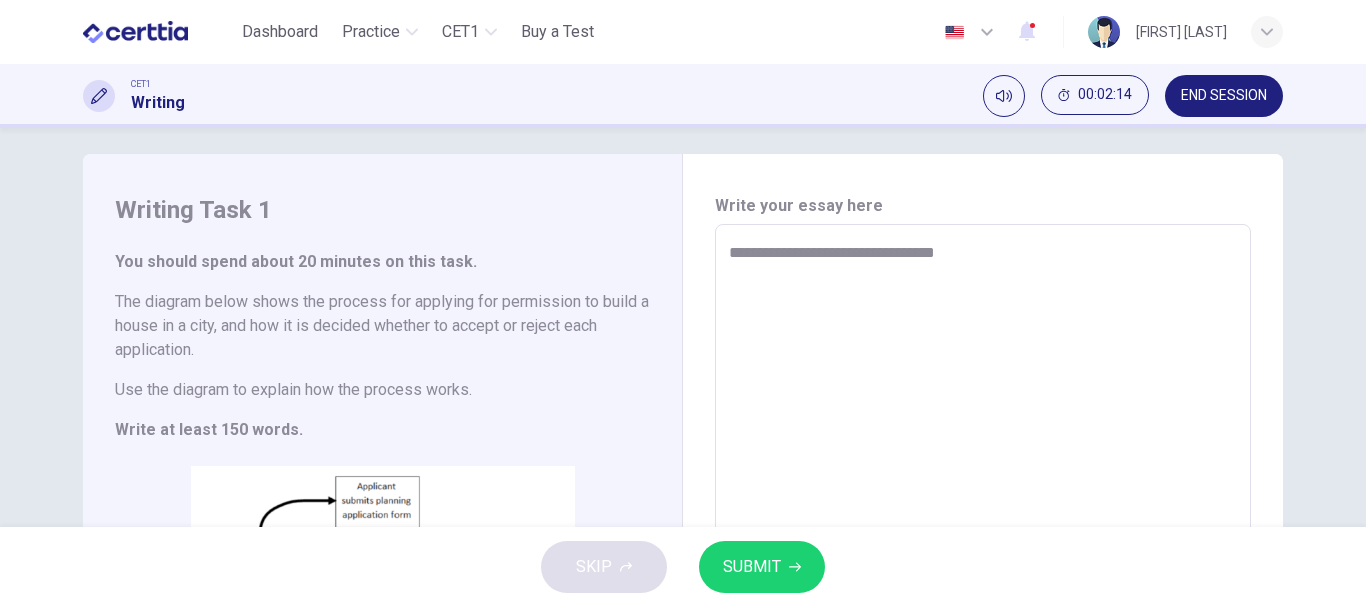 type on "**********" 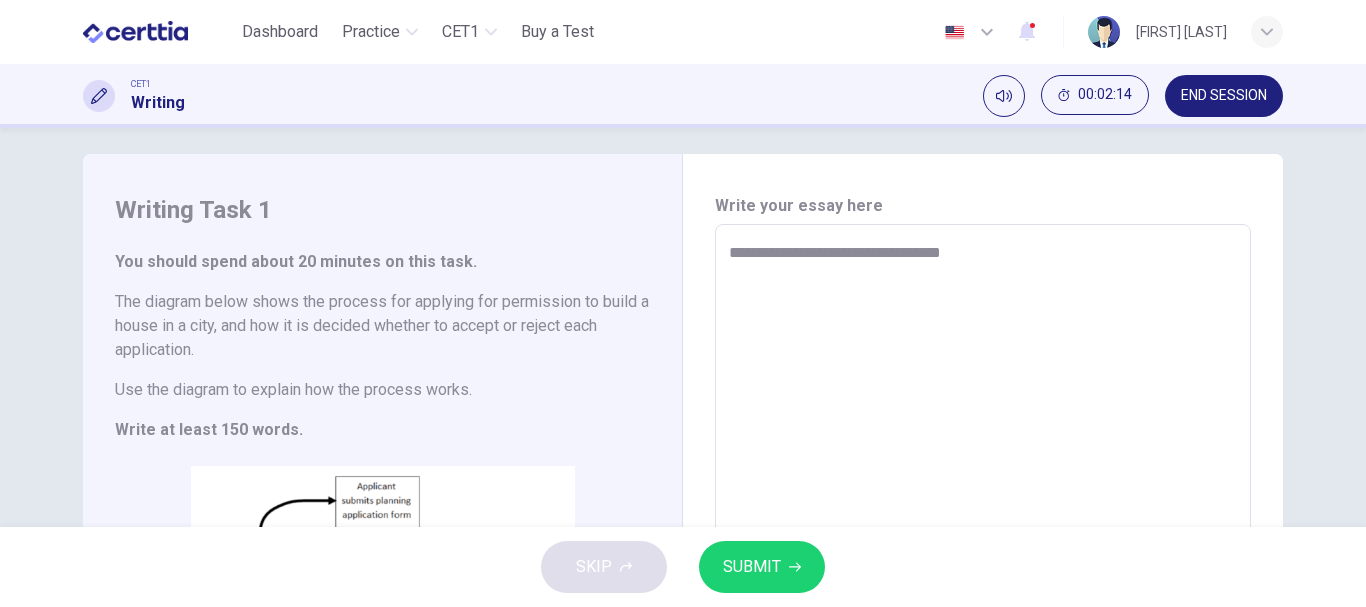 type on "*" 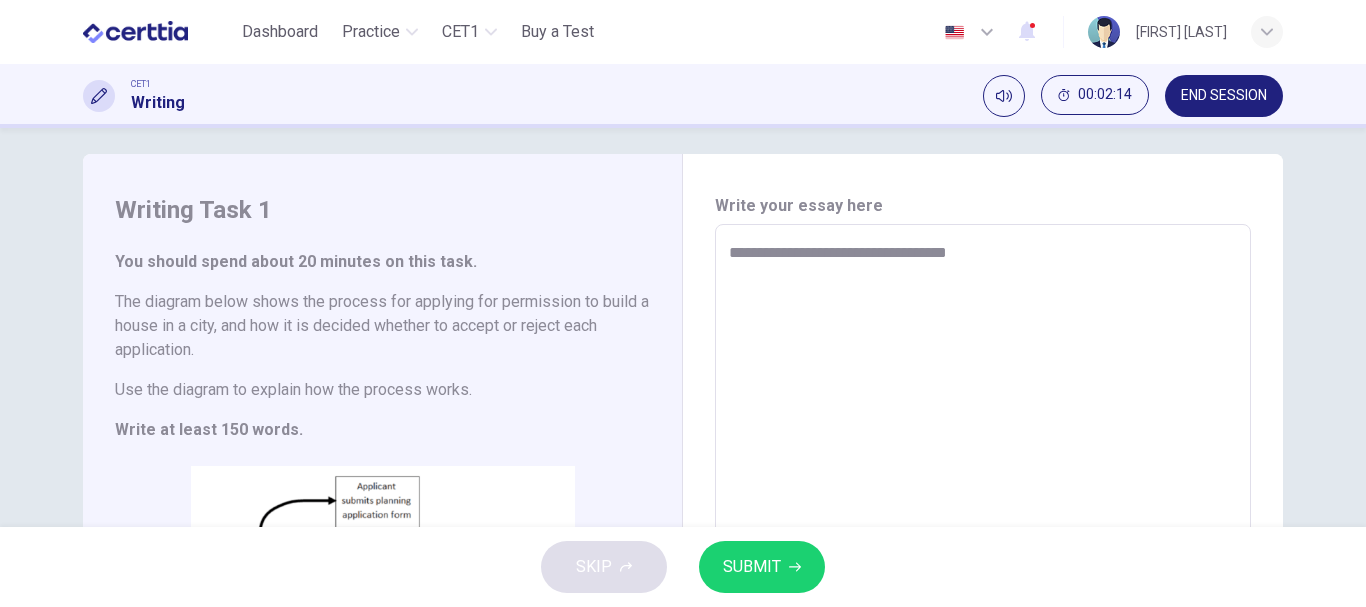 type on "*" 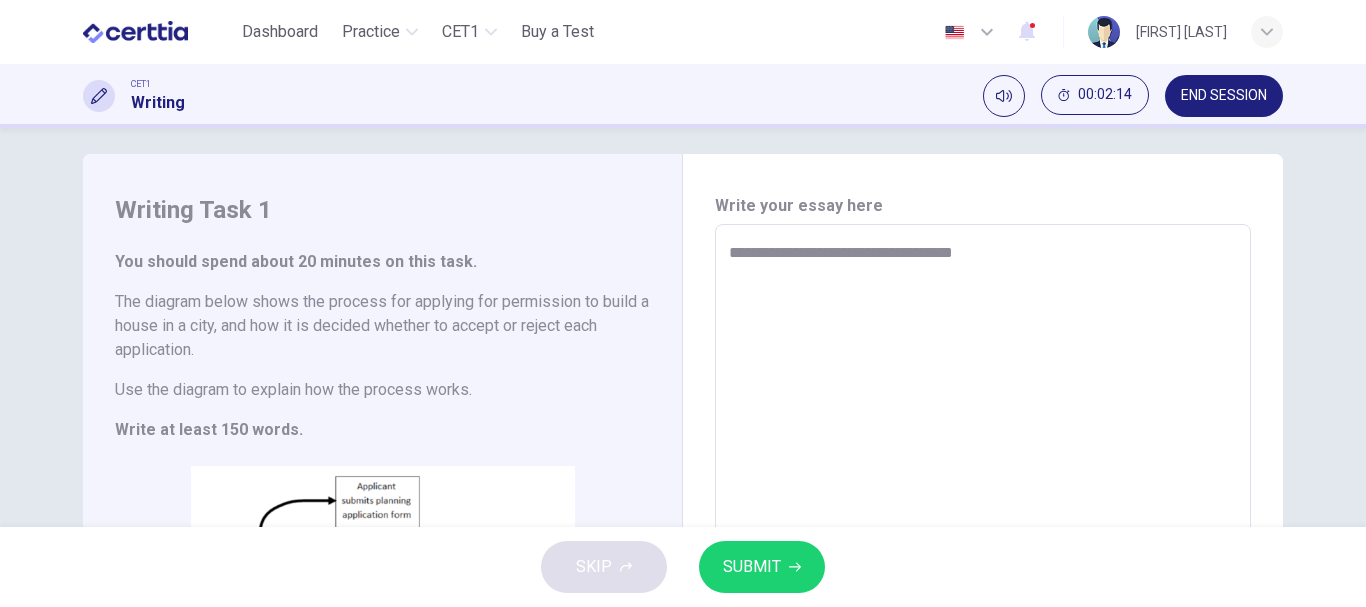type on "**********" 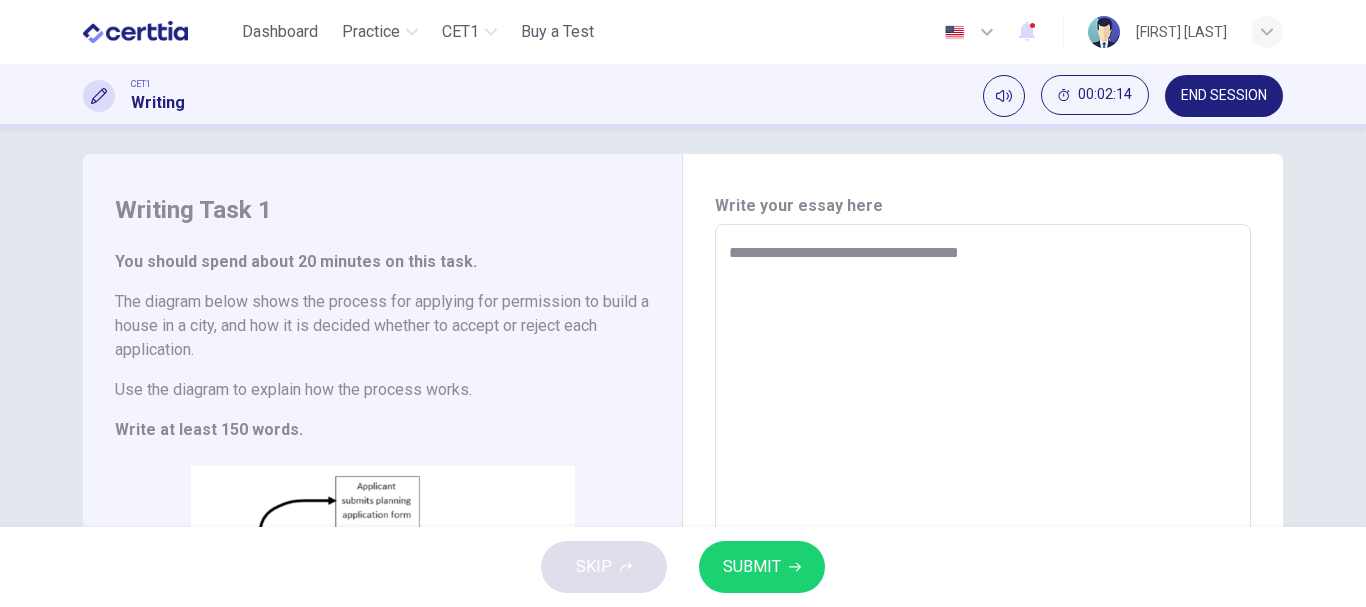 type on "*" 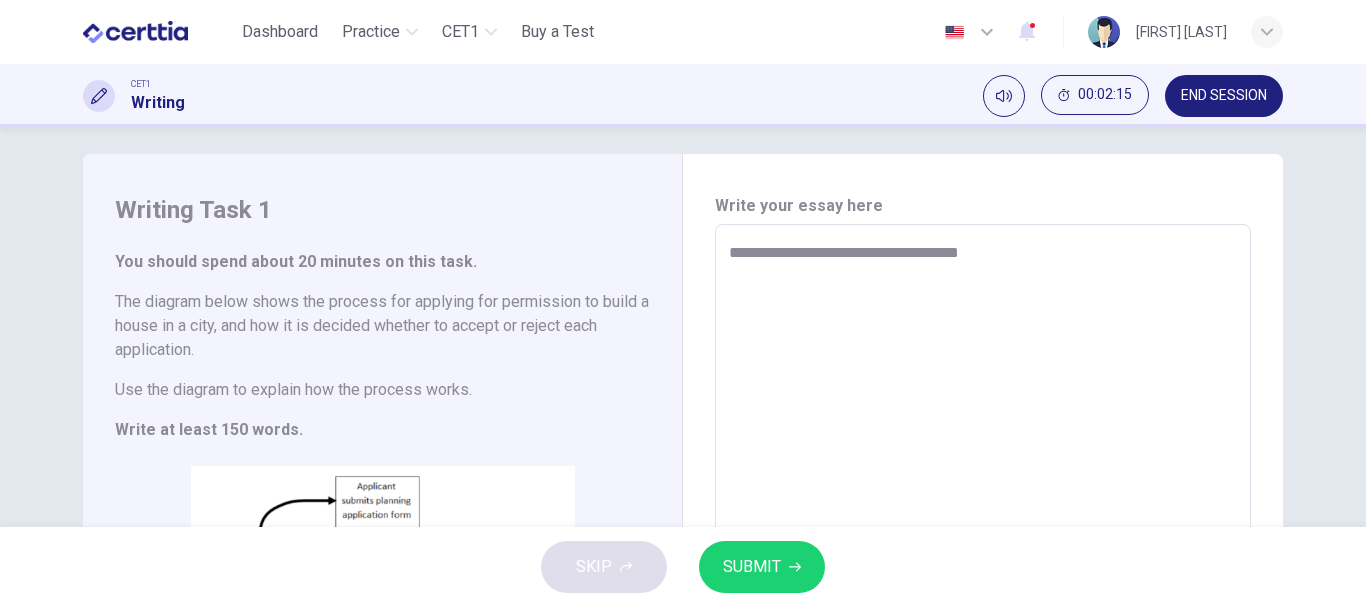 type on "**********" 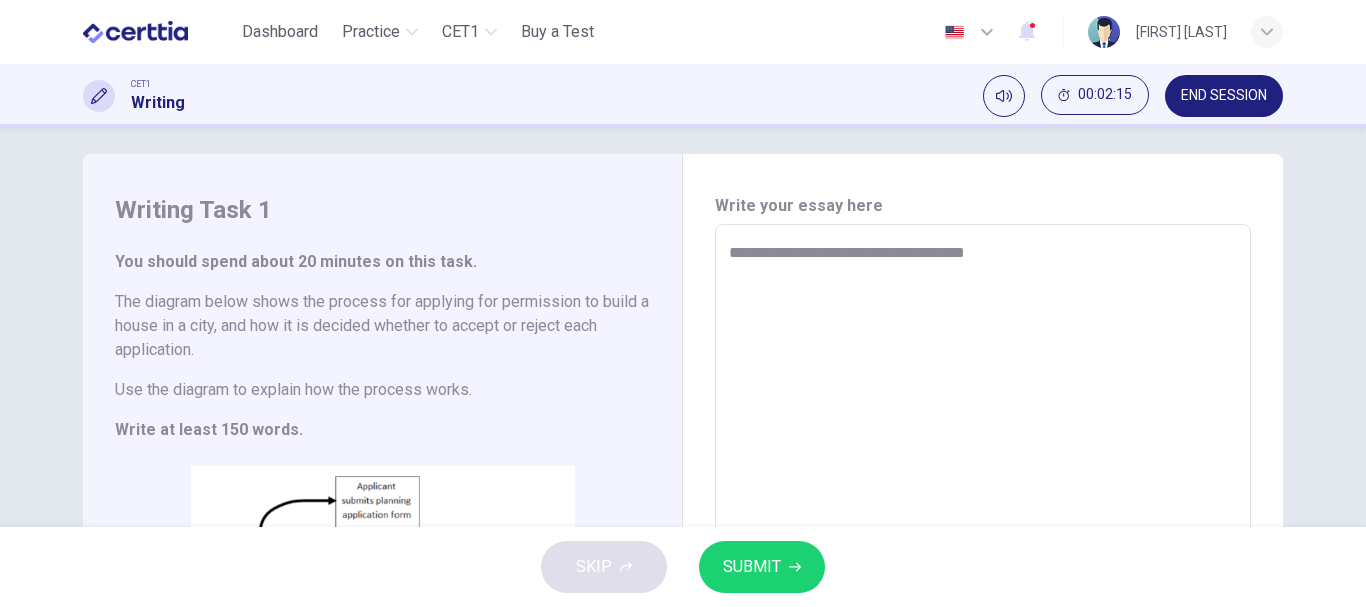 type on "*" 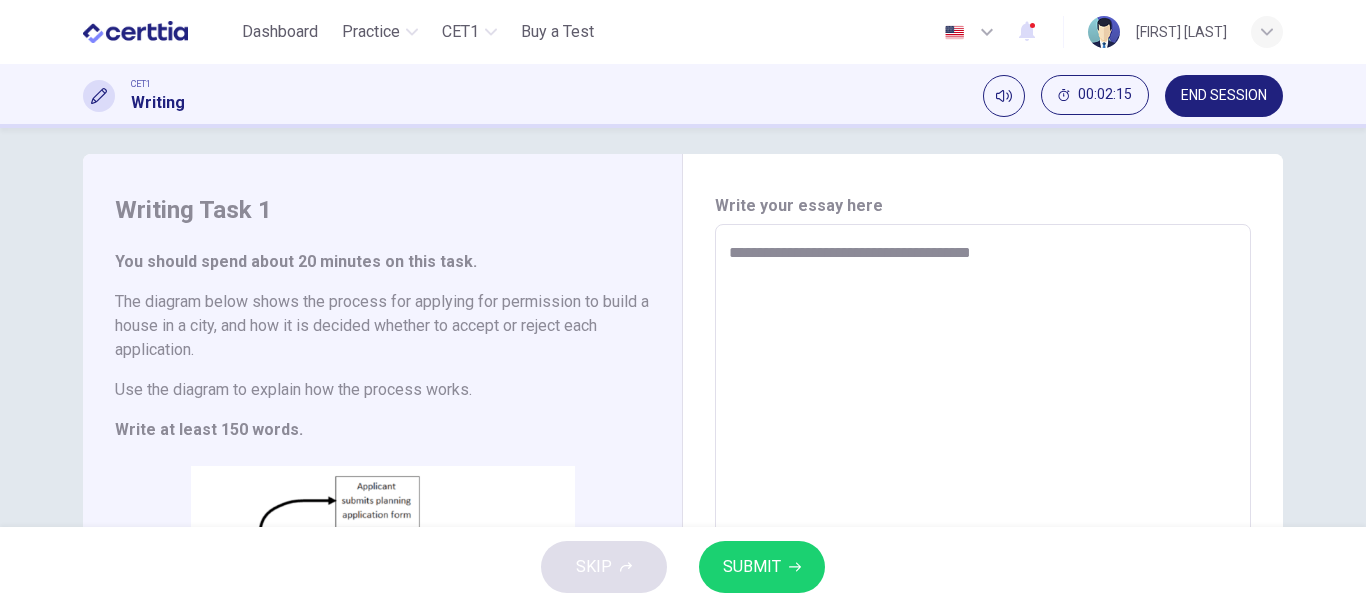 type on "*" 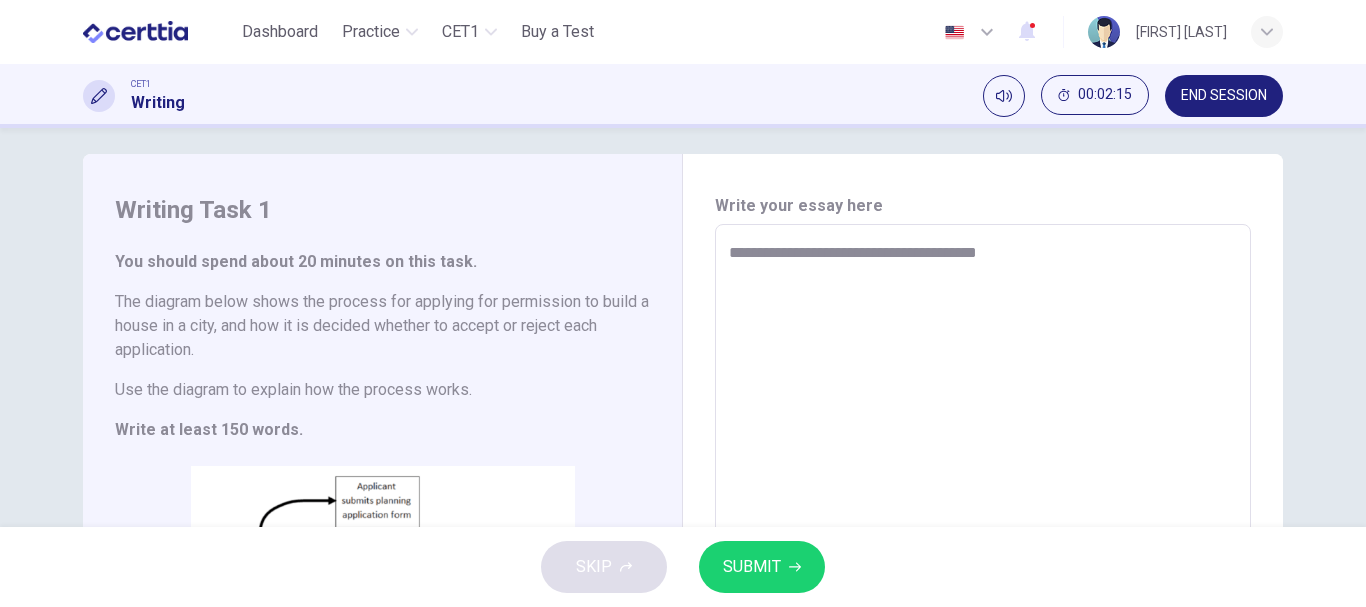 type on "*" 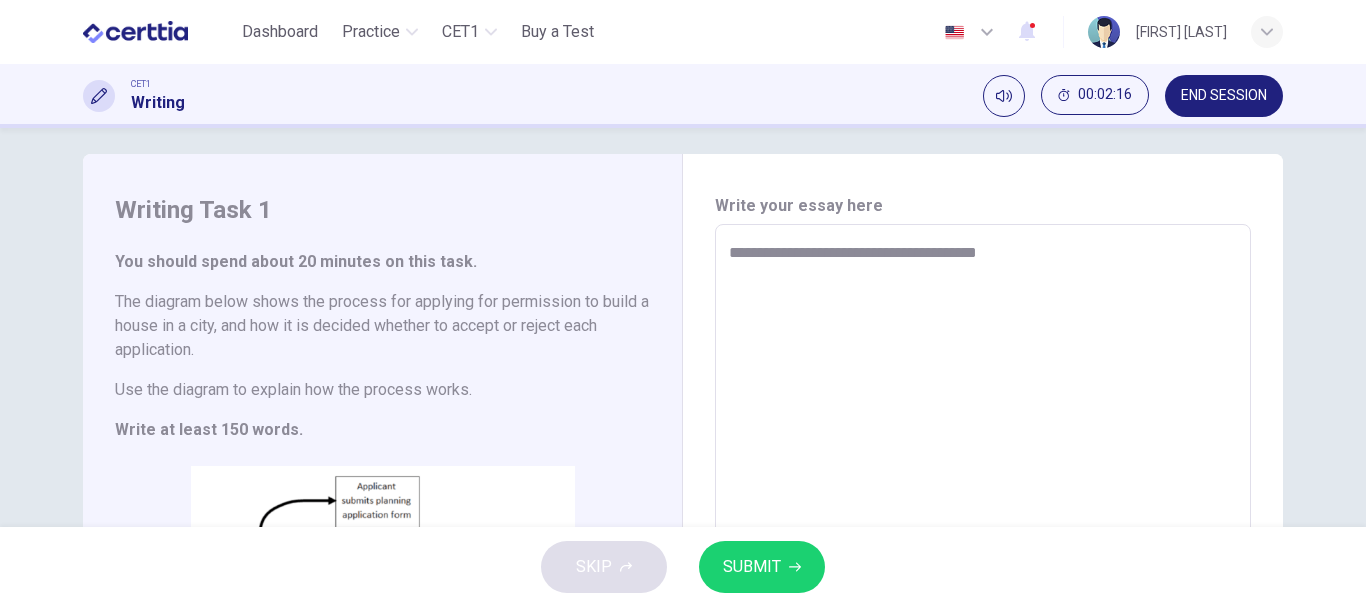 type on "**********" 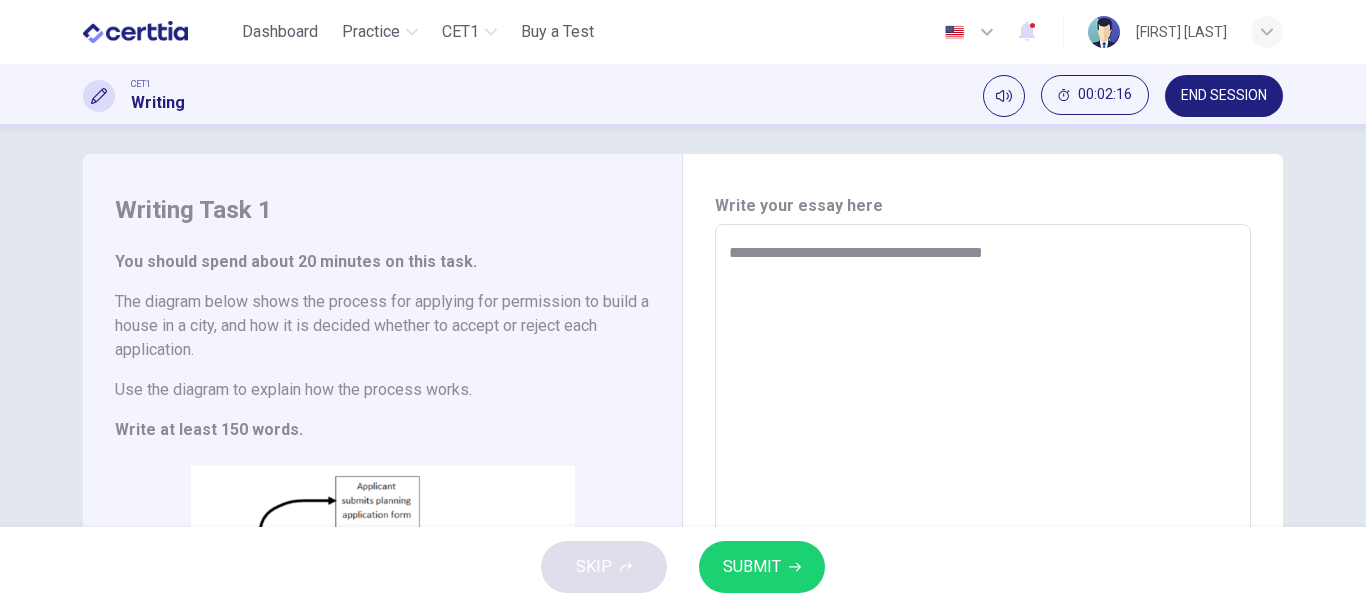 type on "*" 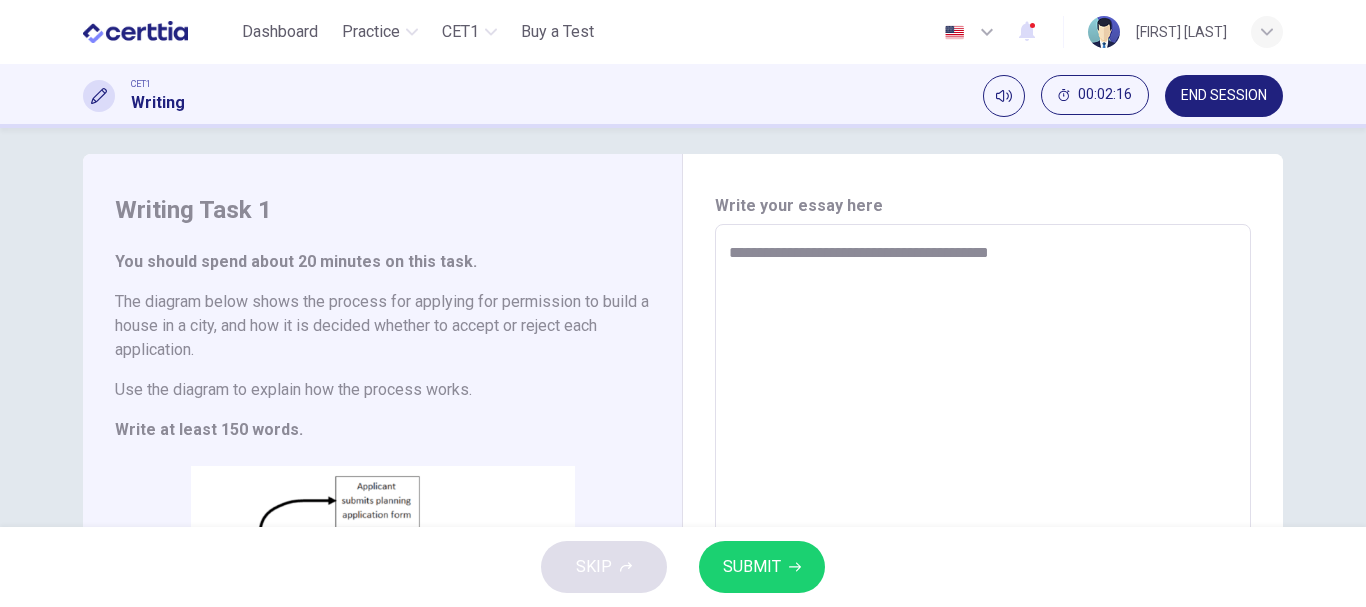 type on "**********" 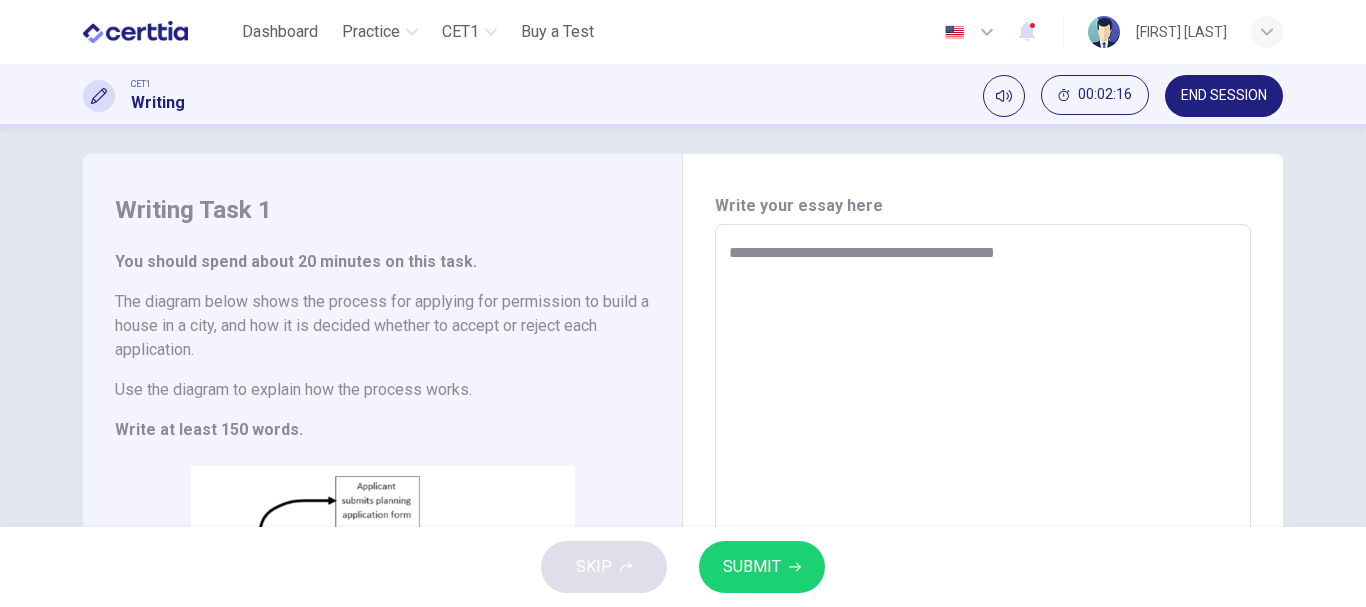 type on "*" 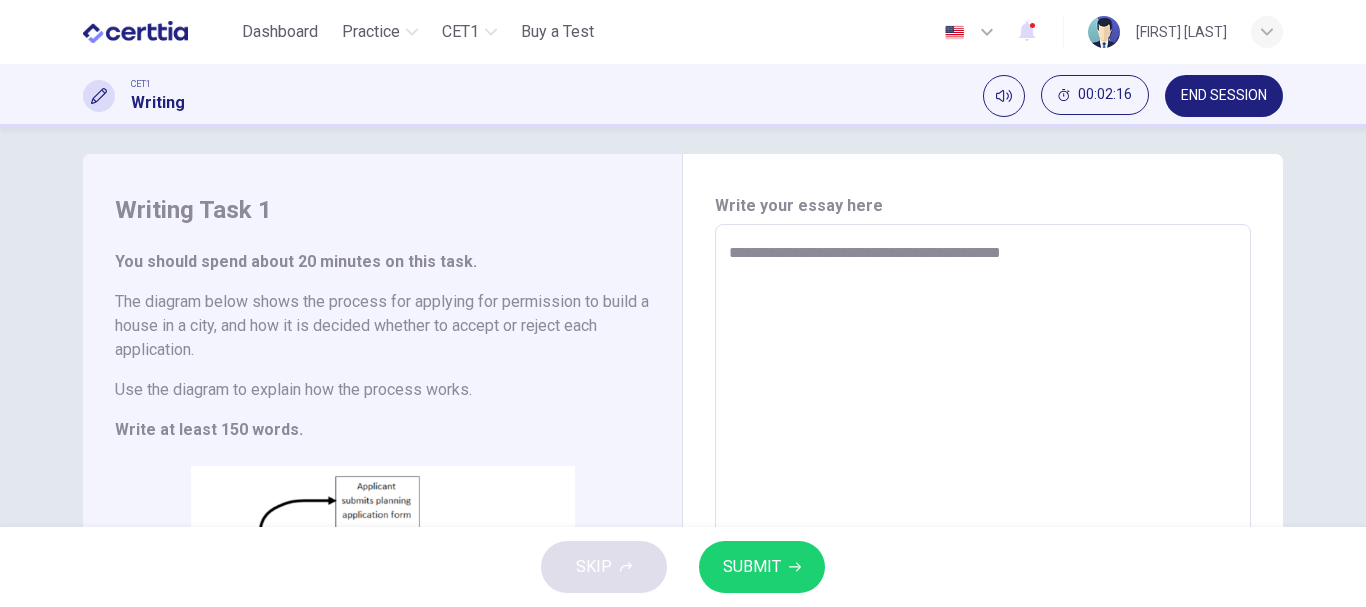 type on "*" 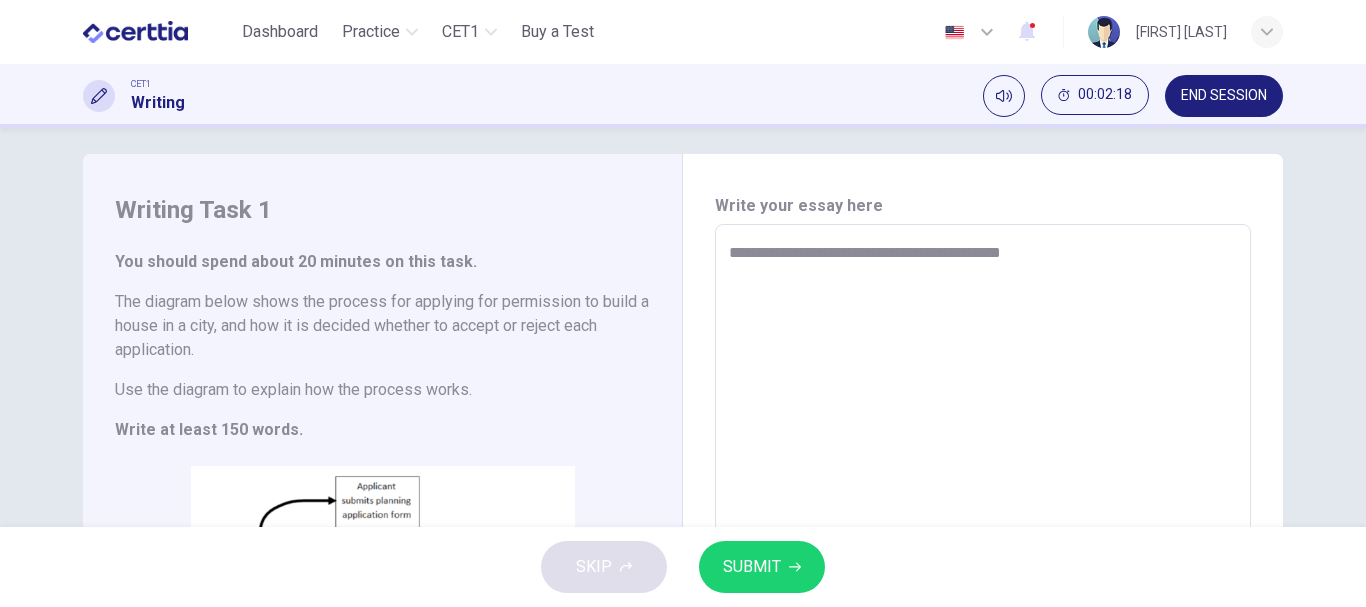 type on "**********" 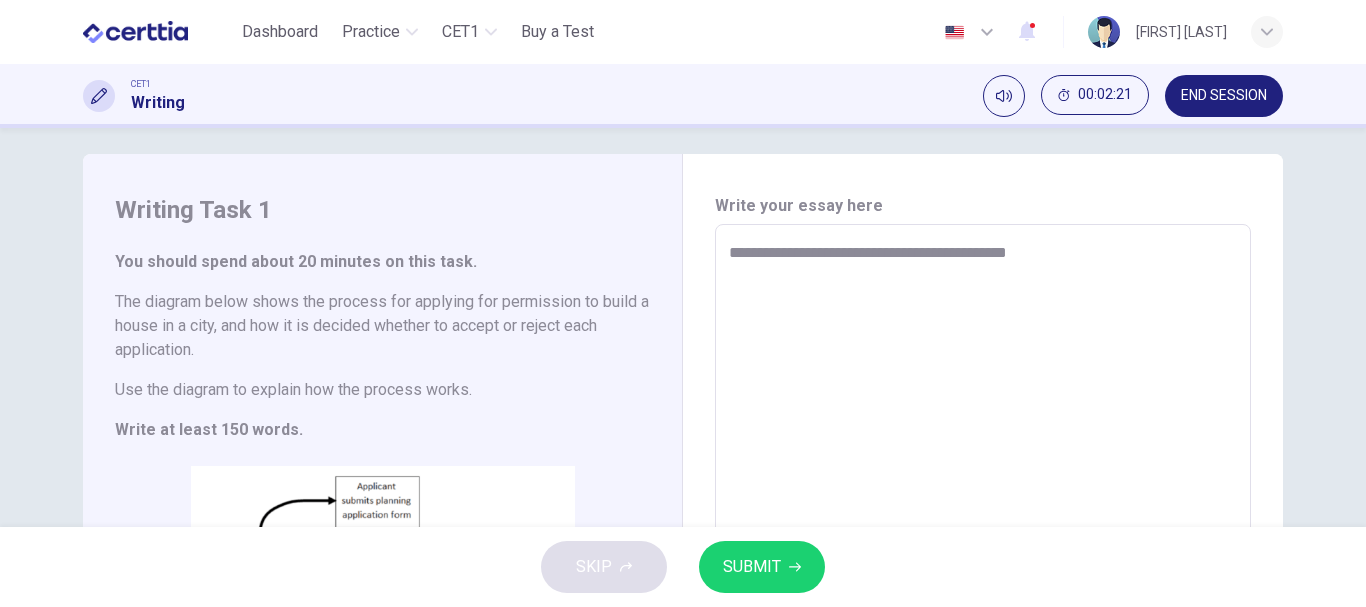 type on "**********" 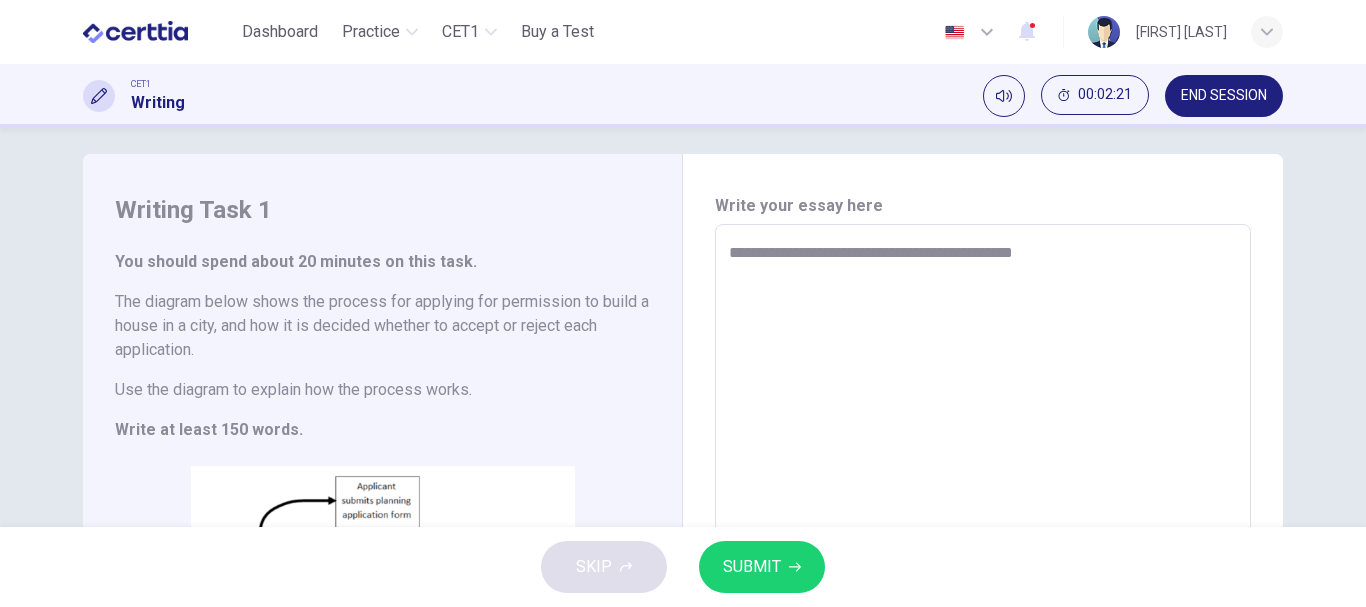 type on "*" 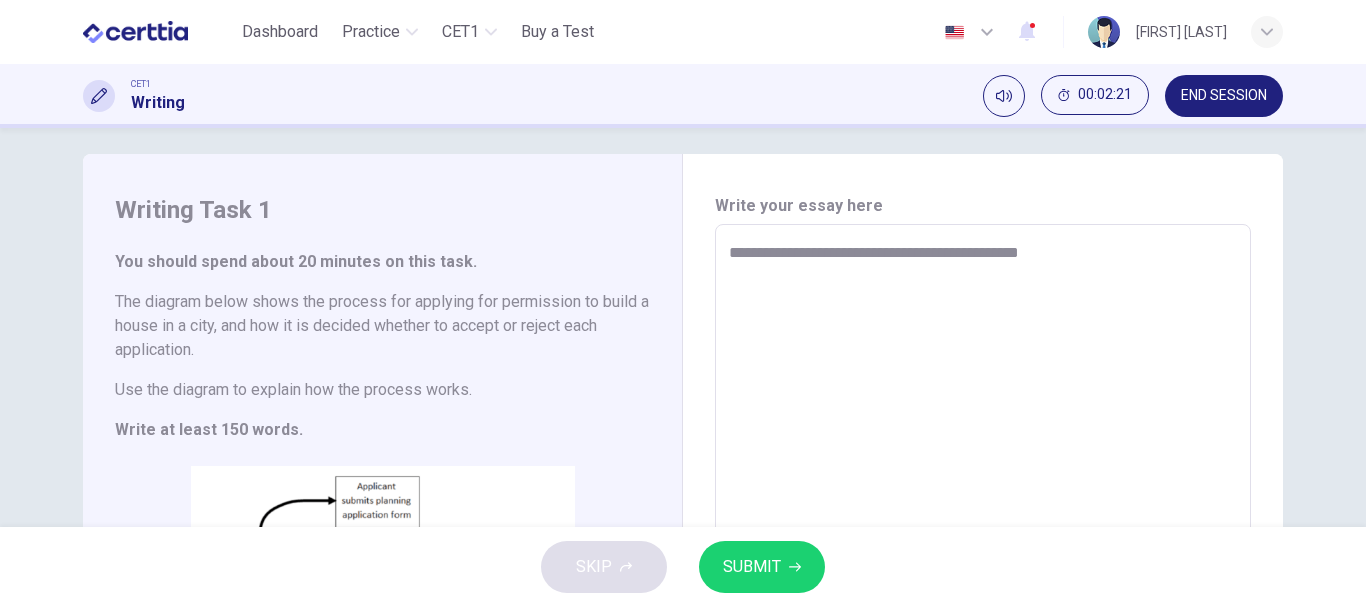 type on "*" 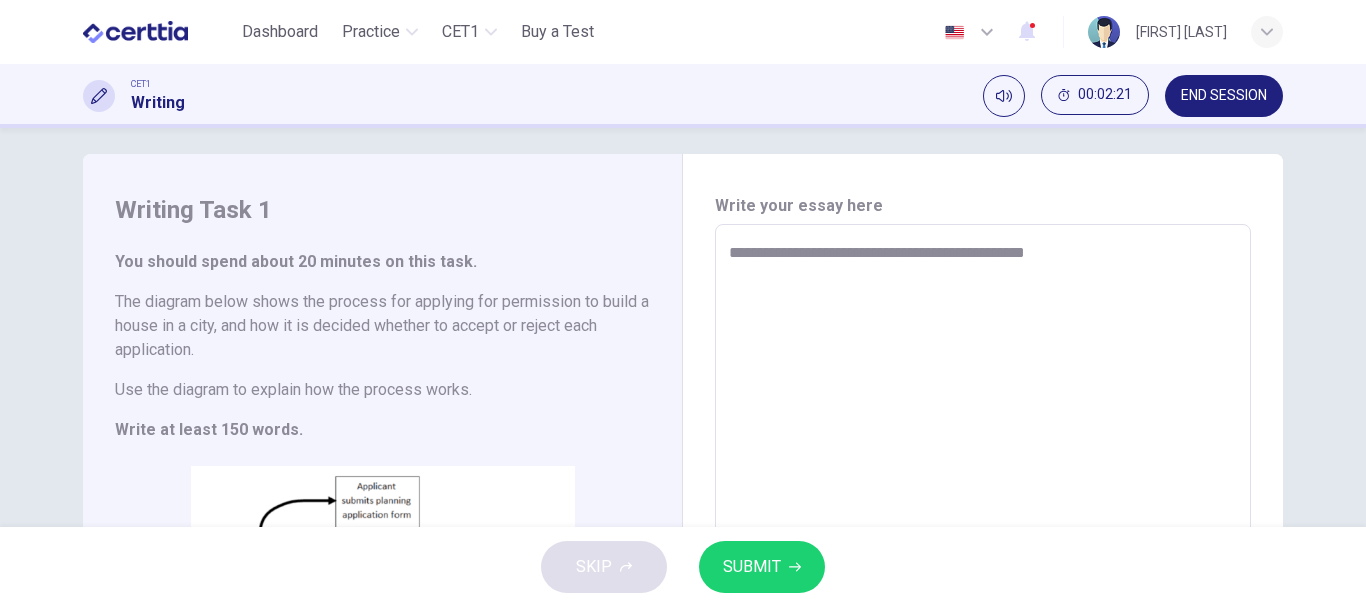 type on "*" 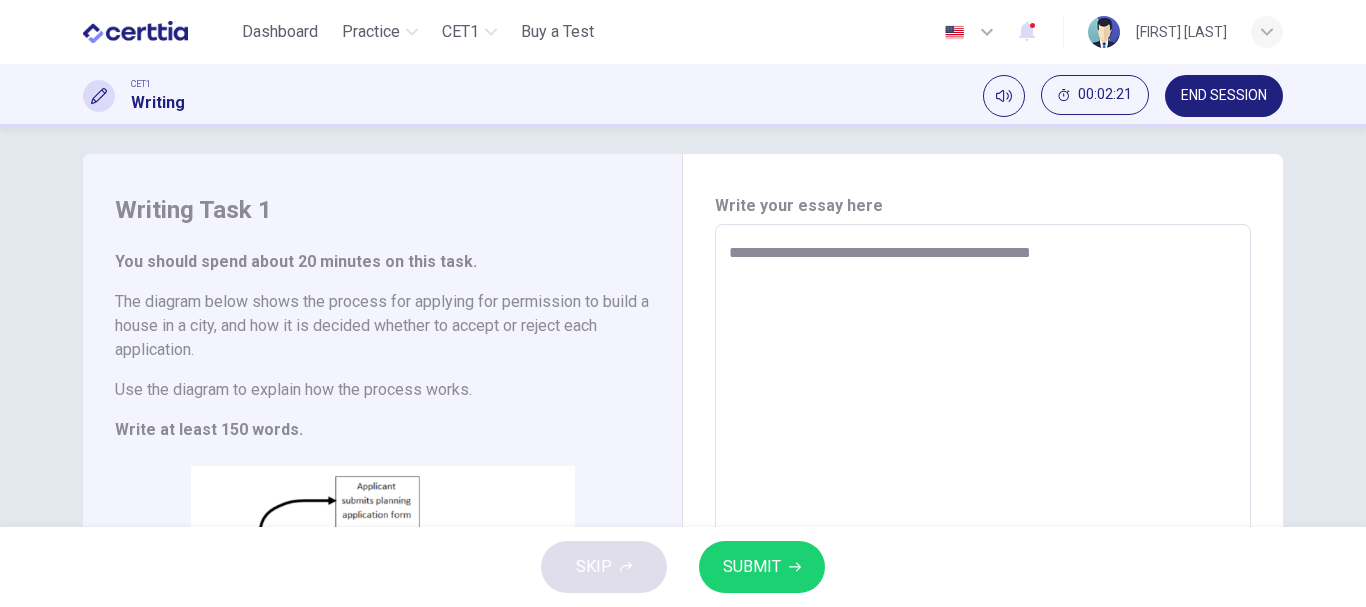 type on "*" 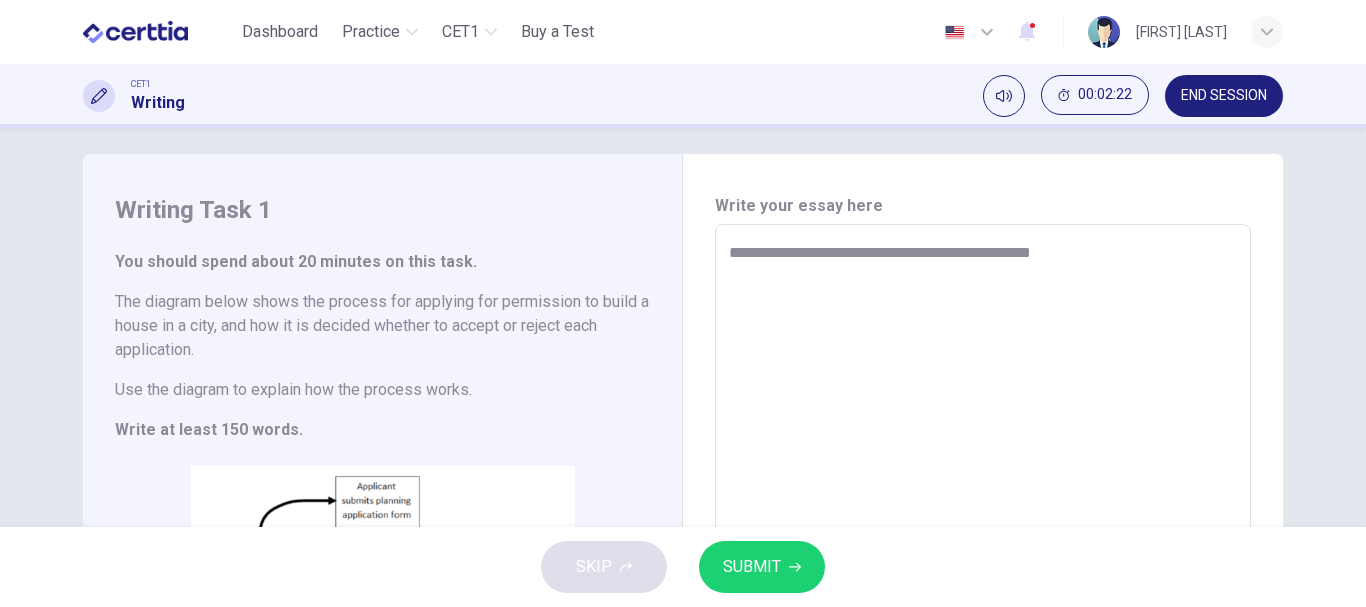 type on "**********" 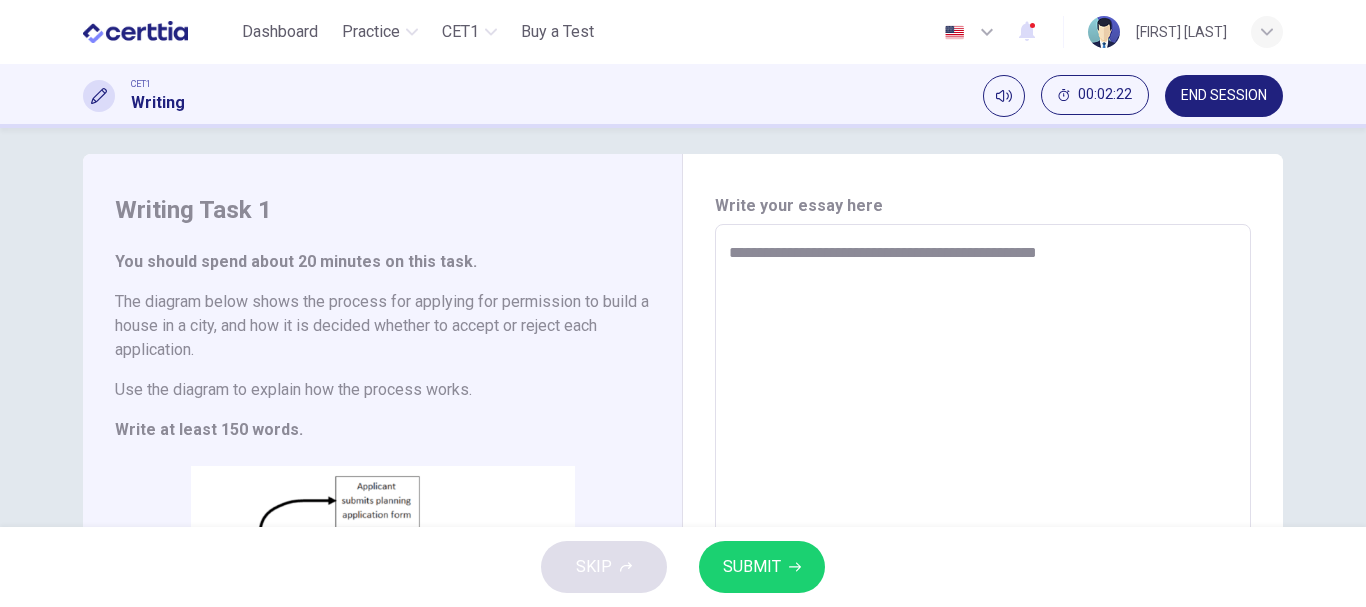type on "*" 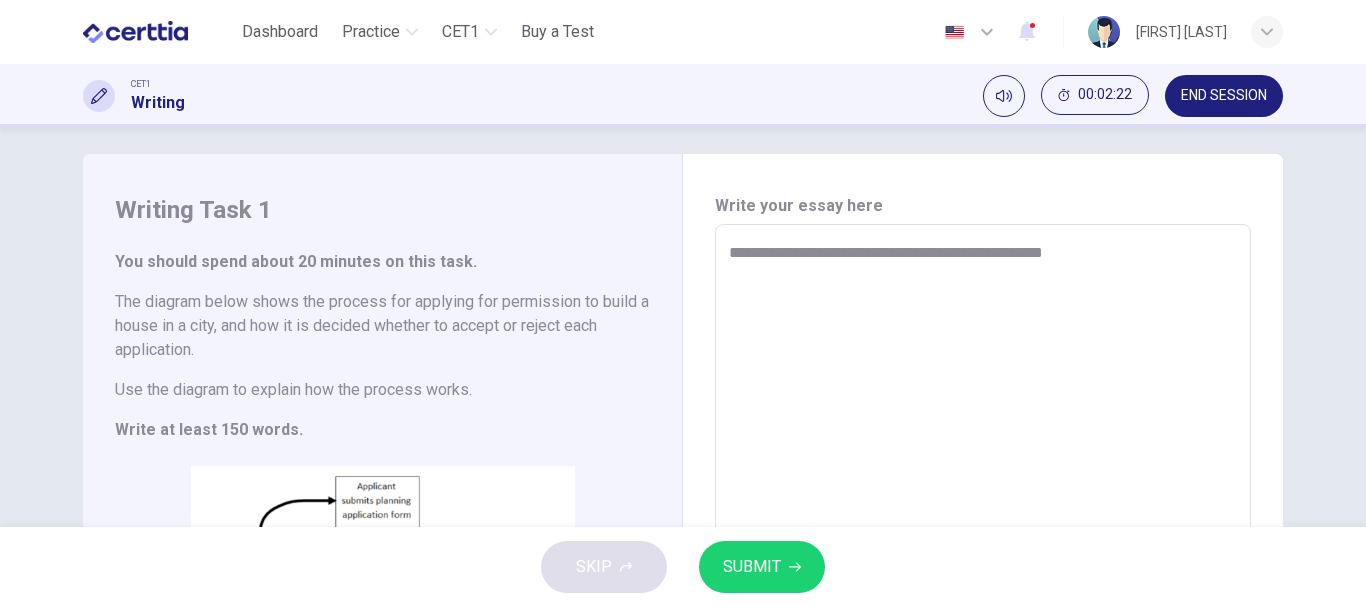 type on "**********" 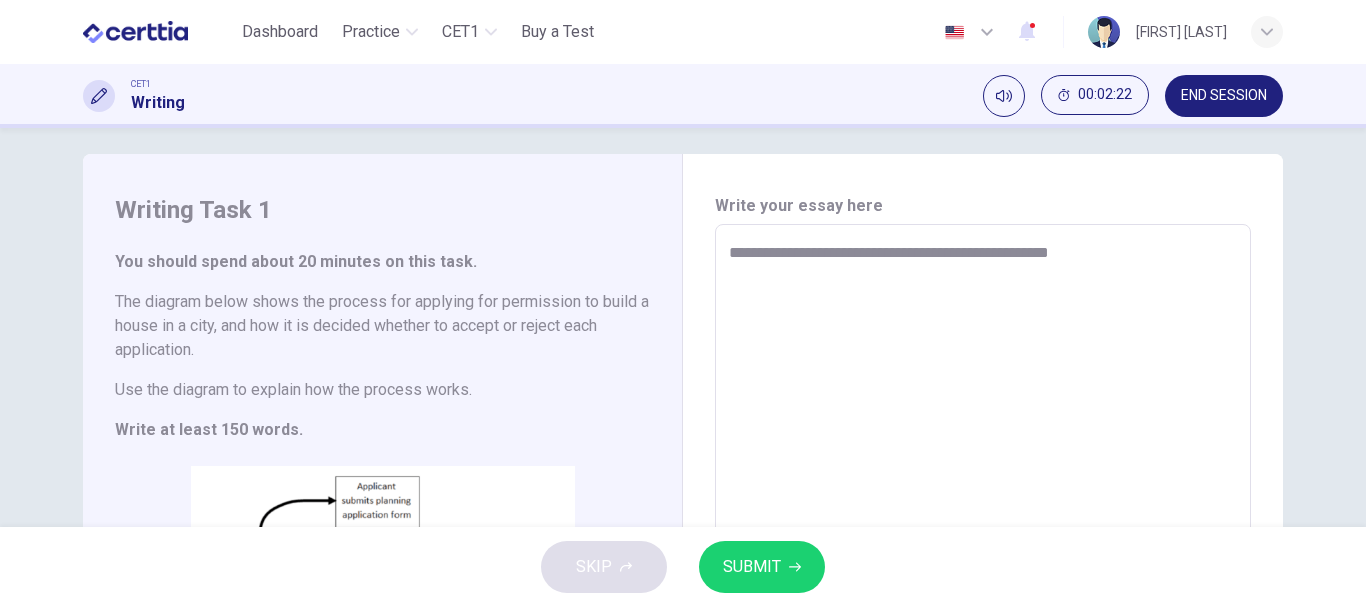 type on "*" 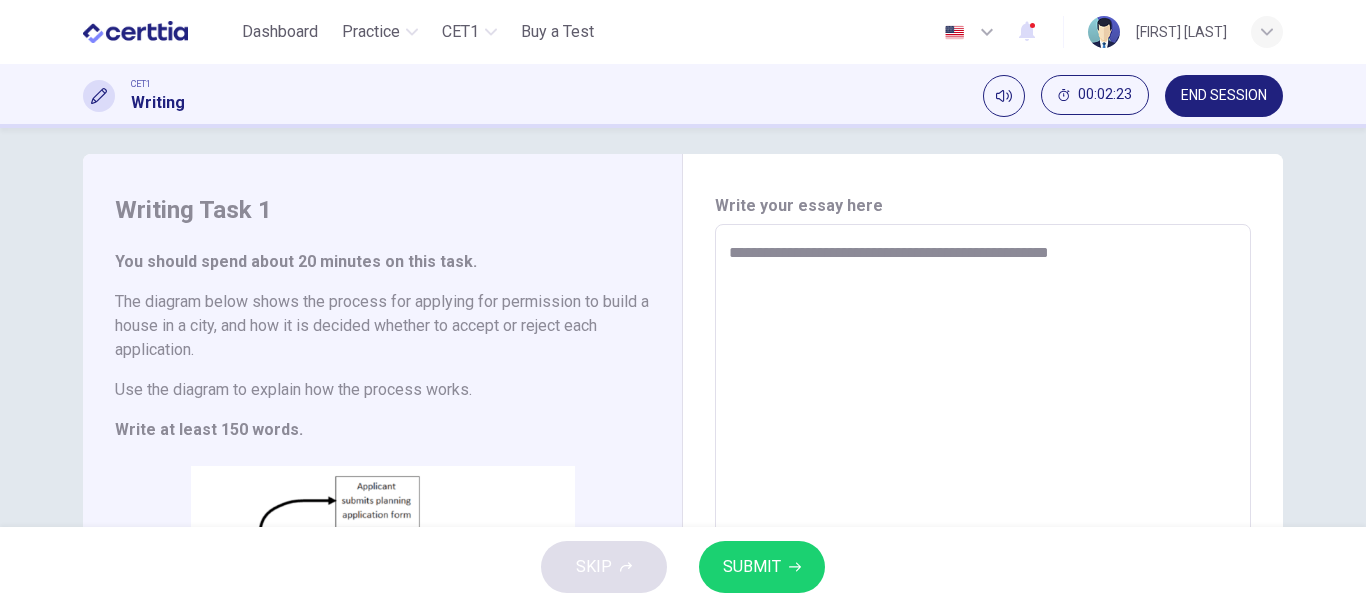 type on "**********" 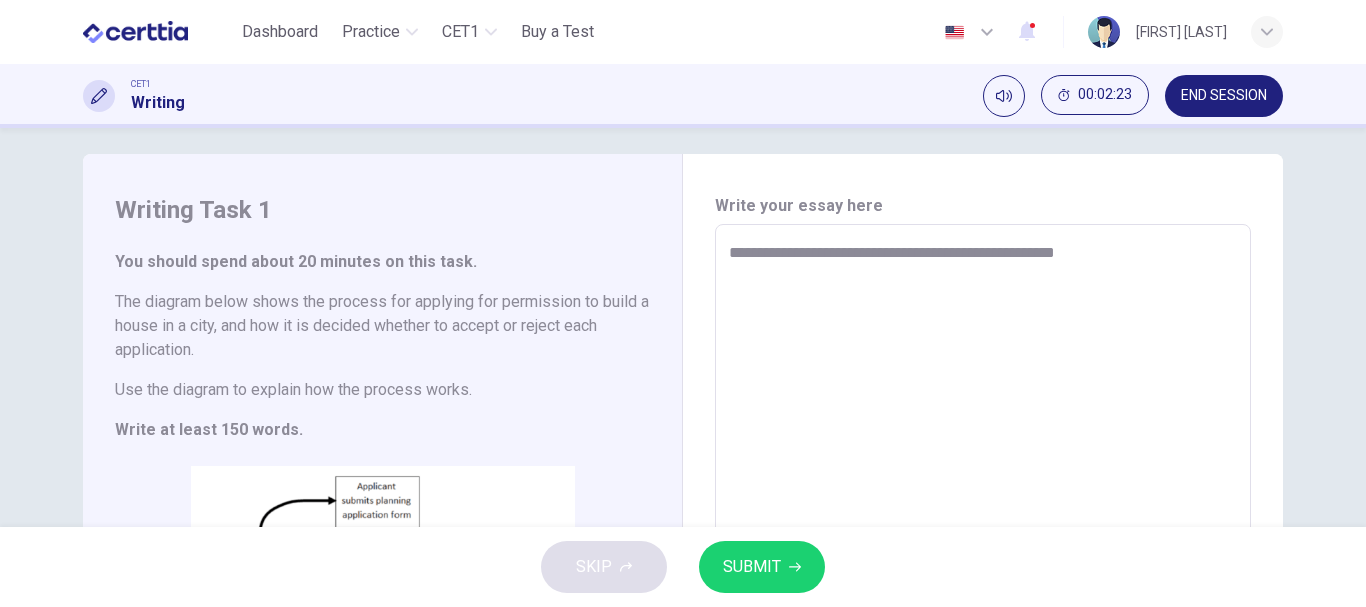 type on "**********" 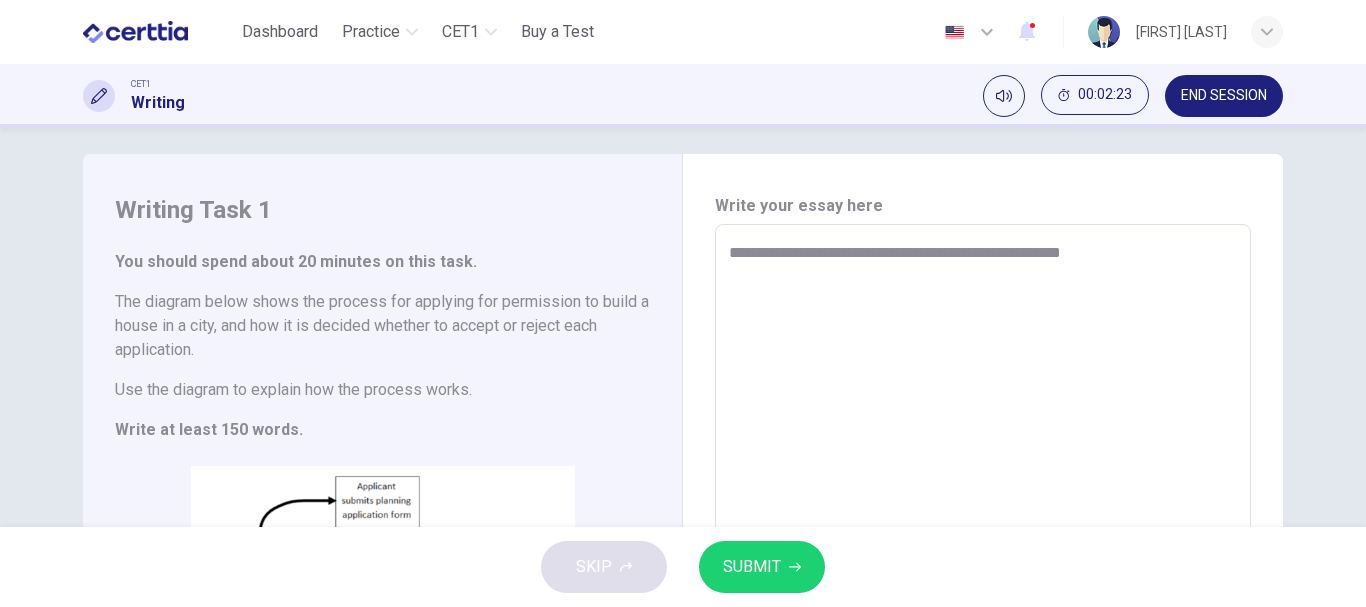 type on "*" 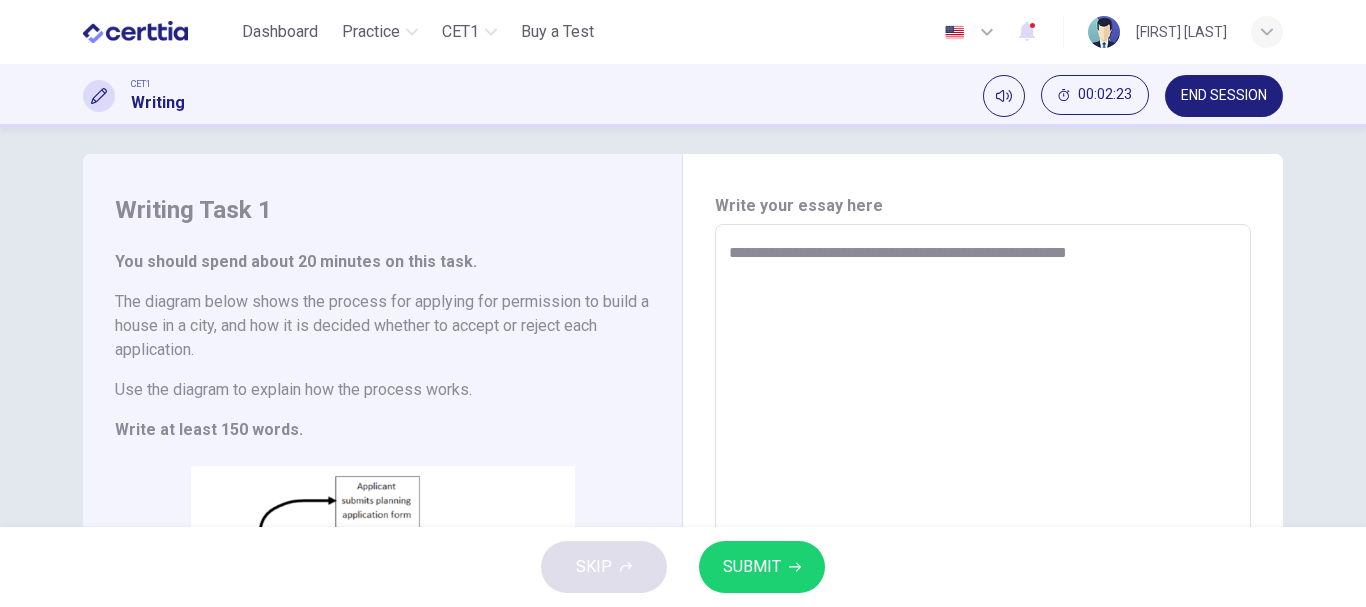 type on "*" 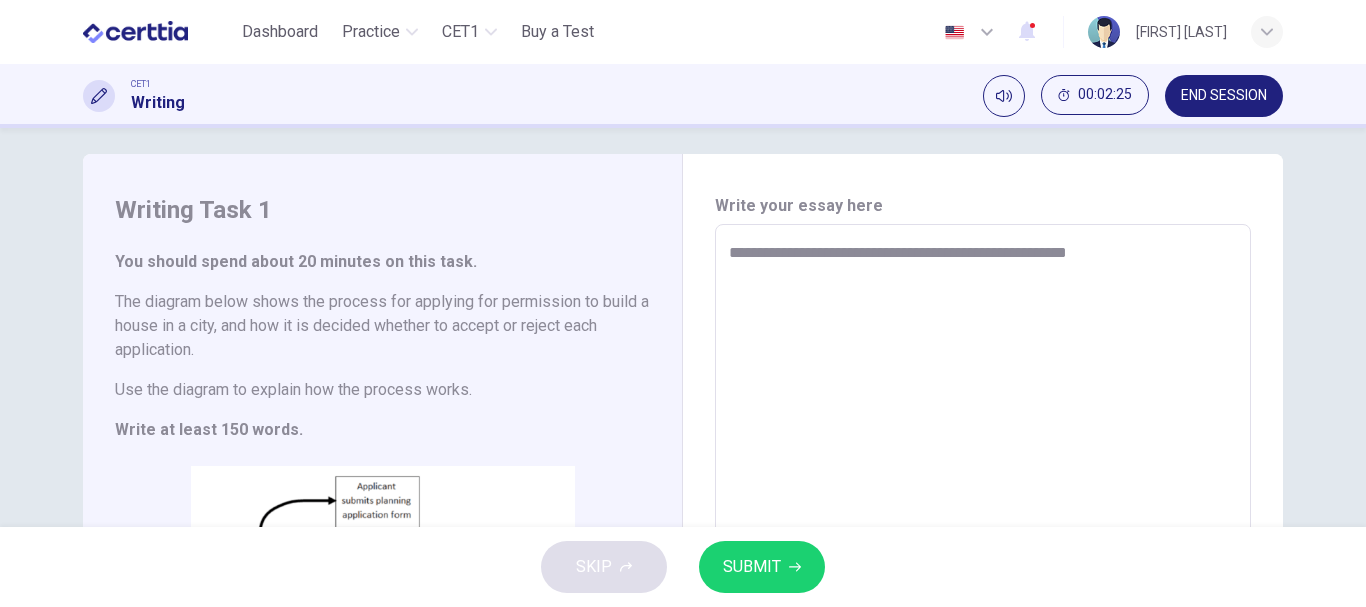 type on "**********" 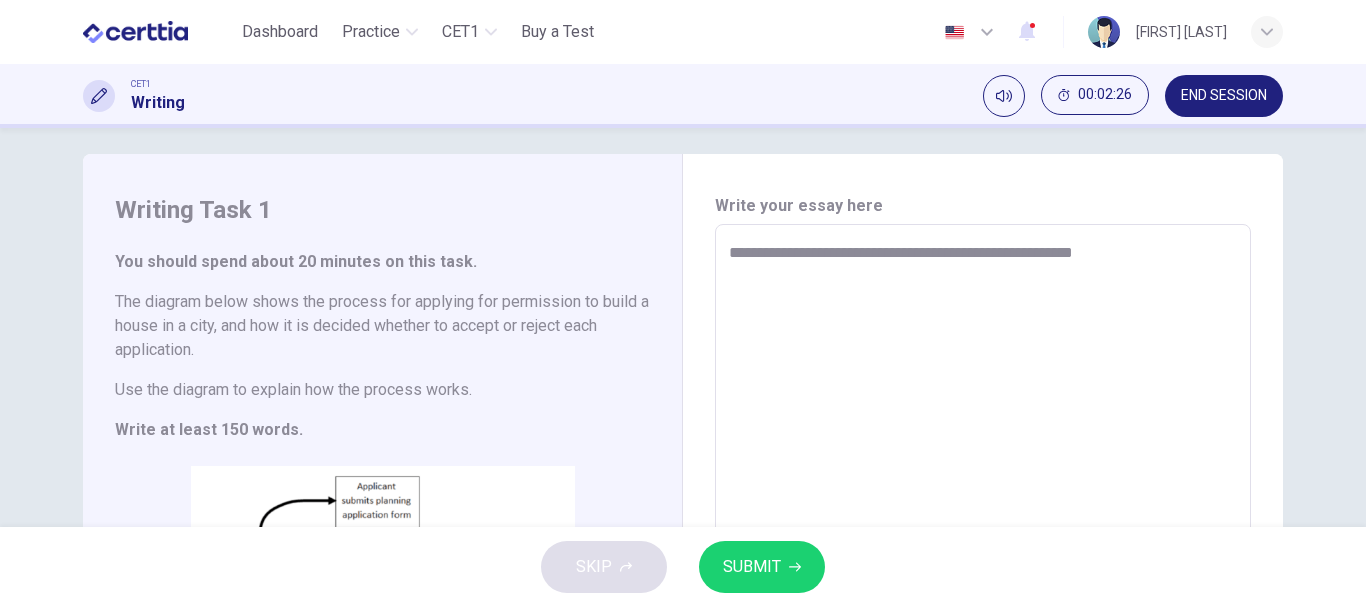 type on "**********" 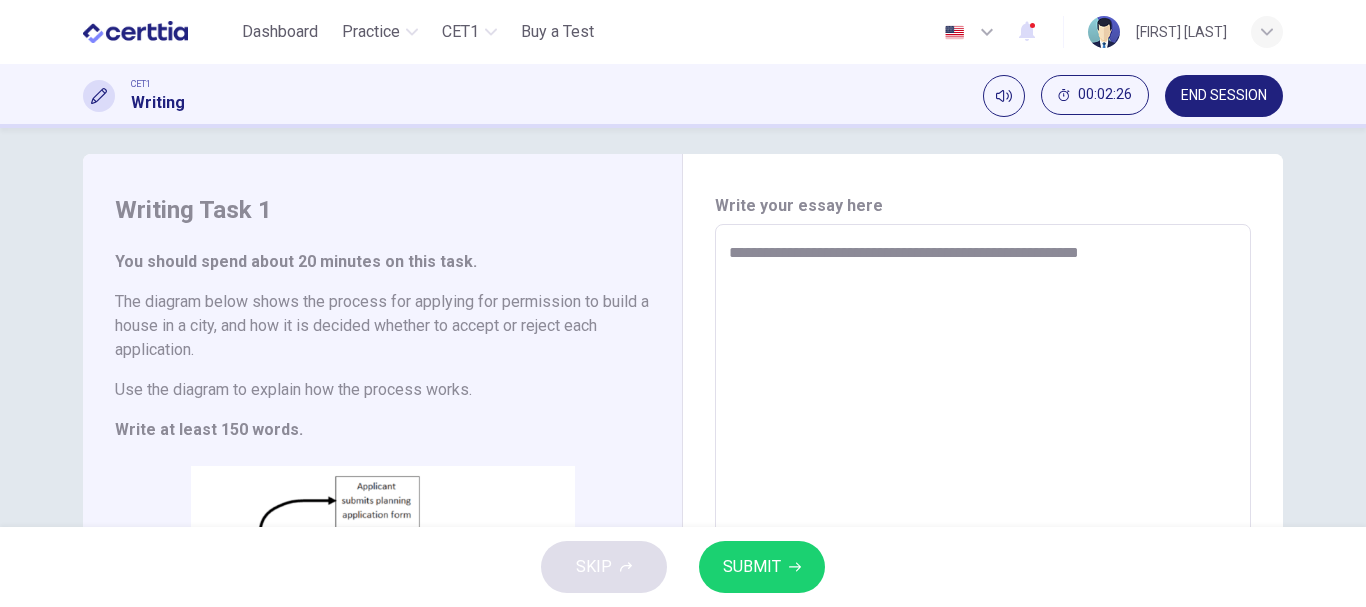 type on "*" 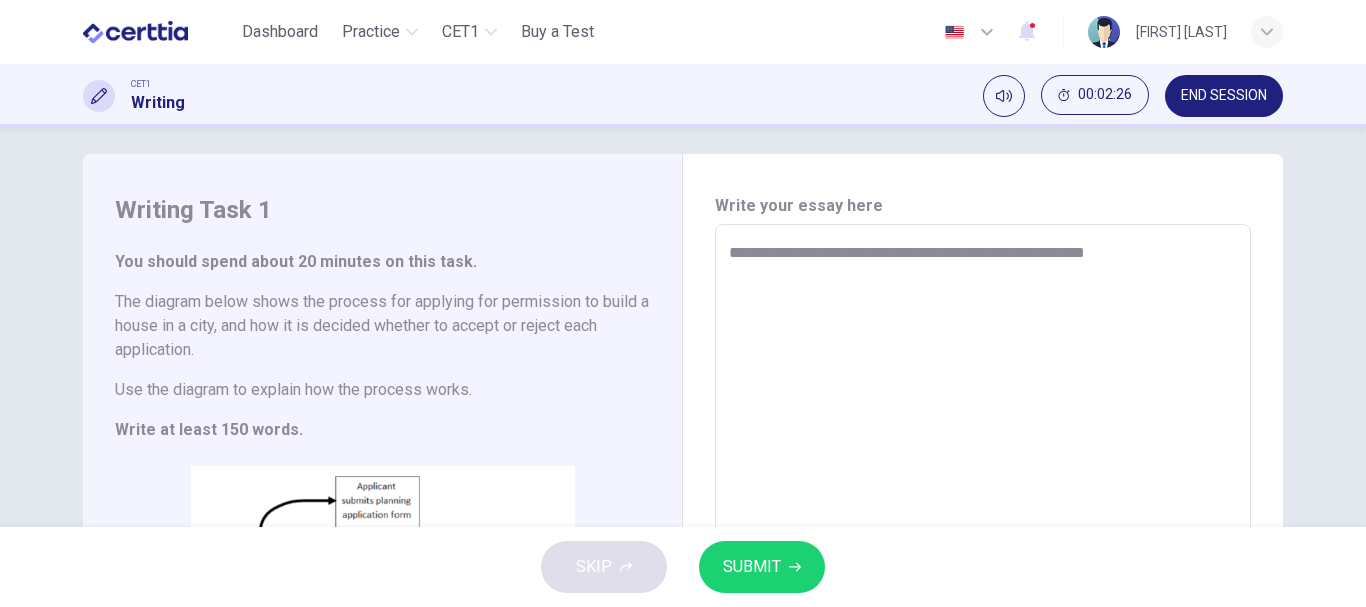 type on "*" 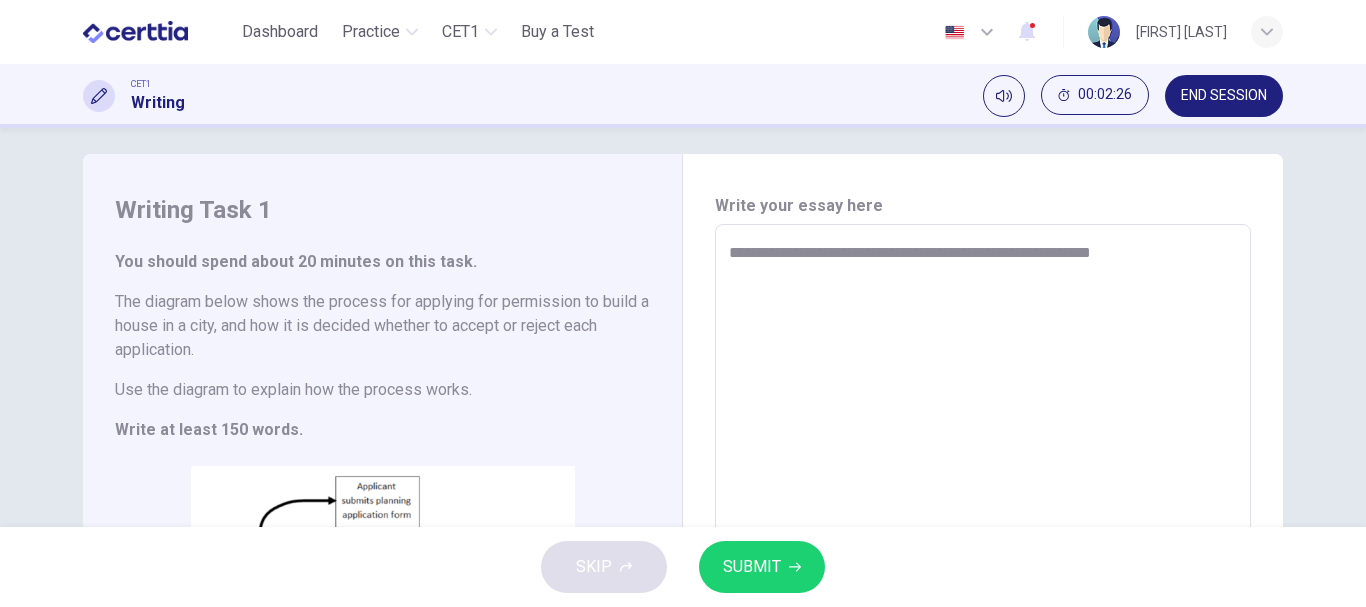 type on "*" 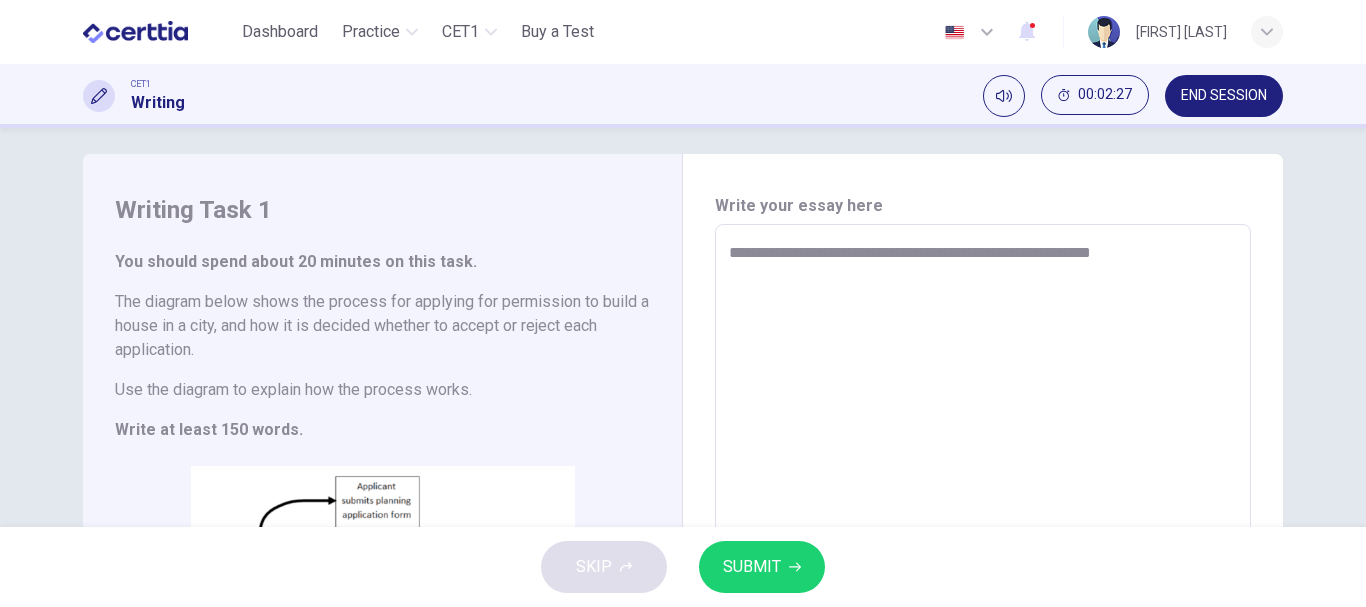 type on "**********" 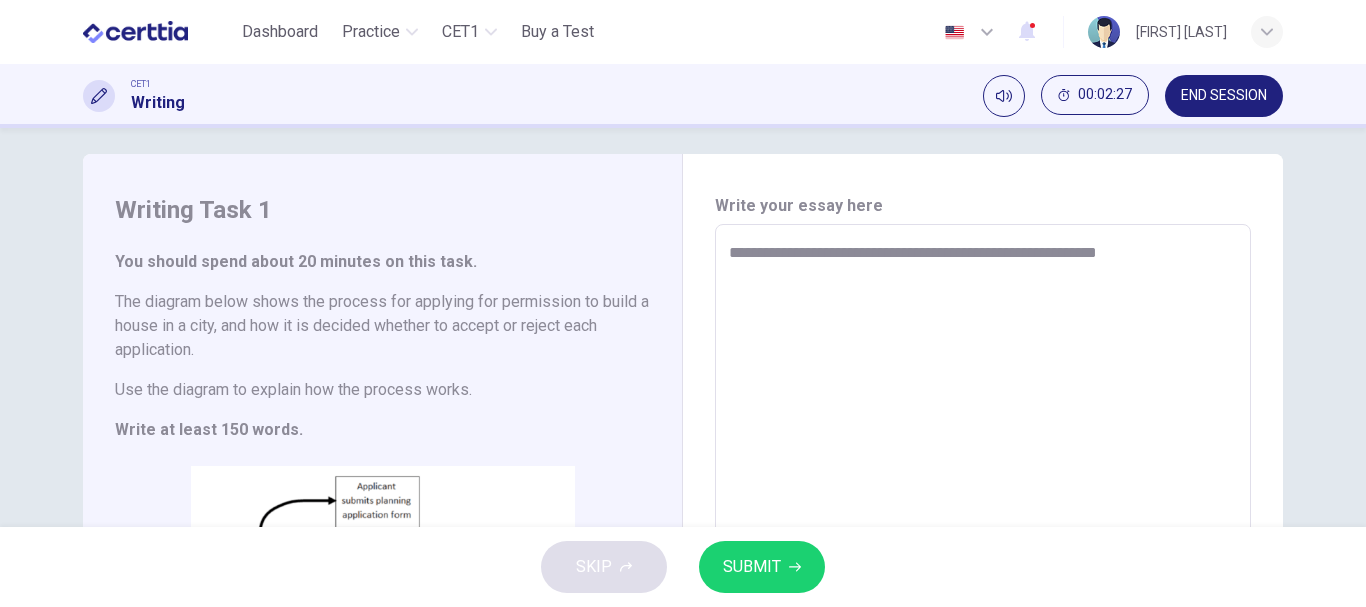 type on "*" 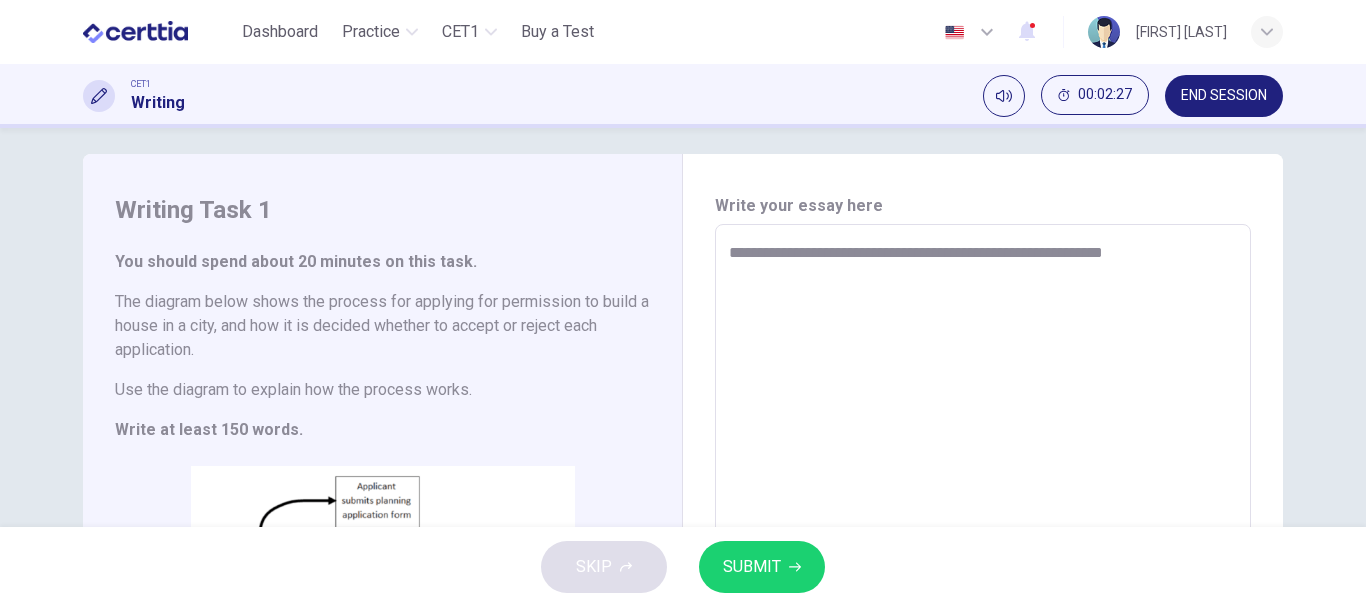 type on "*" 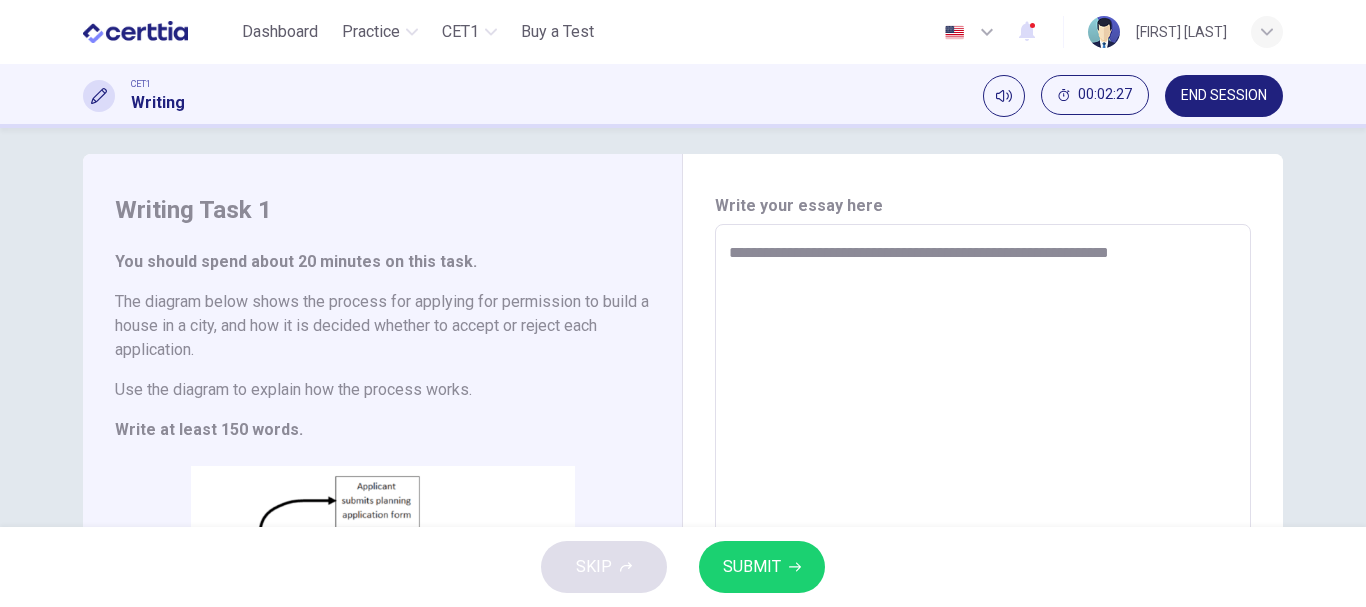 type on "*" 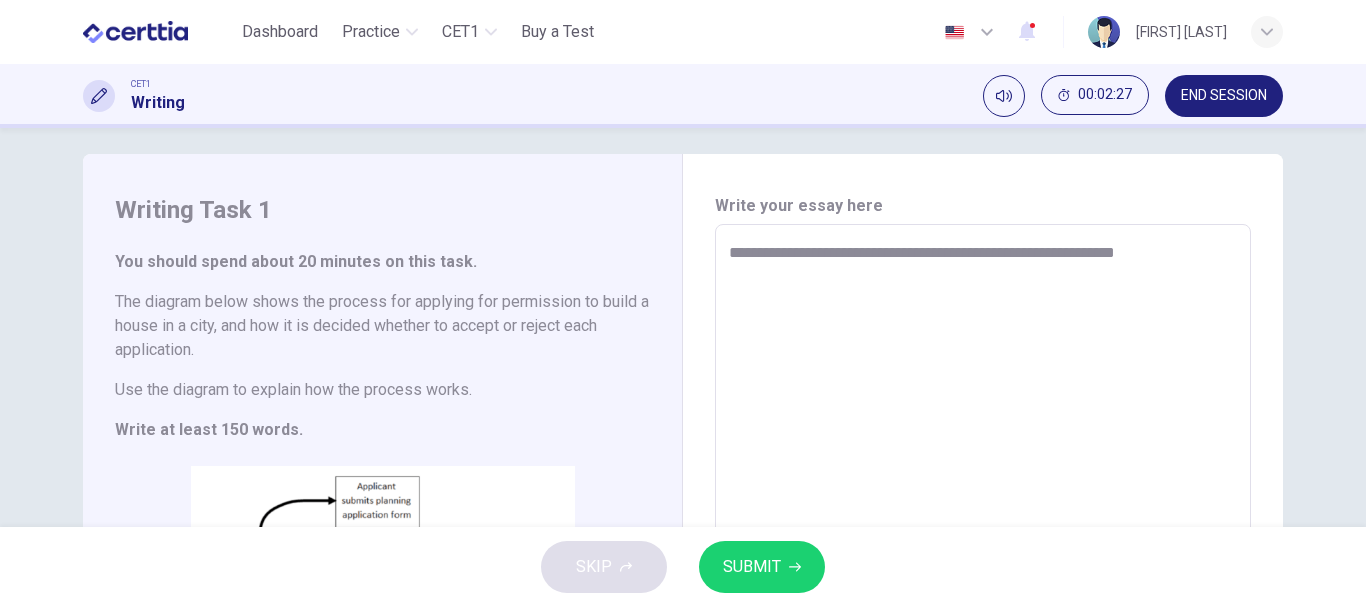 type on "*" 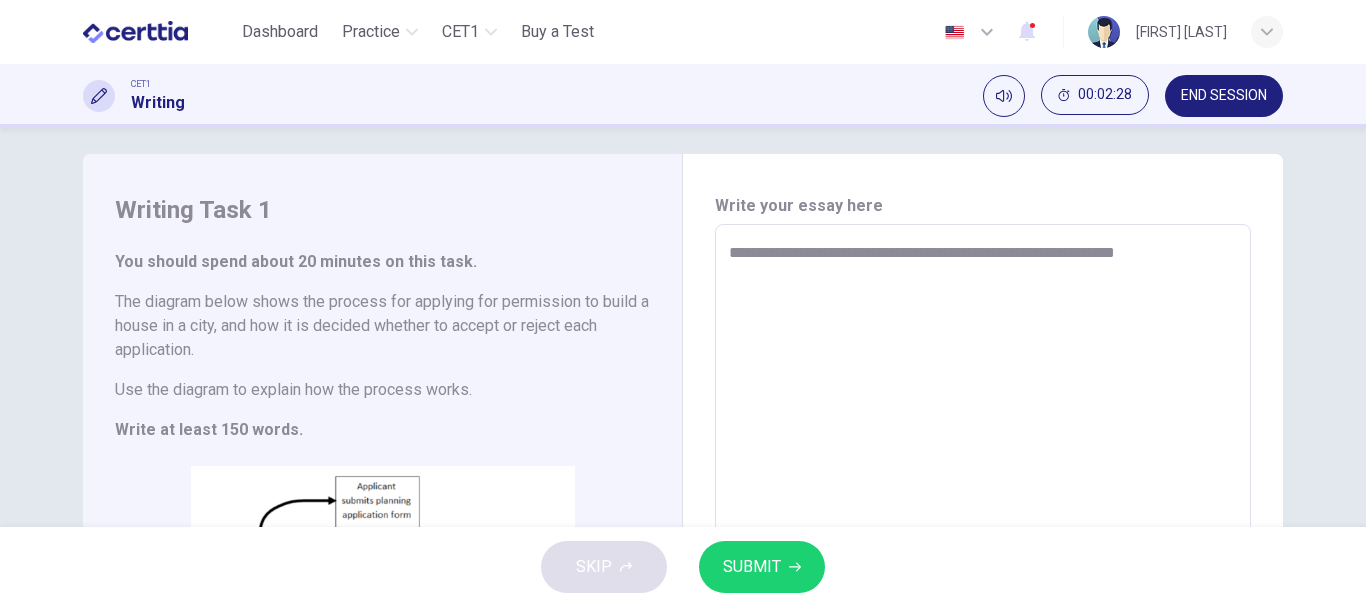 type on "**********" 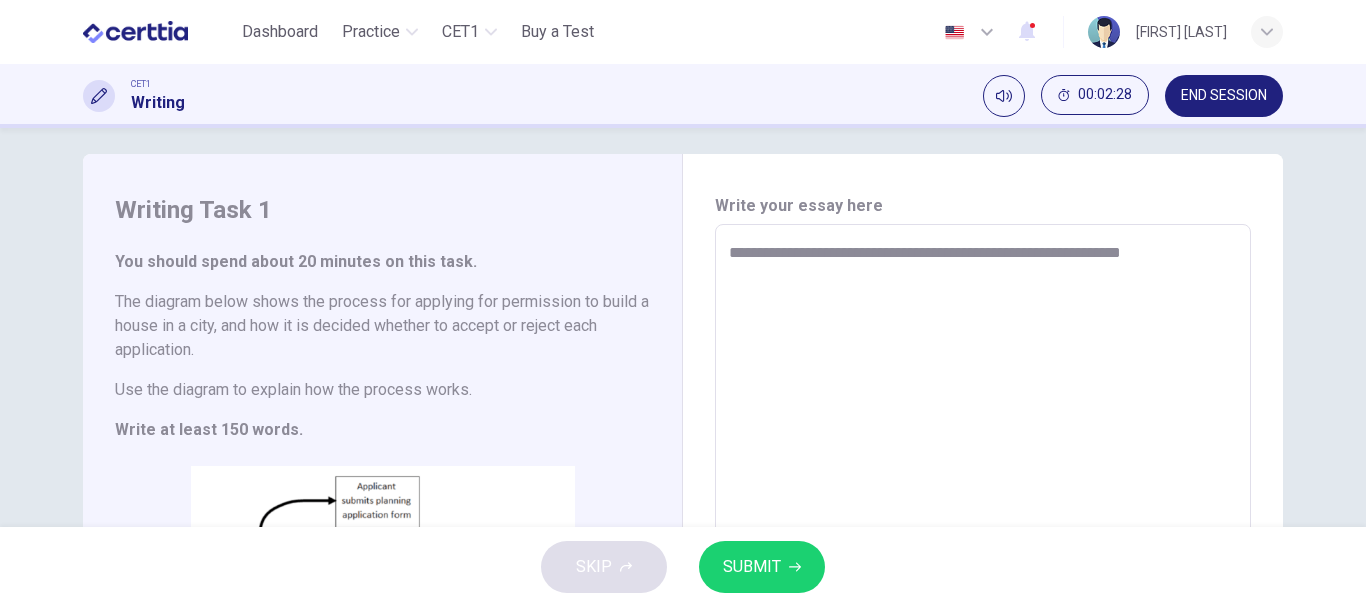 type on "**********" 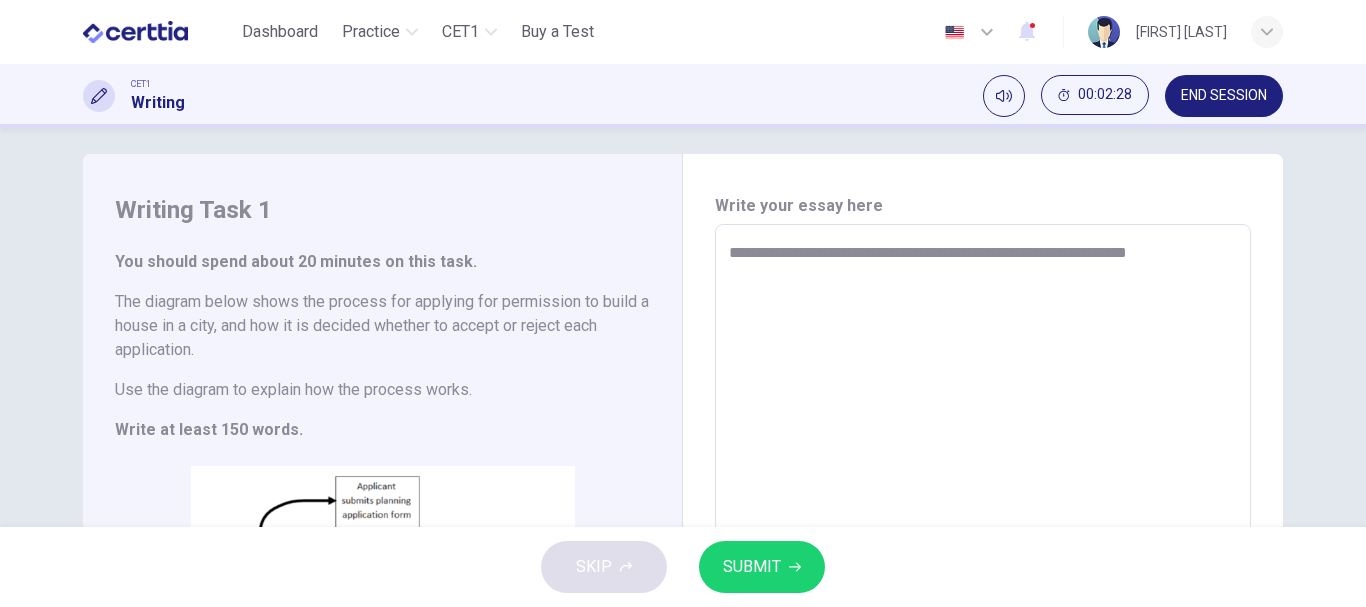 type on "*" 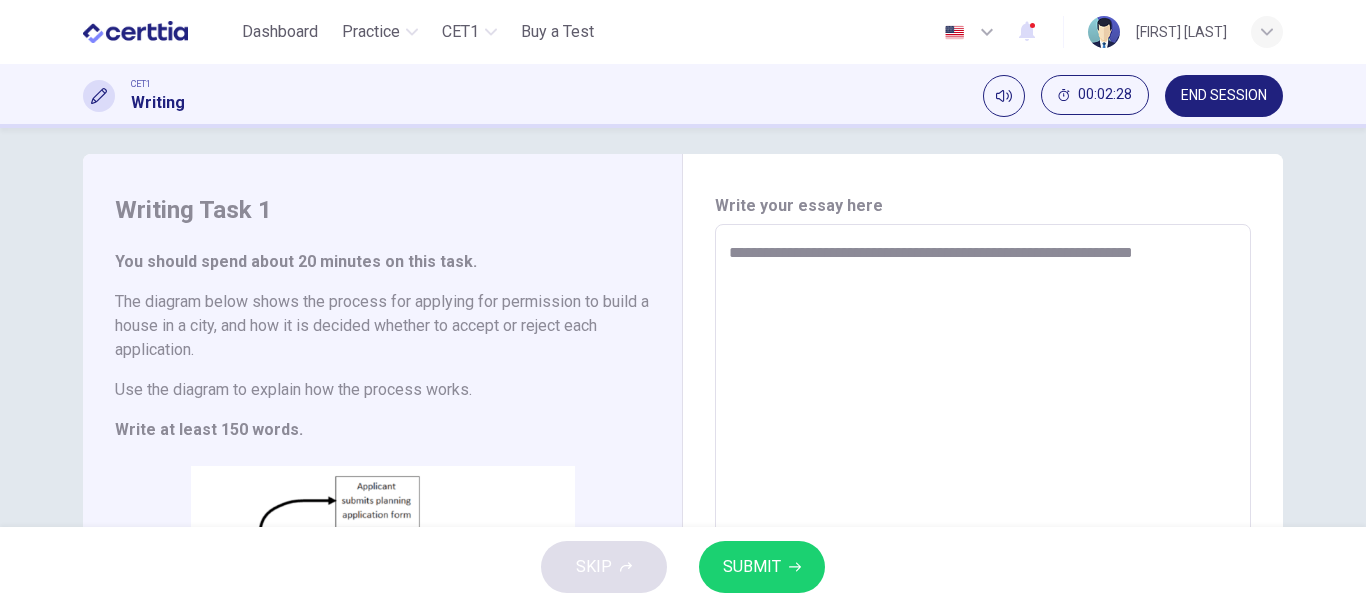 type on "*" 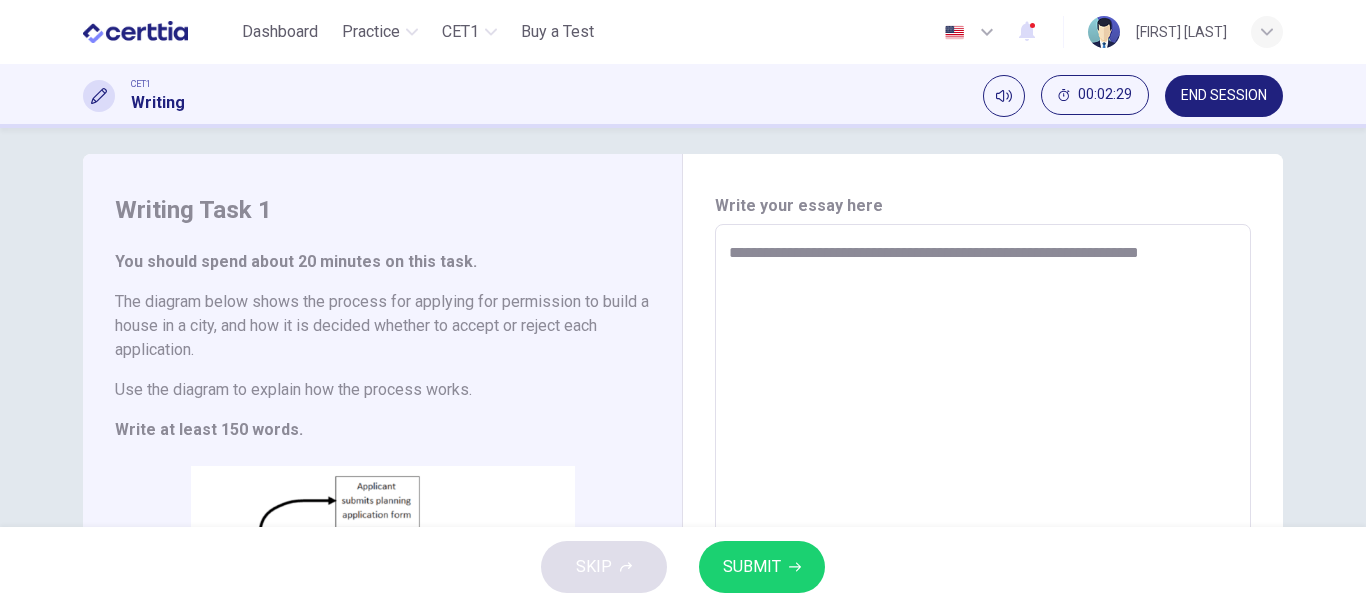 type on "*" 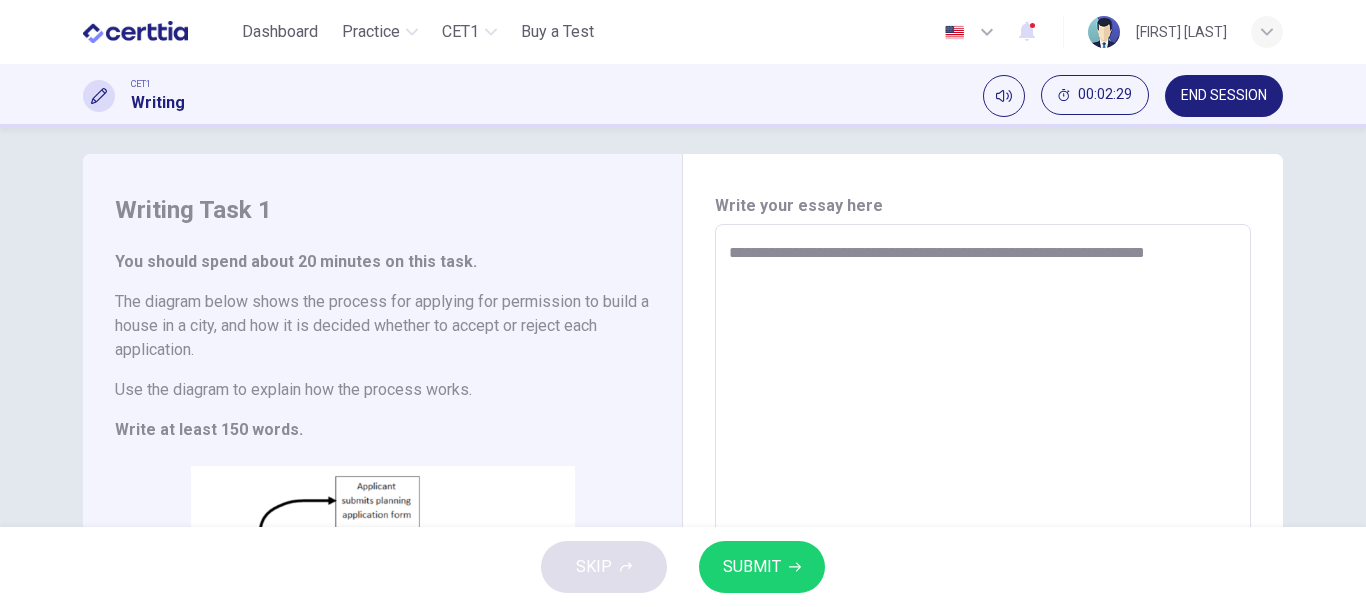 type on "**********" 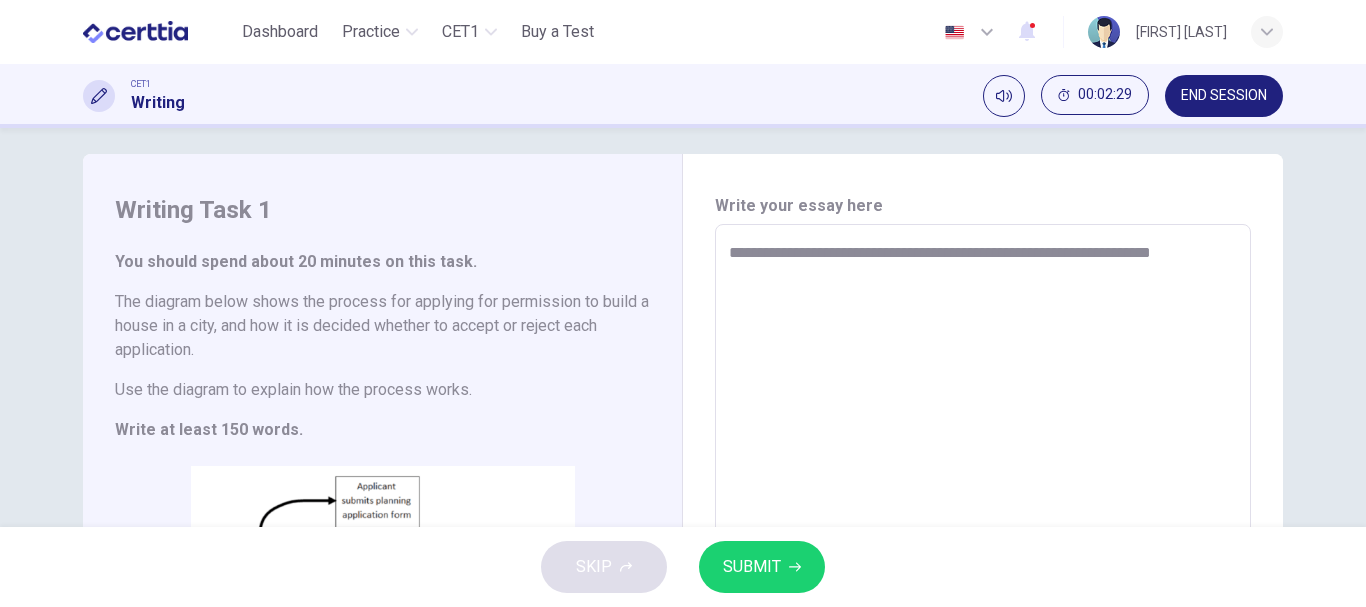 type on "*" 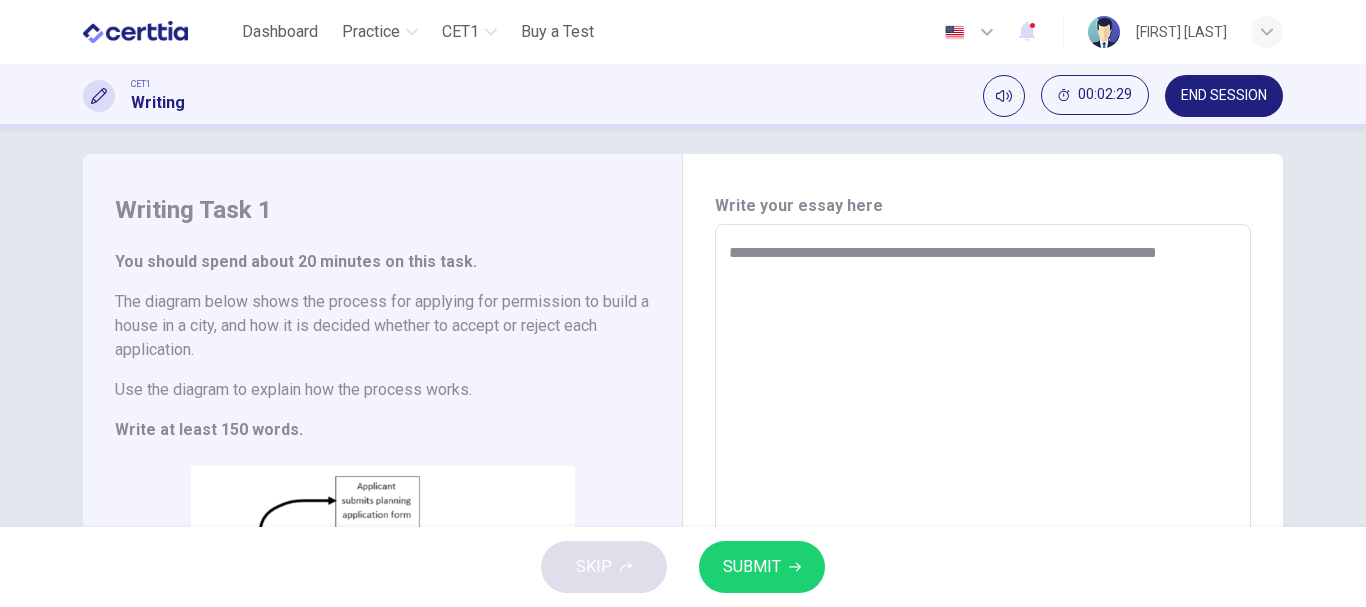 type on "*" 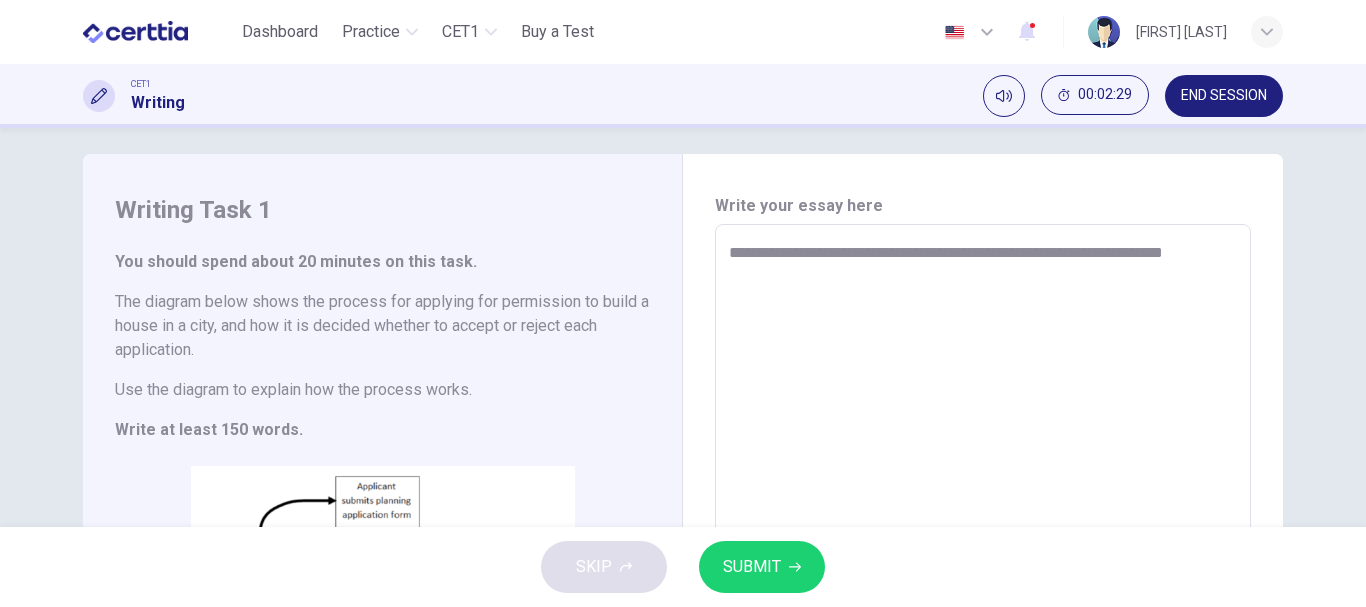 type on "*" 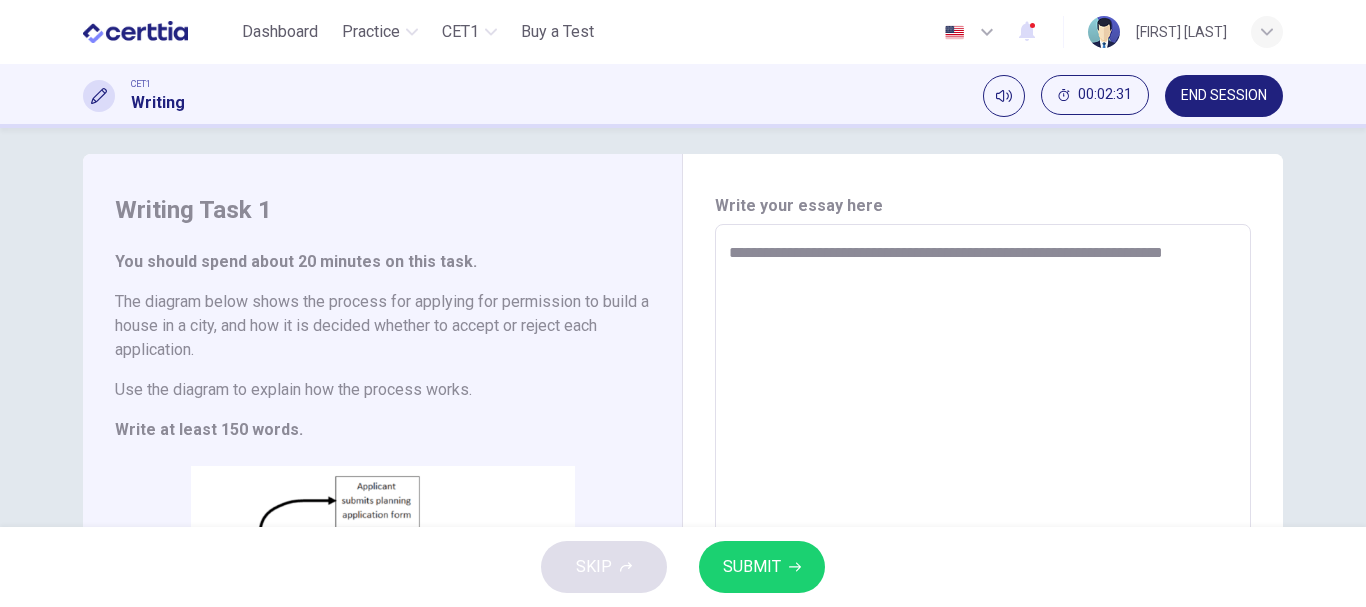 type on "**********" 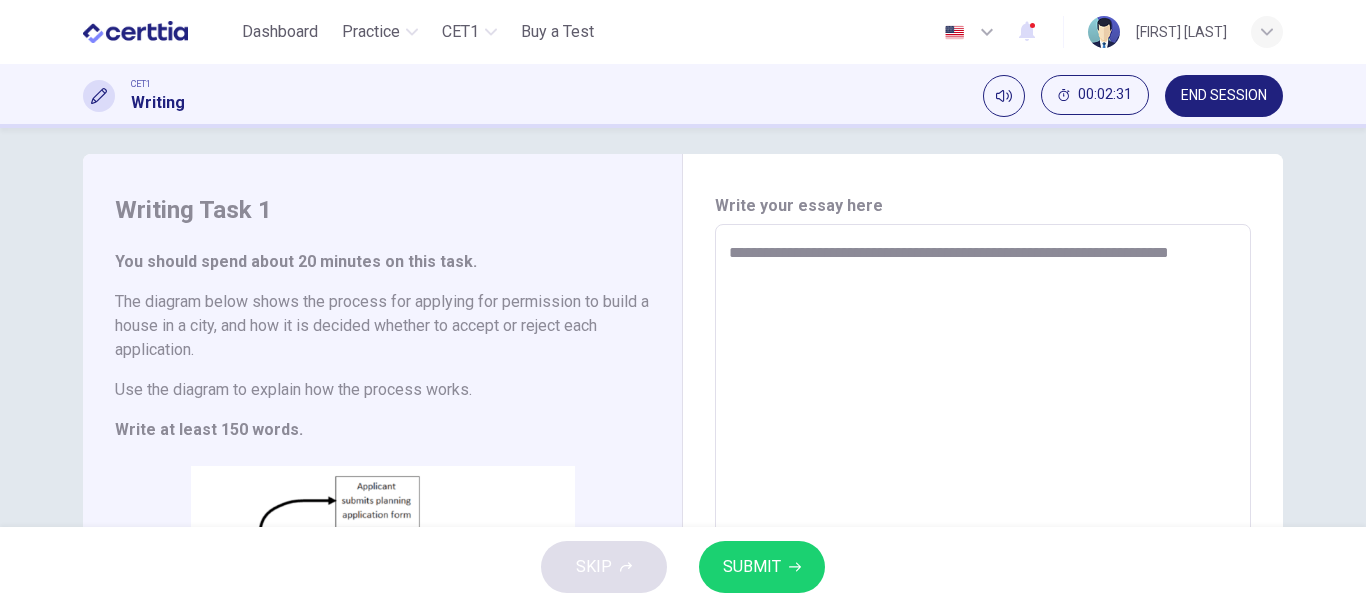 type on "*" 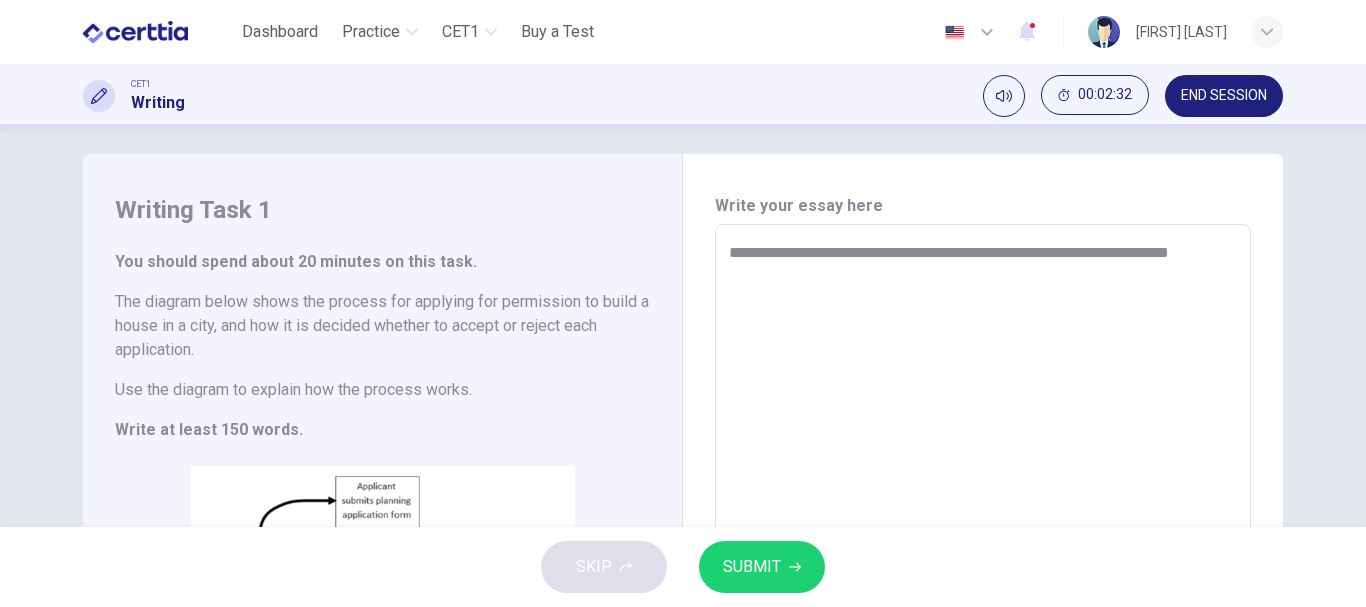 type on "**********" 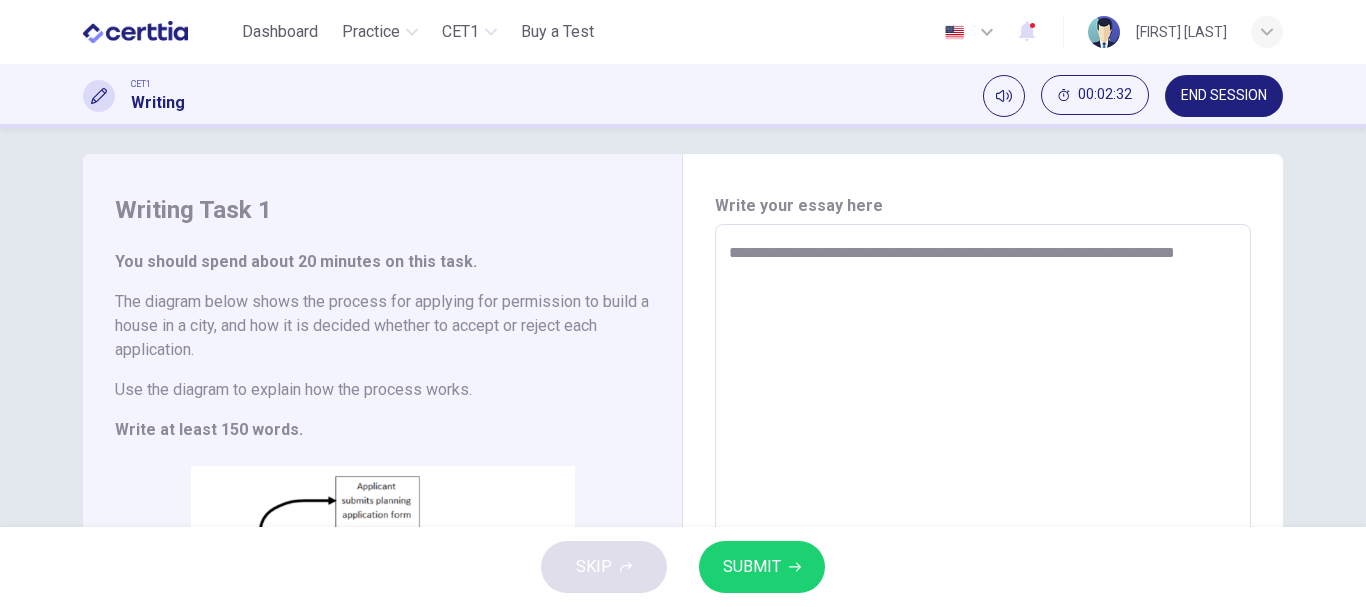 type on "*" 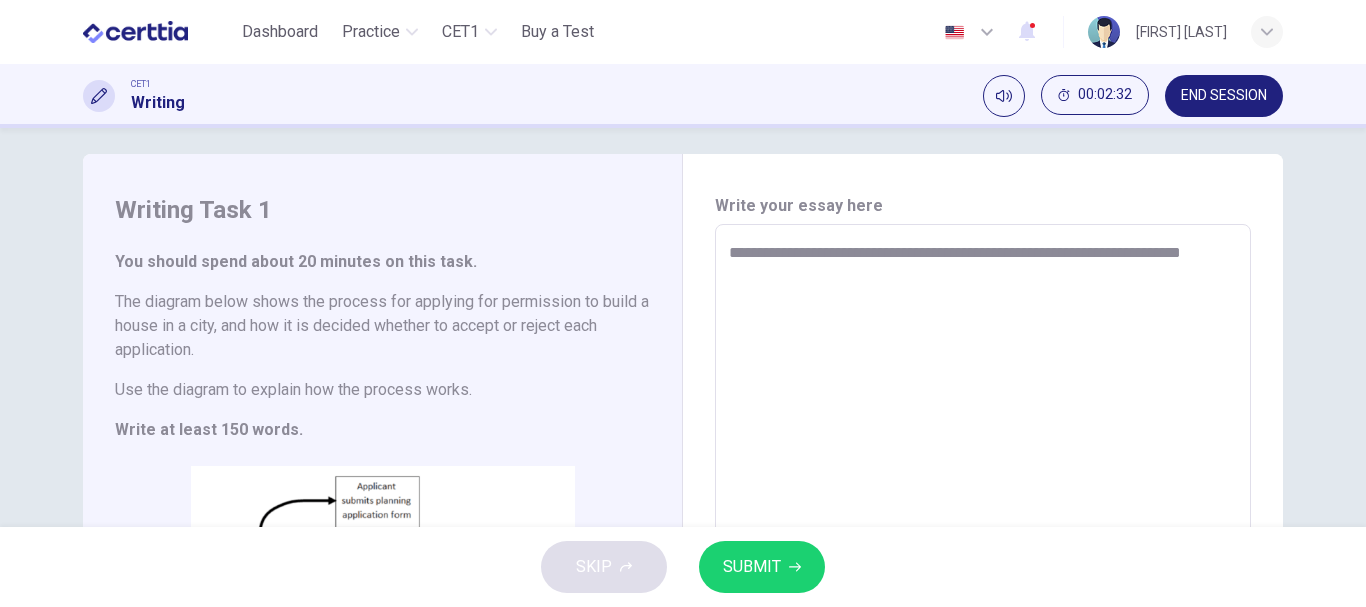 type on "*" 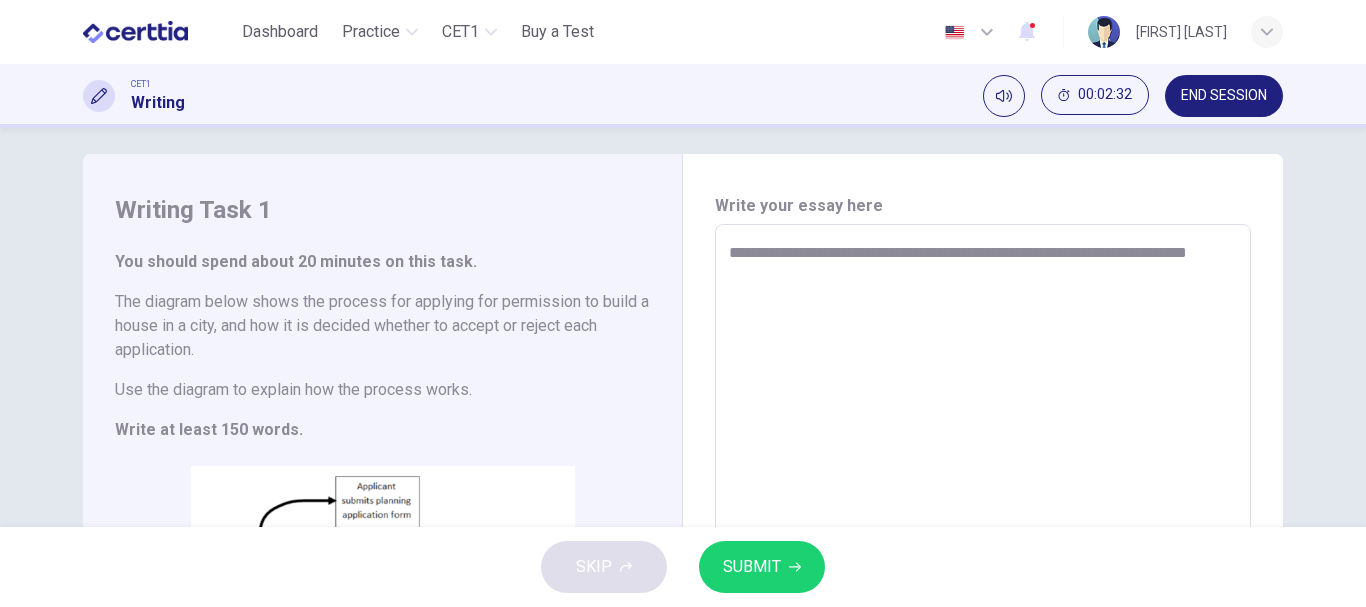 type on "*" 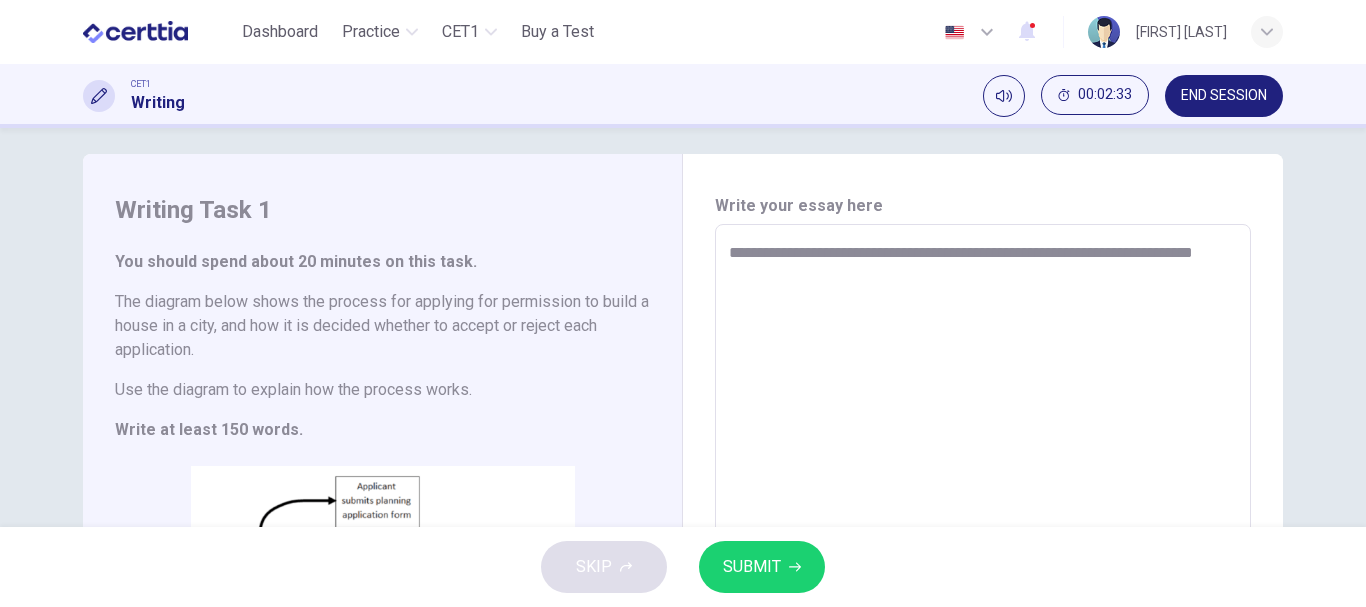 type on "**********" 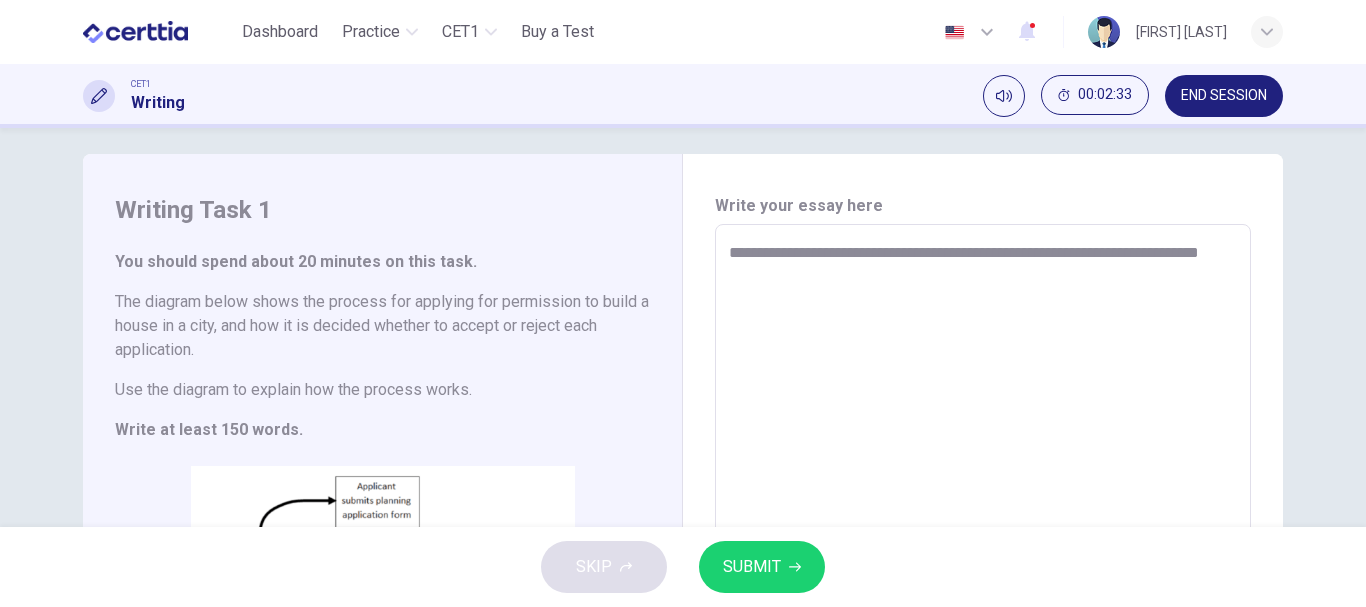 type on "*" 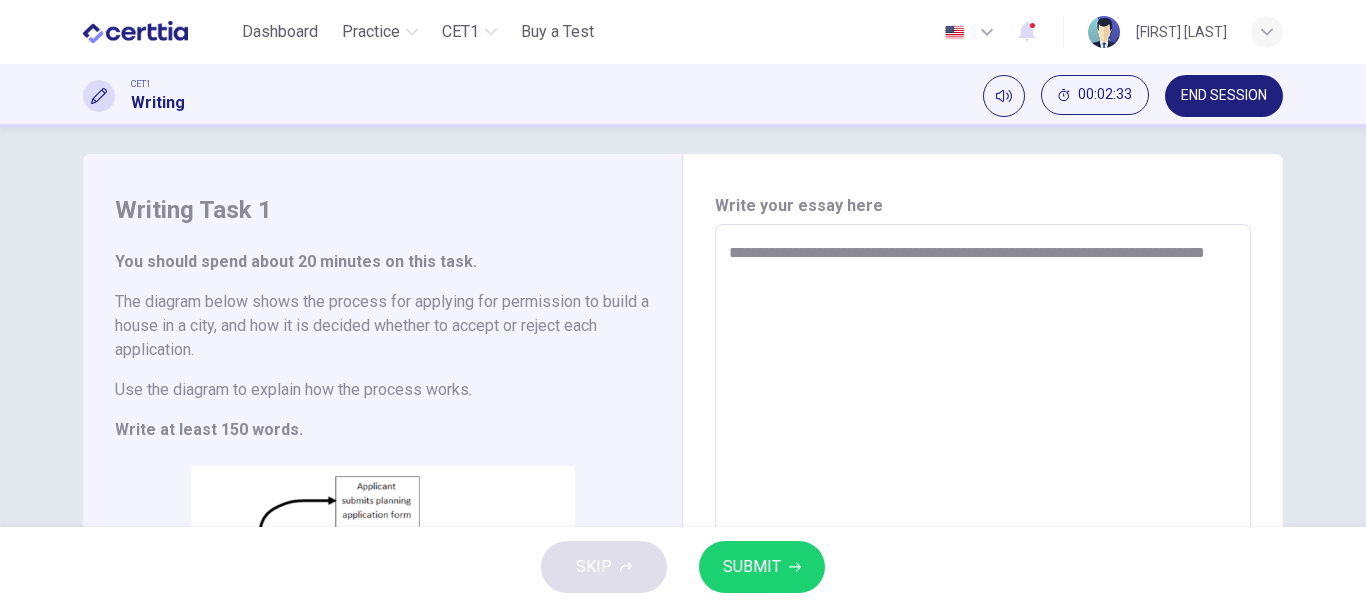 type on "*" 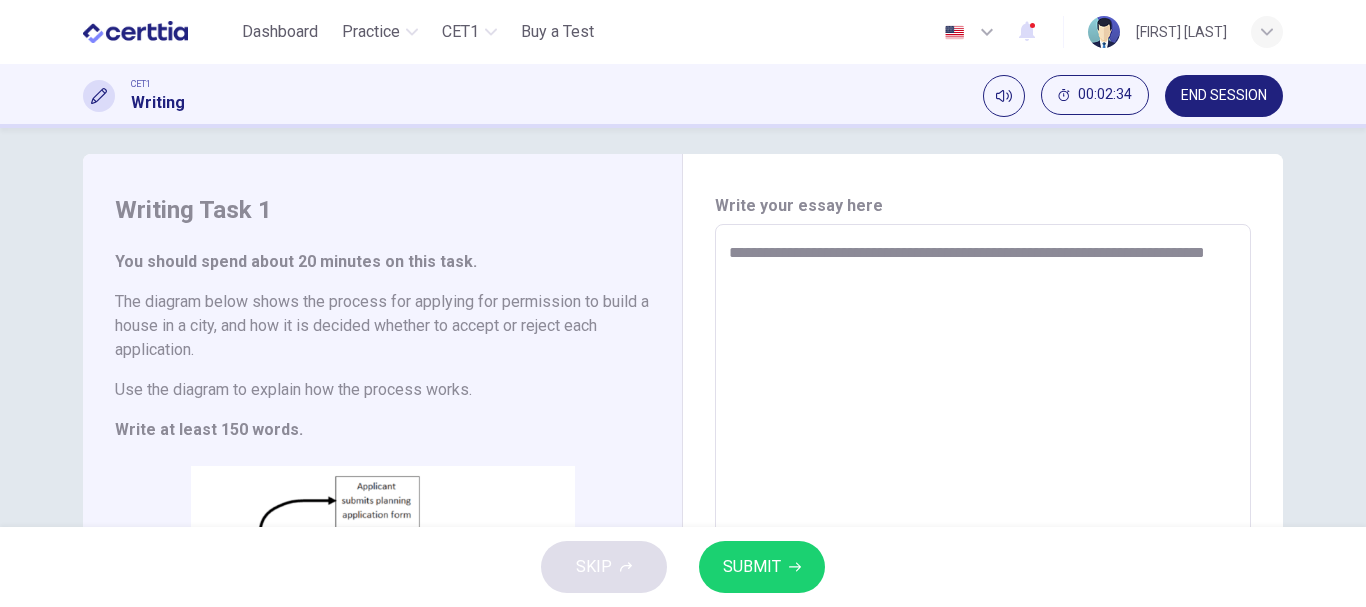 type on "**********" 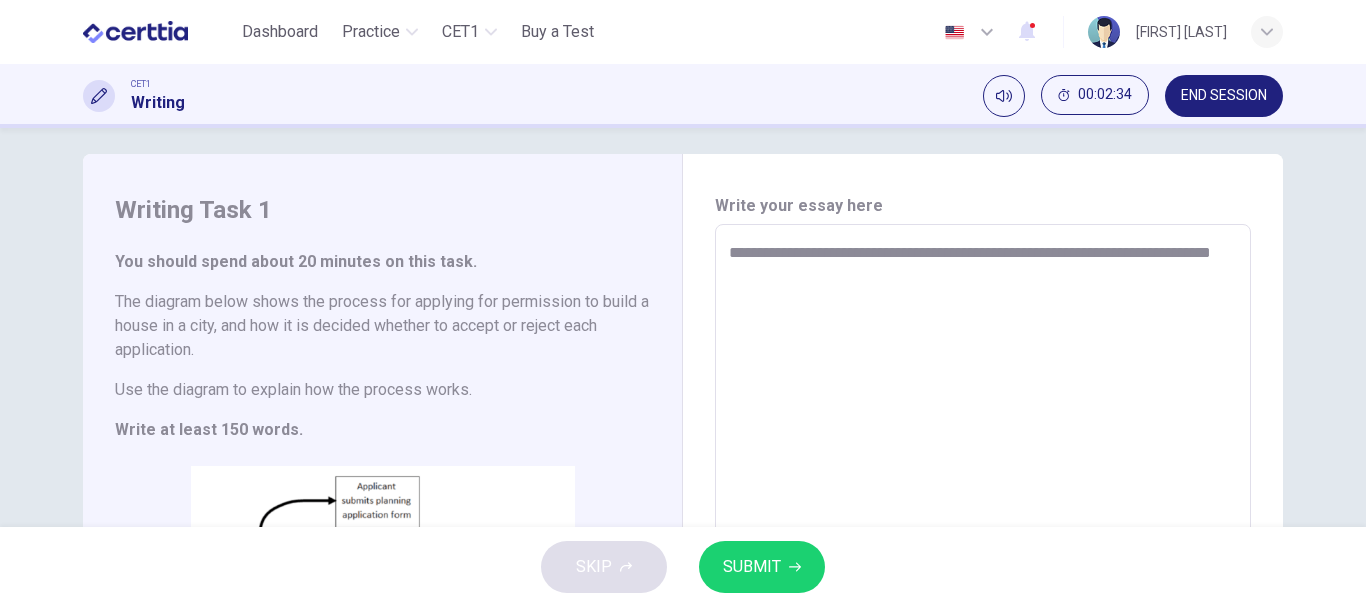 type on "*" 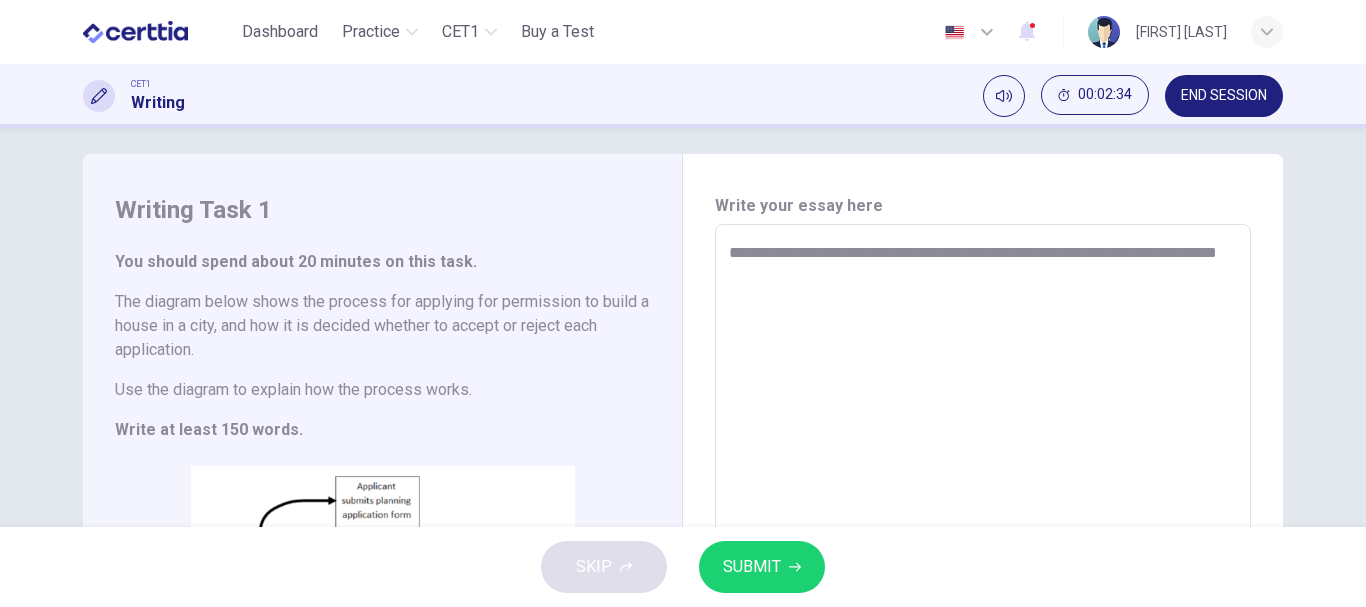 type on "*" 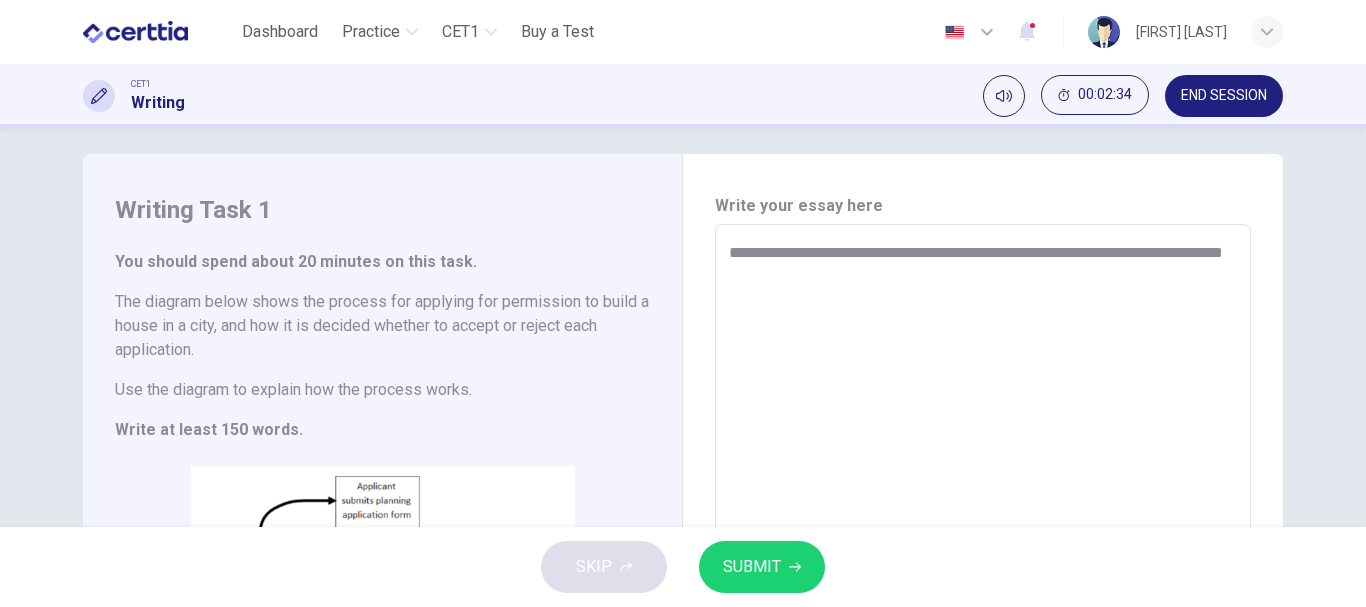 type on "*" 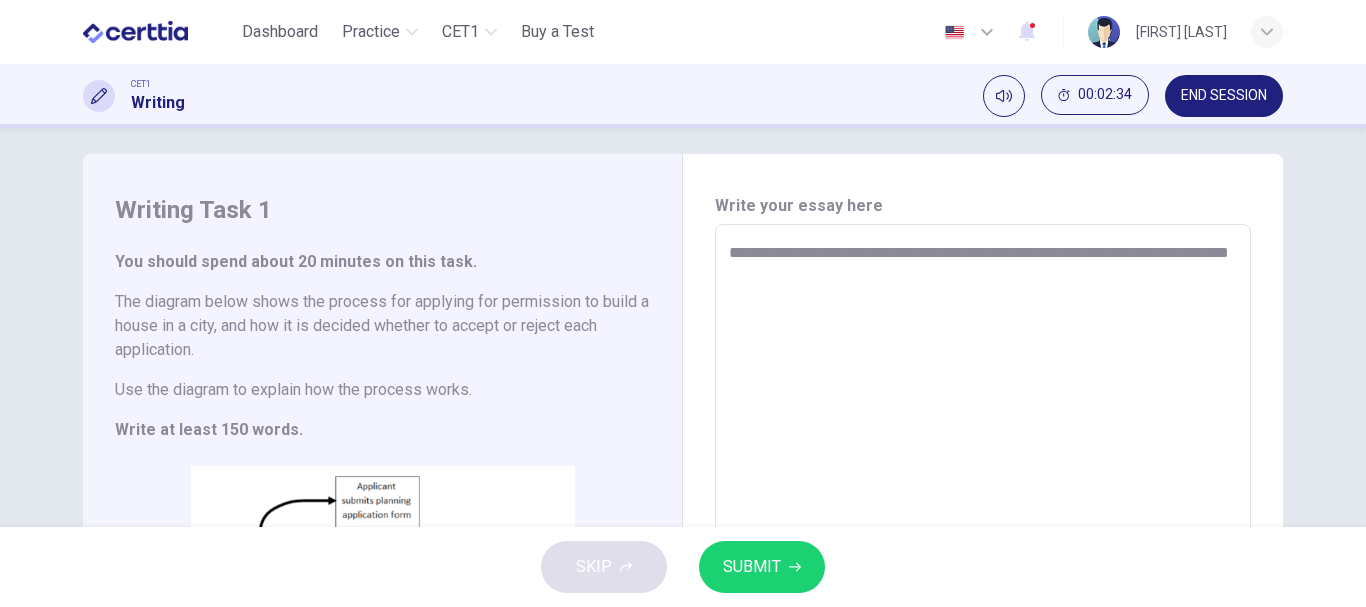 type on "*" 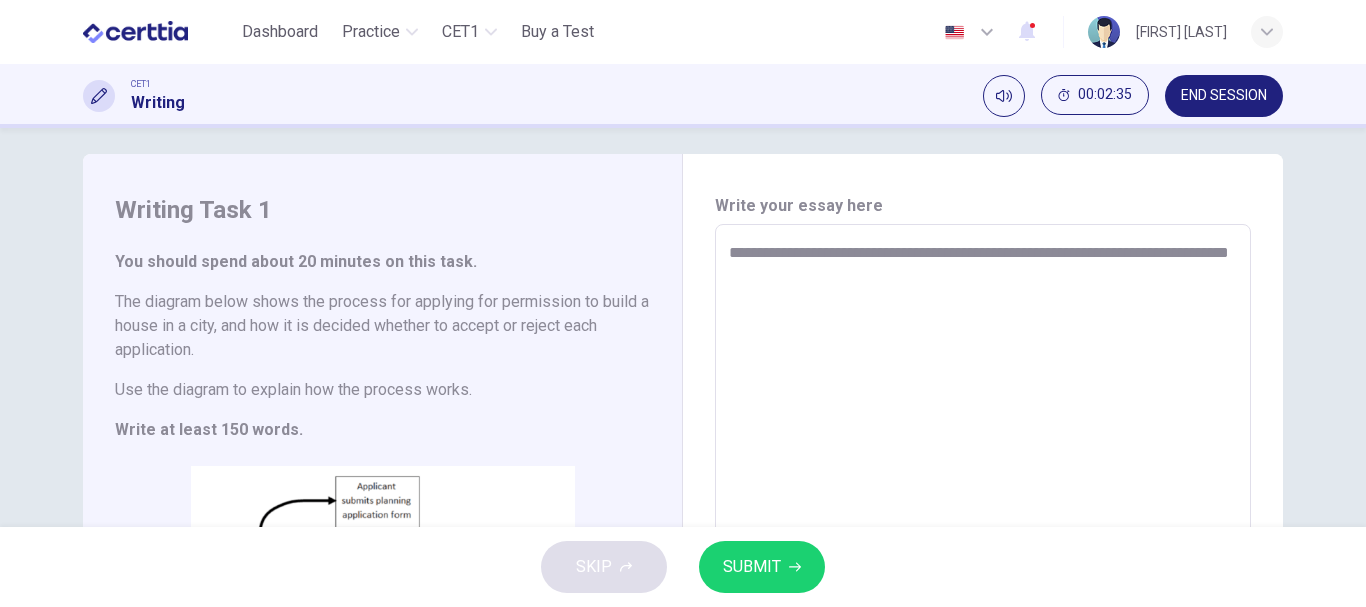type on "**********" 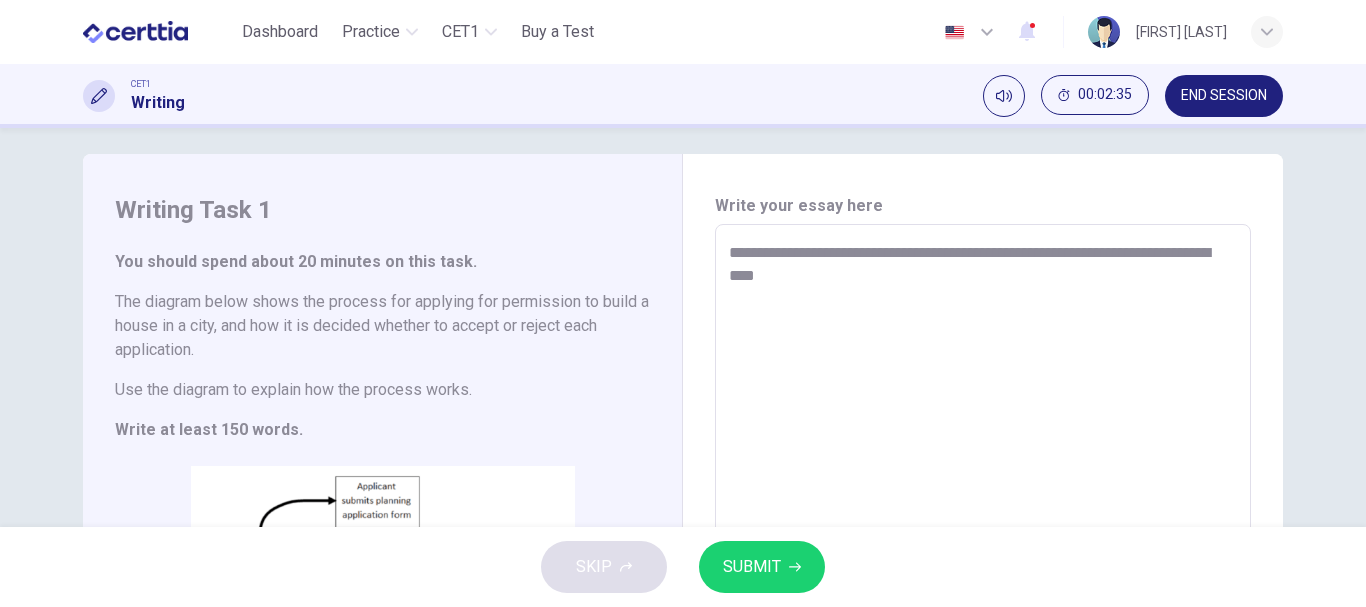 type on "*" 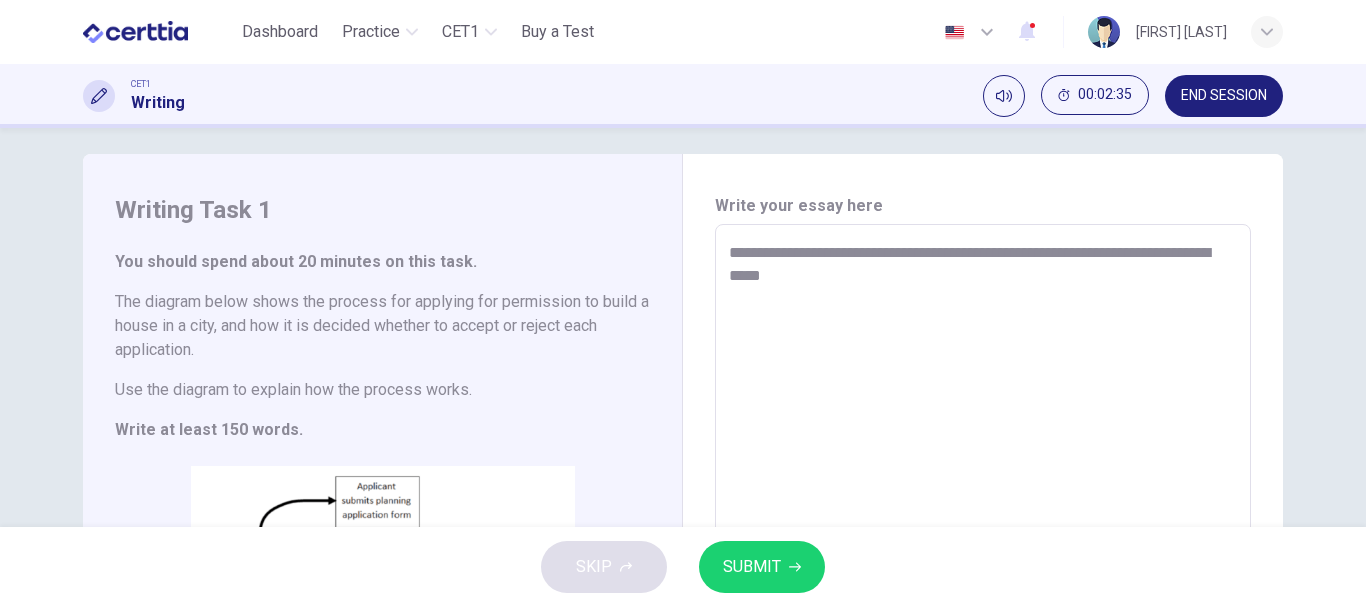 type on "*" 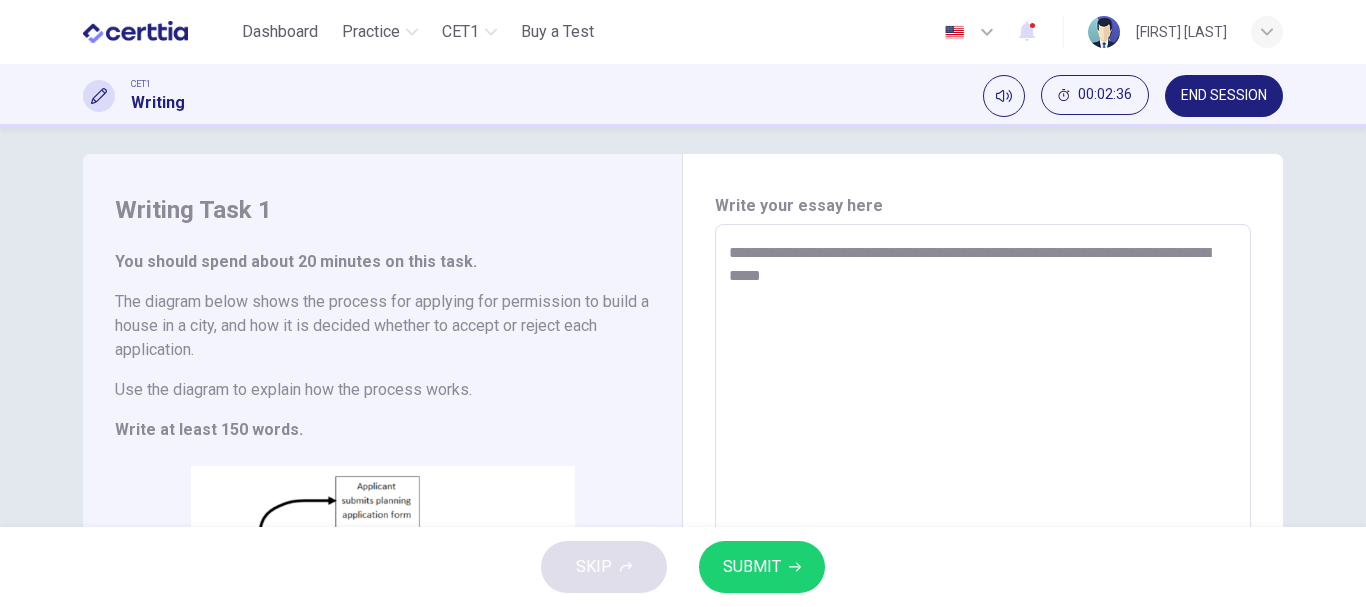 type on "**********" 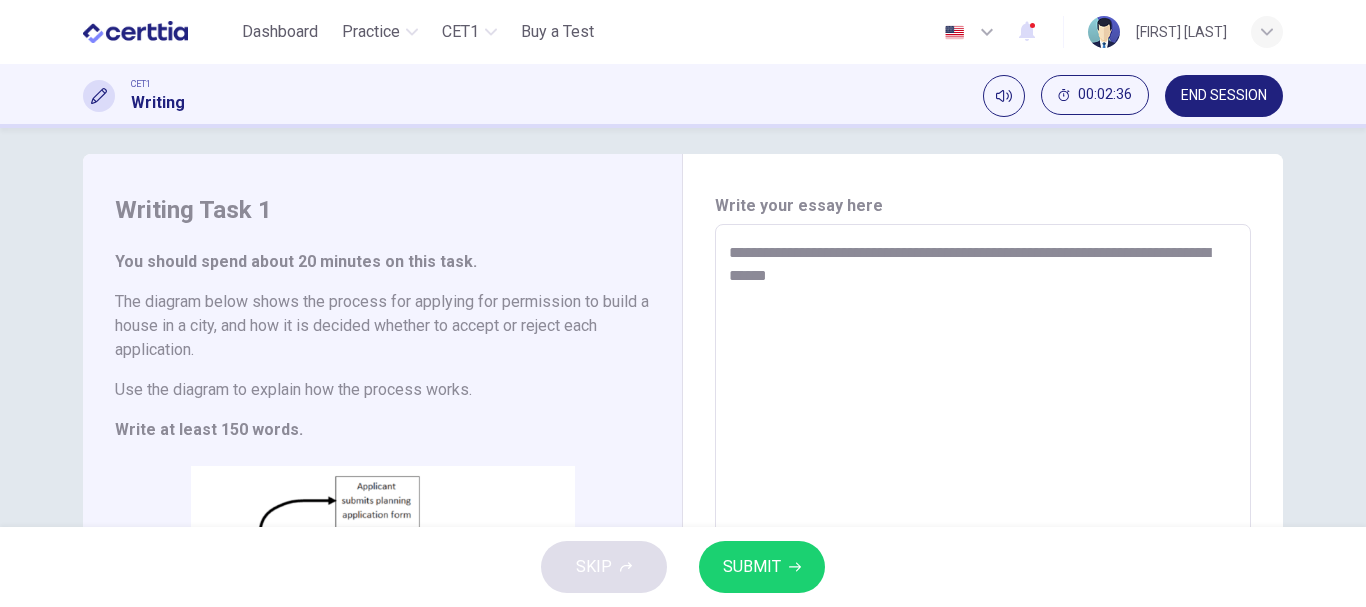 type on "*" 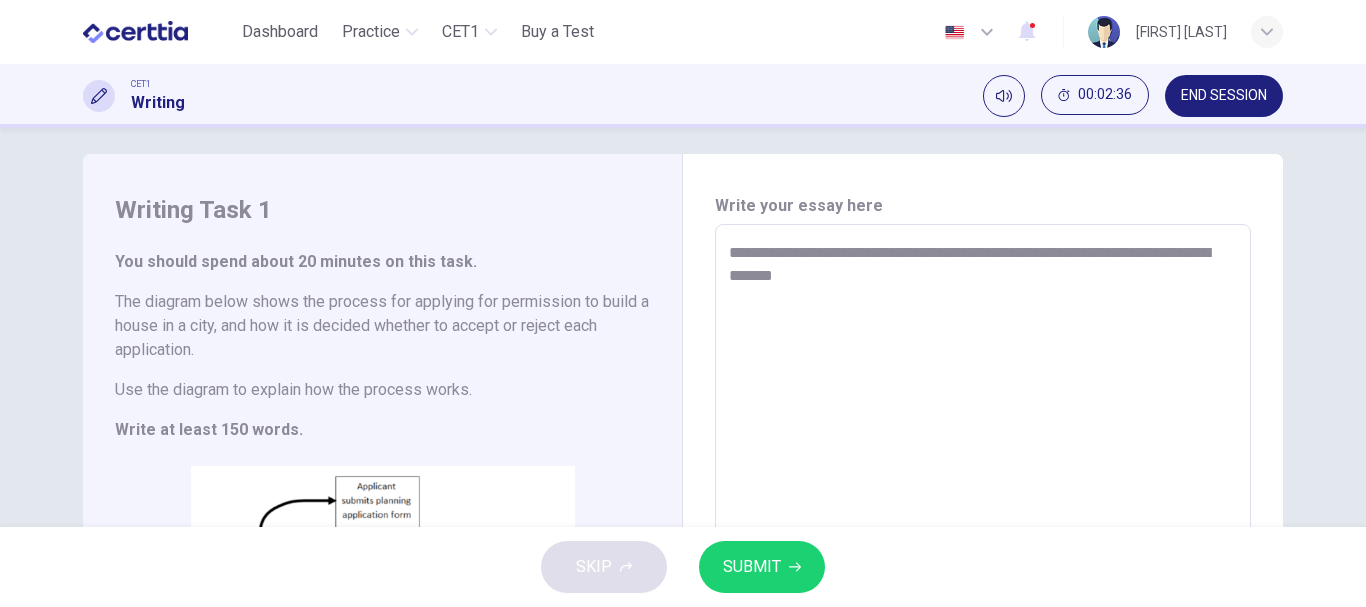 type on "**********" 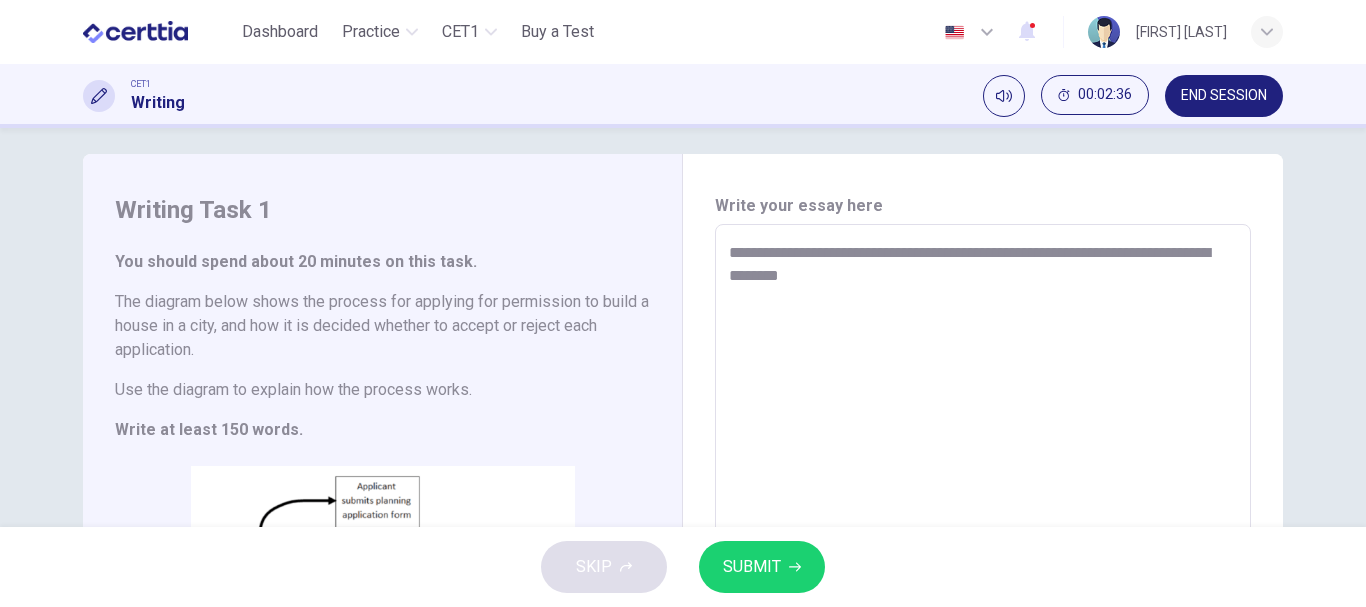 type on "*" 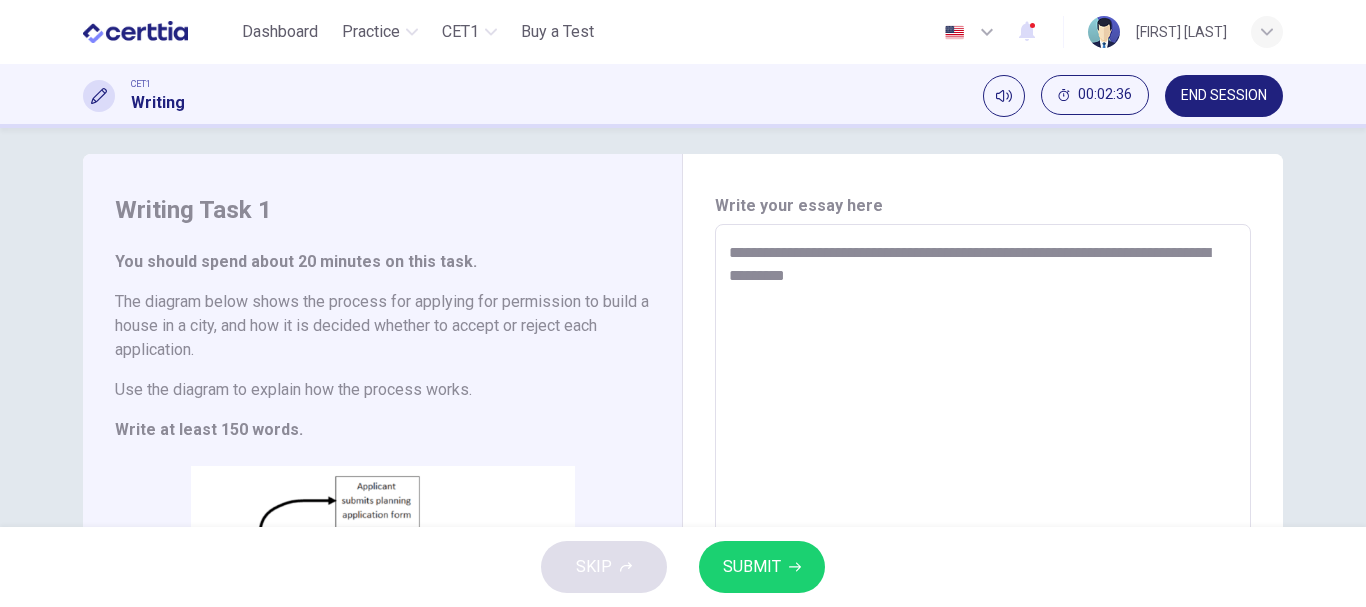 type on "*" 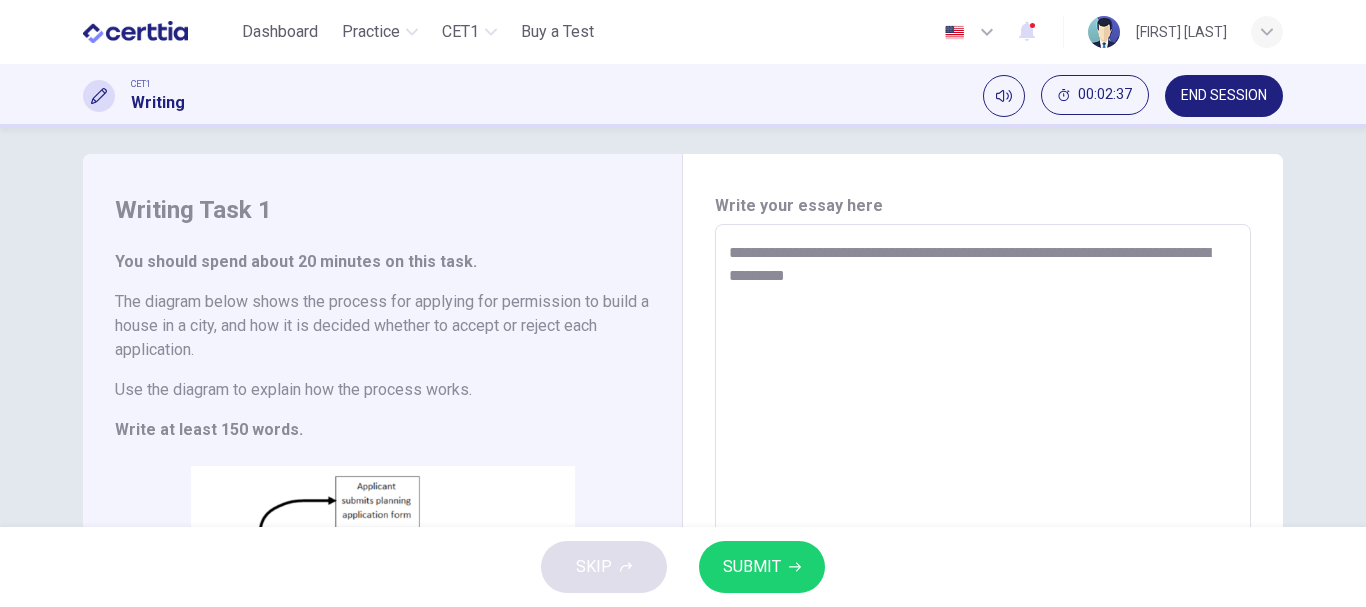 type on "**********" 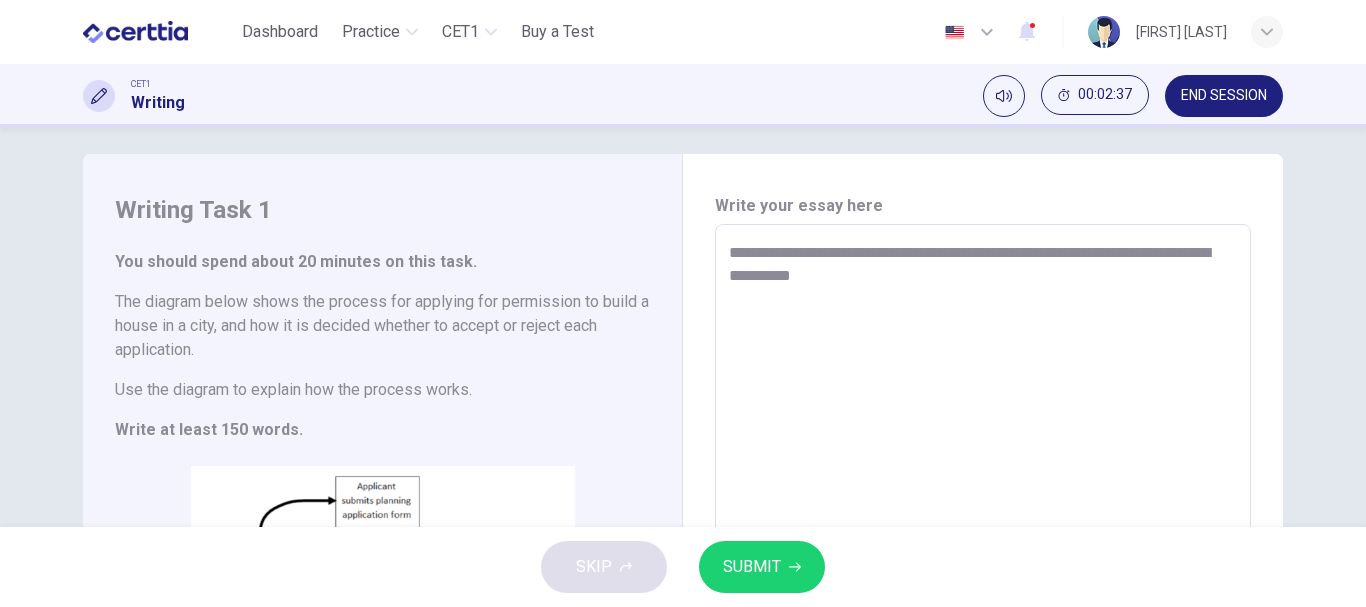 type on "*" 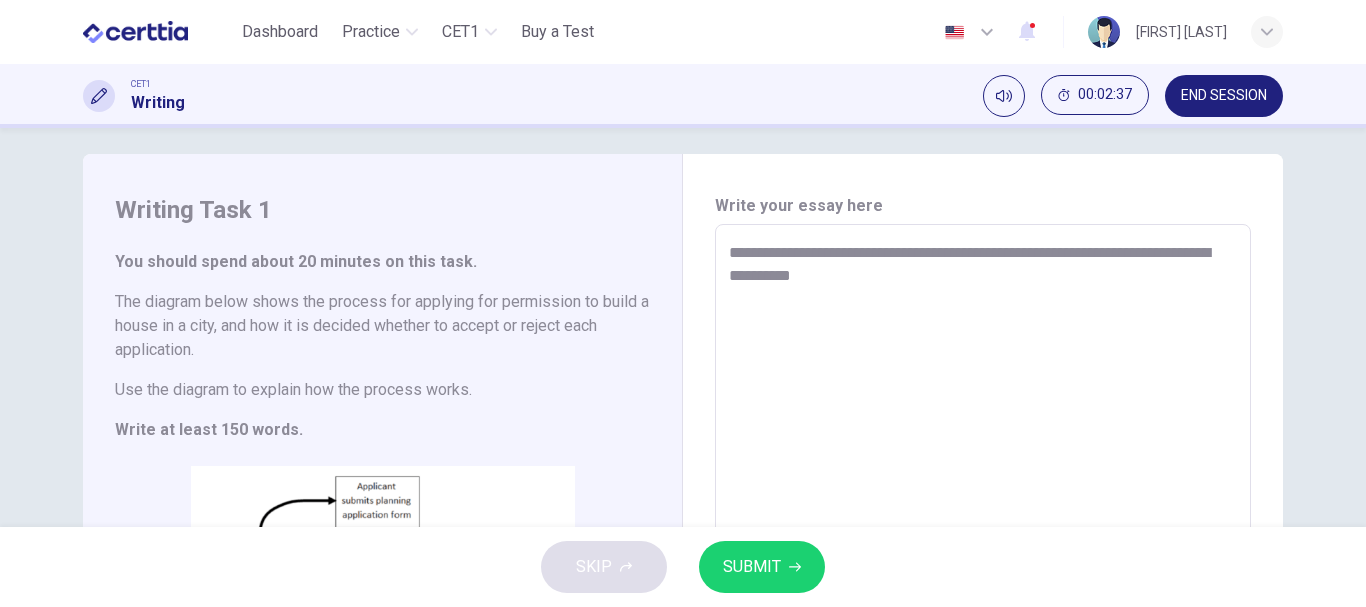 type on "**********" 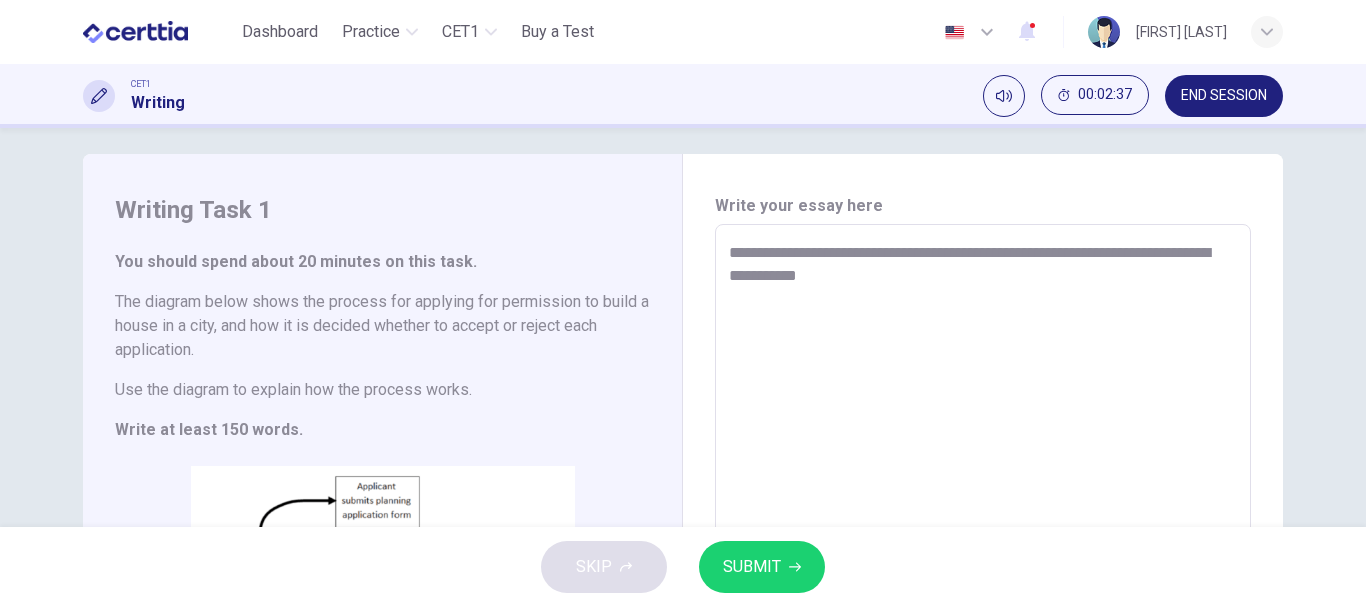 type on "*" 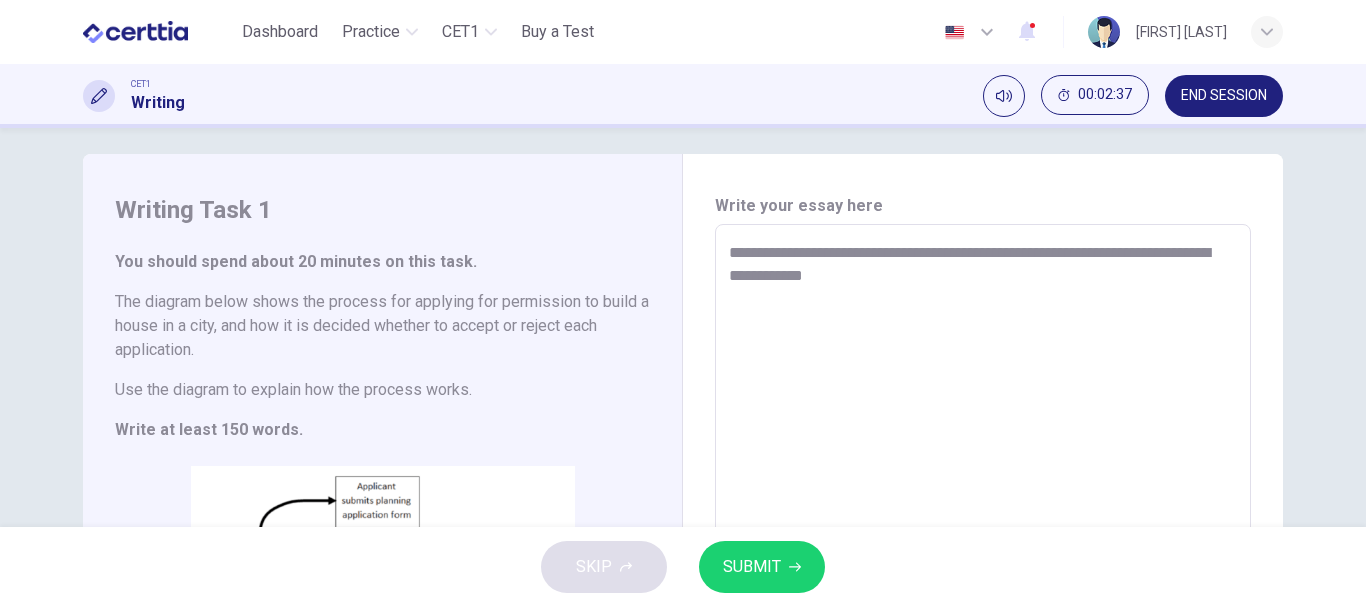 type on "**********" 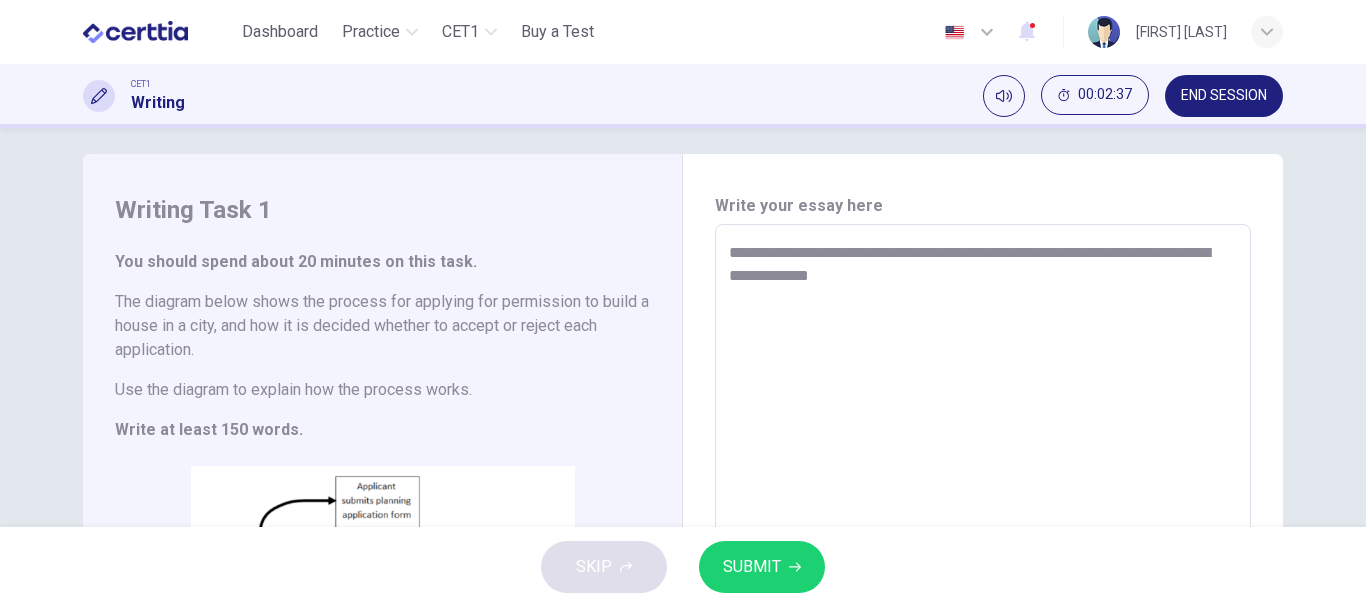 type on "*" 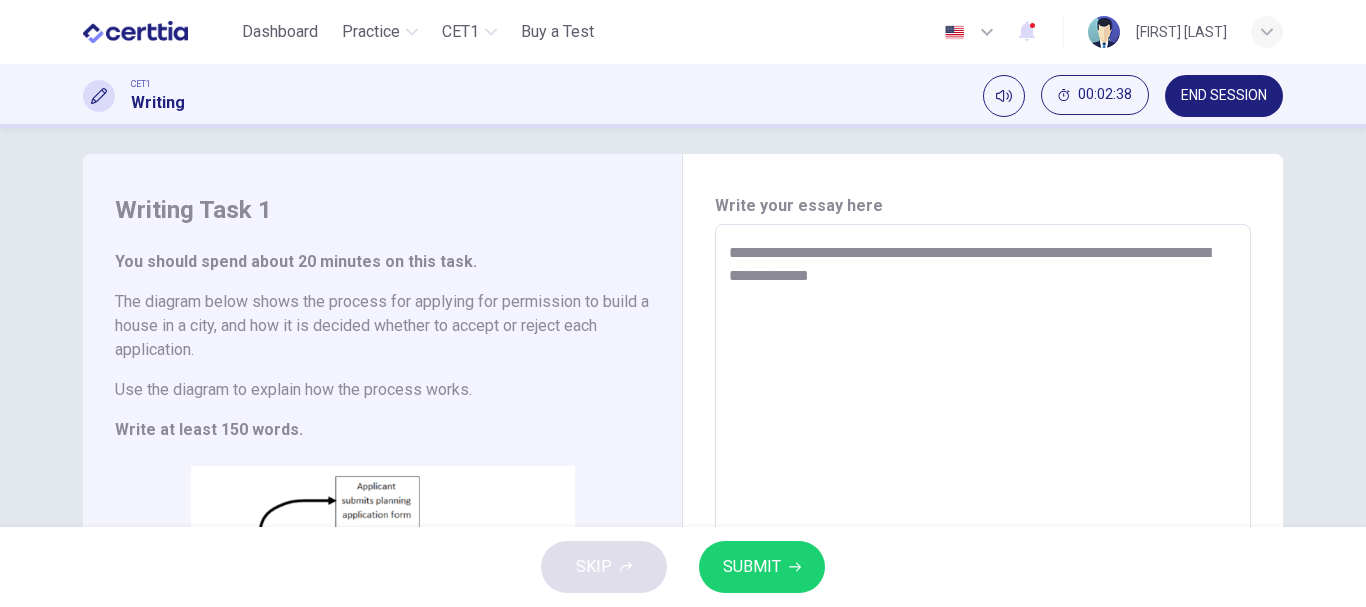 type on "**********" 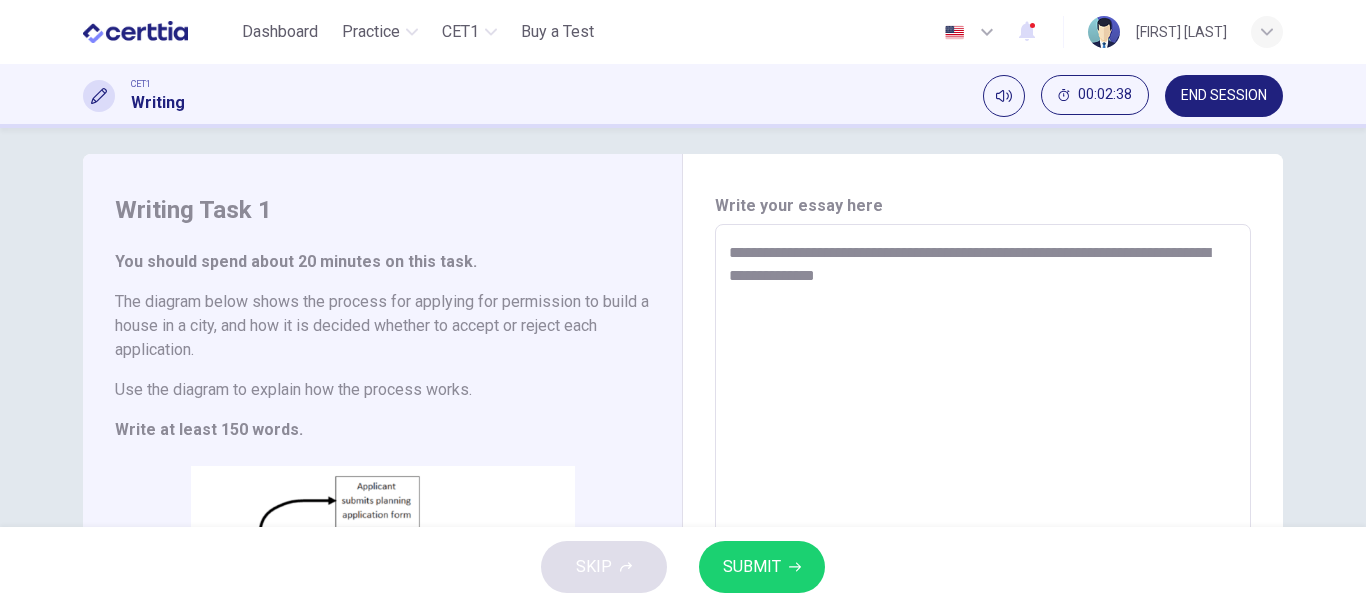 type on "*" 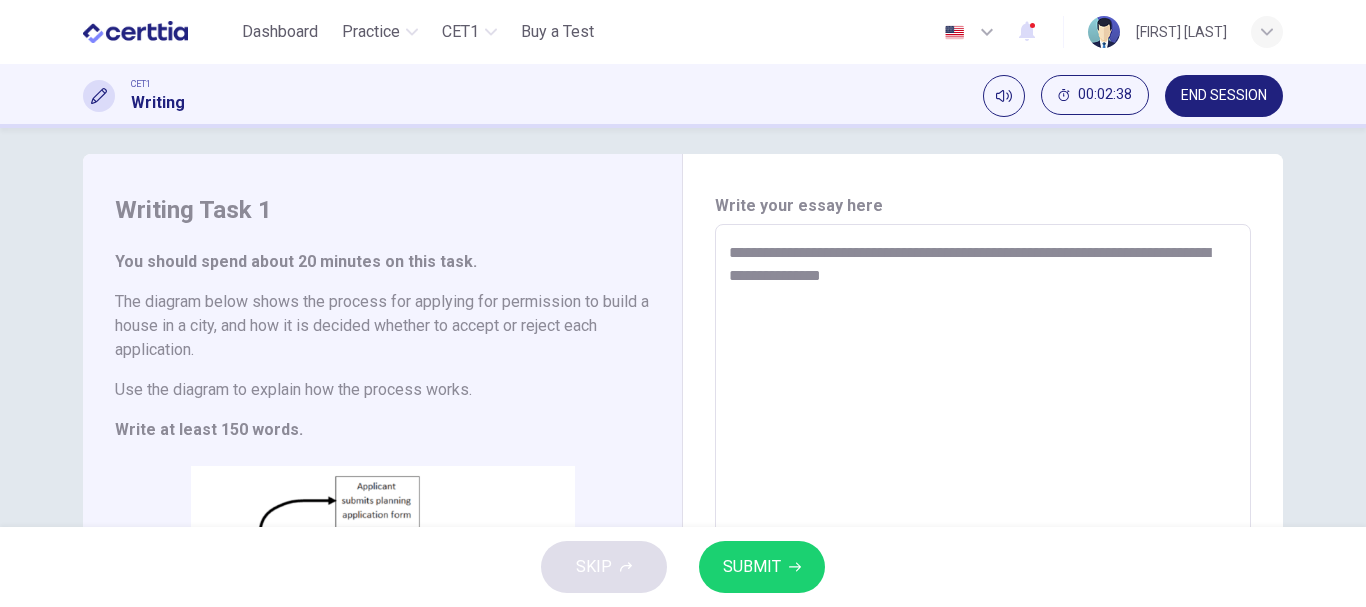 type on "**********" 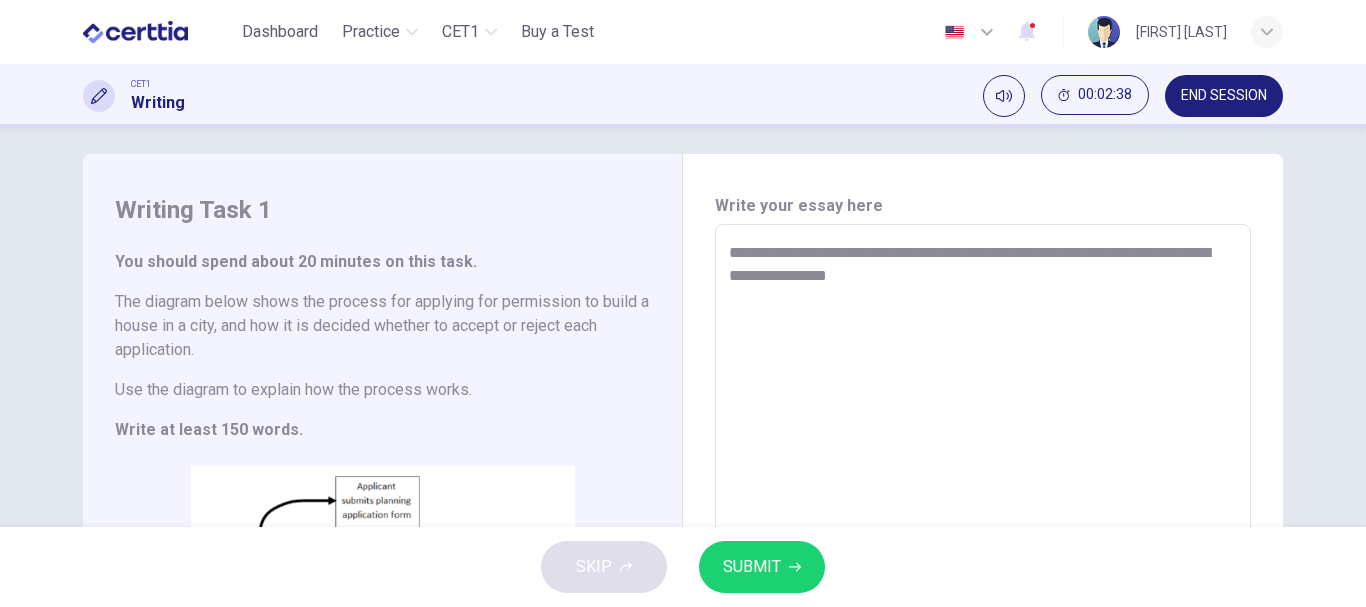 type on "*" 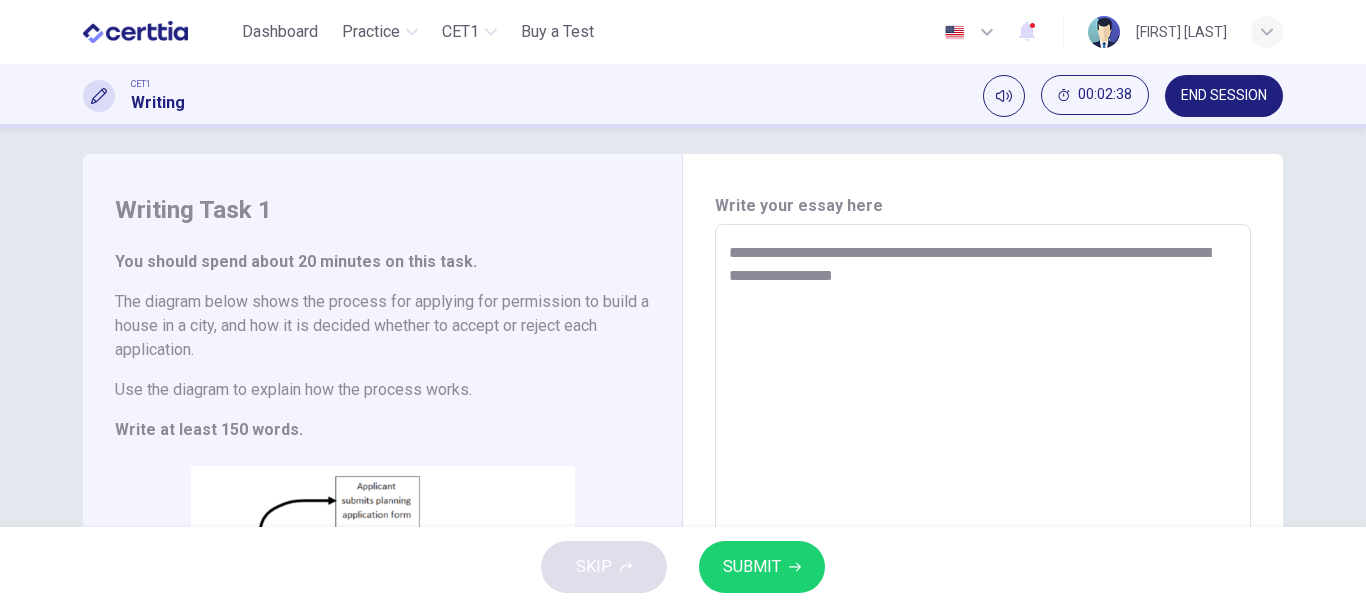type on "*" 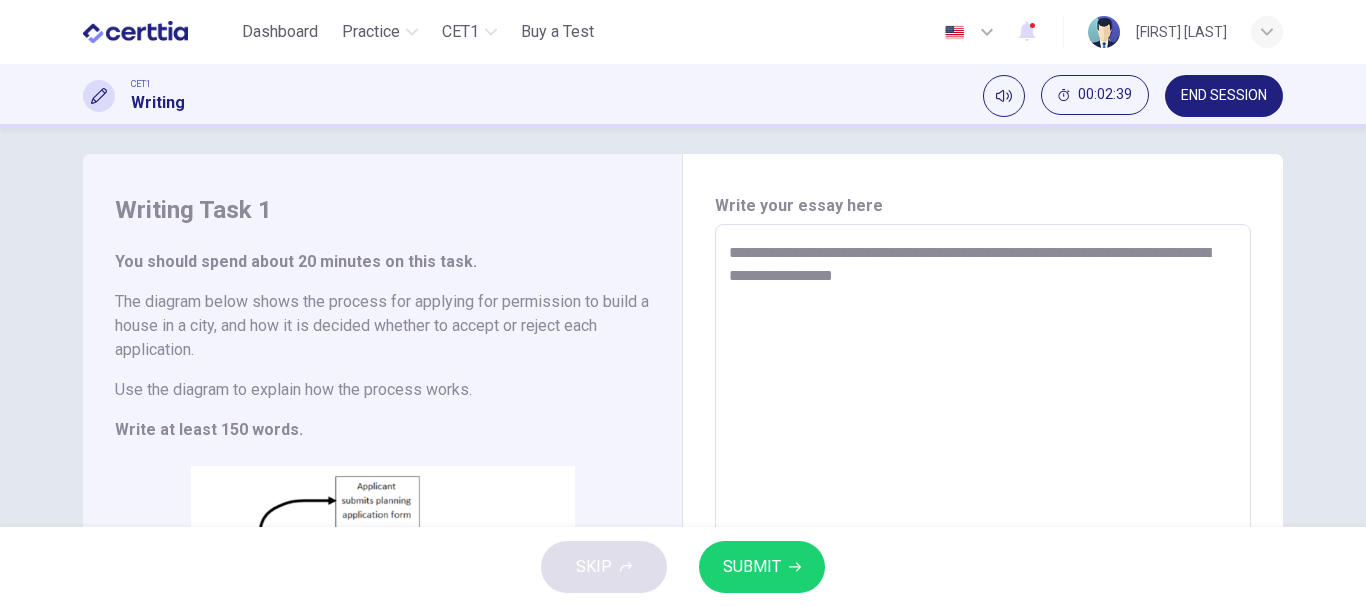 type on "**********" 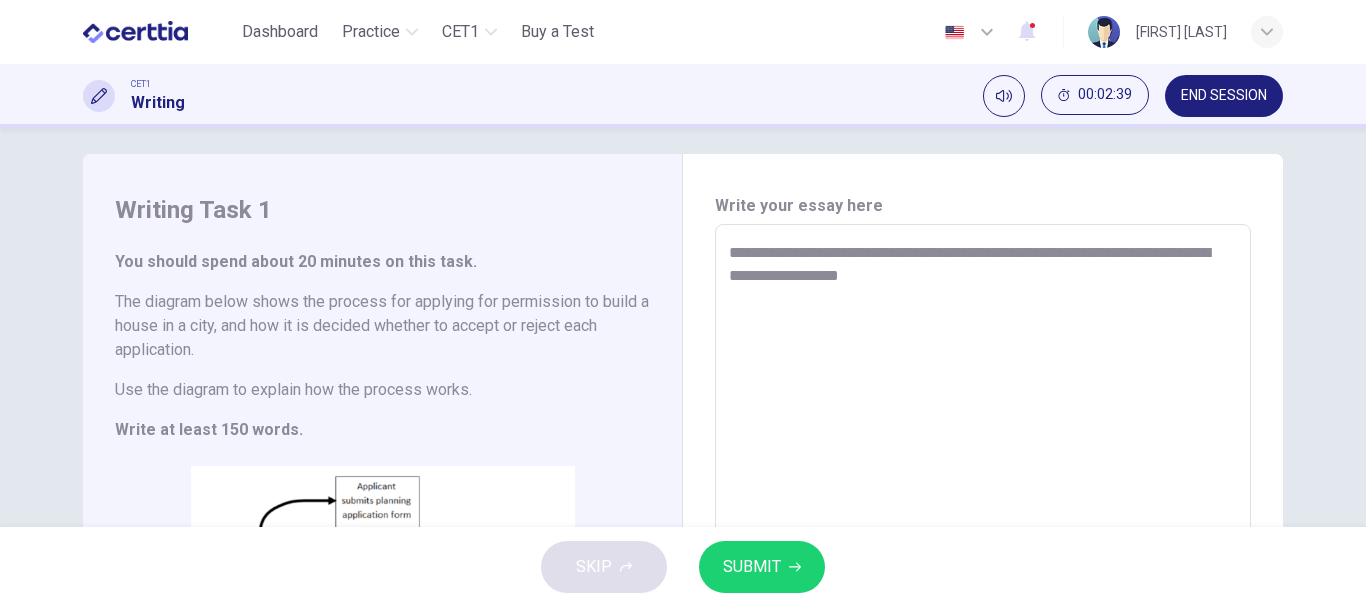 type on "*" 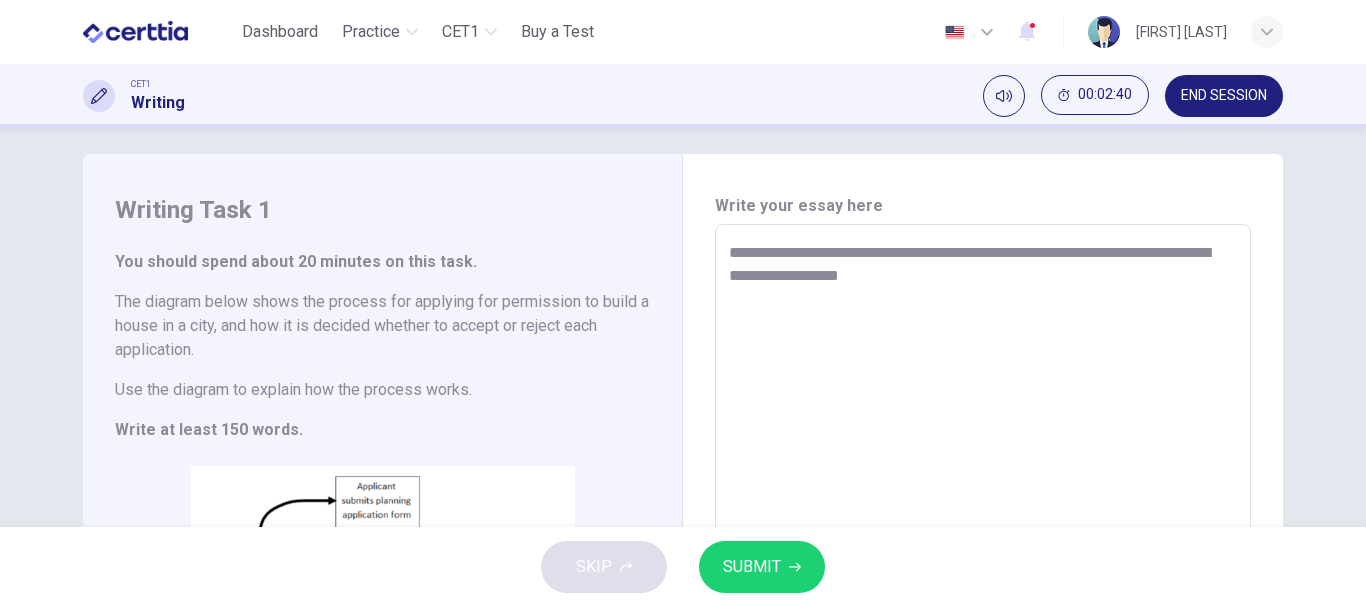 type on "**********" 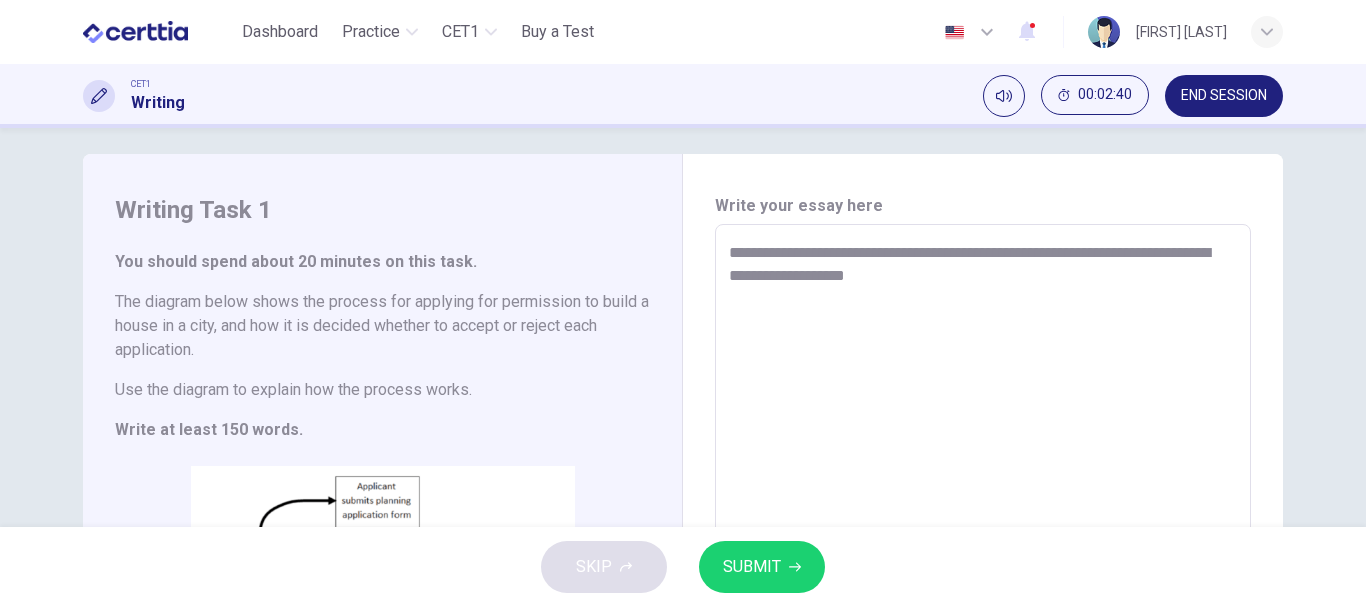 type on "*" 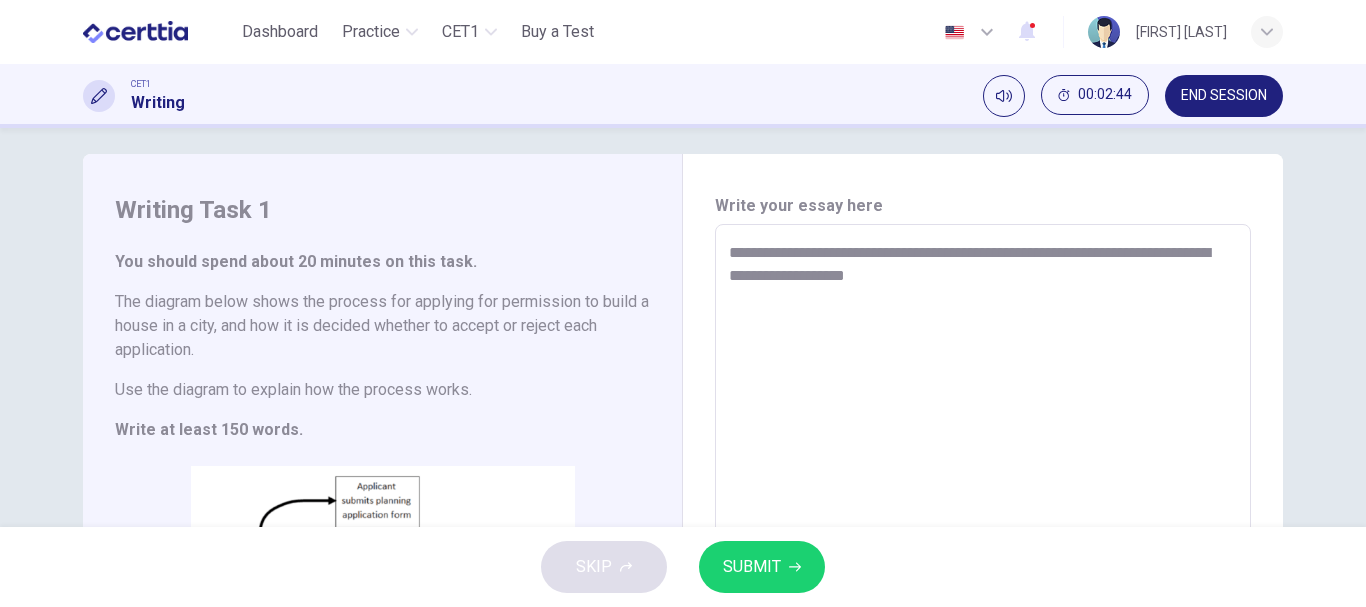 type on "**********" 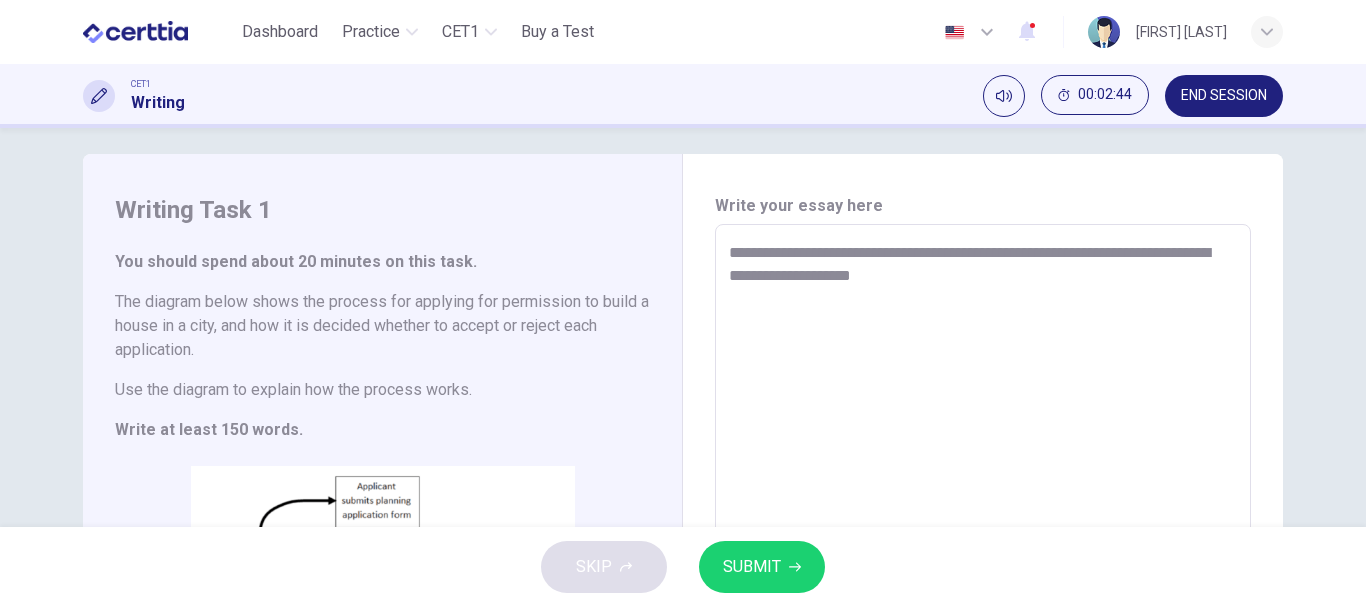 type on "*" 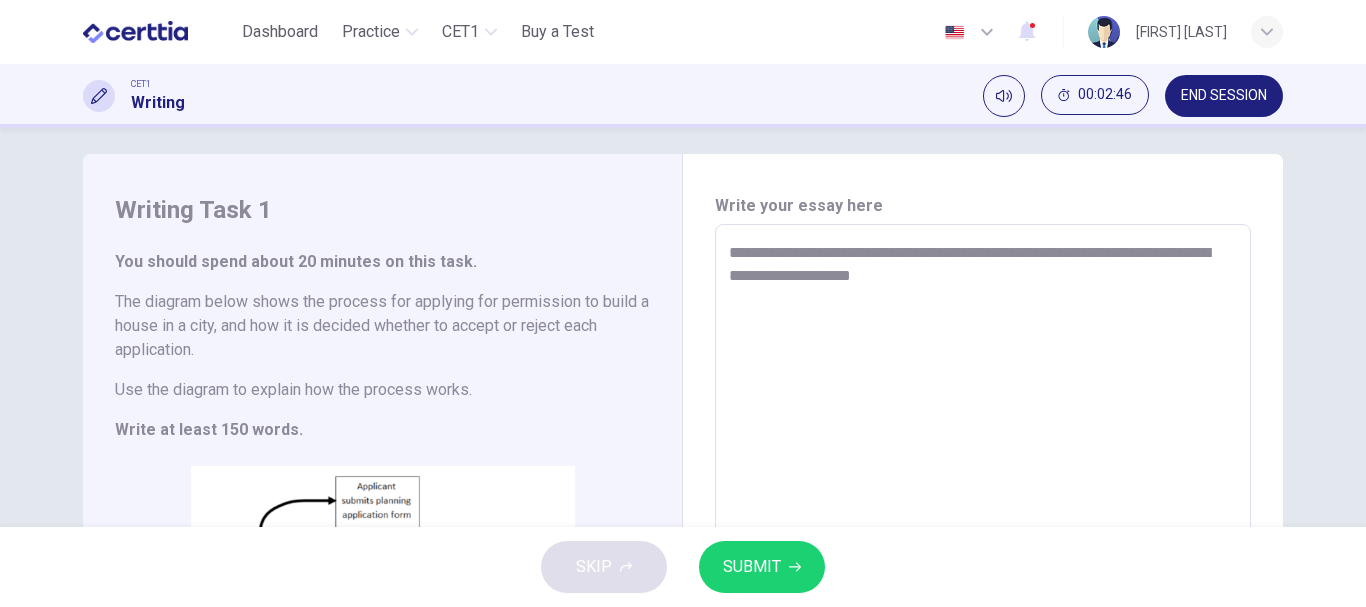 click on "**********" at bounding box center [983, 520] 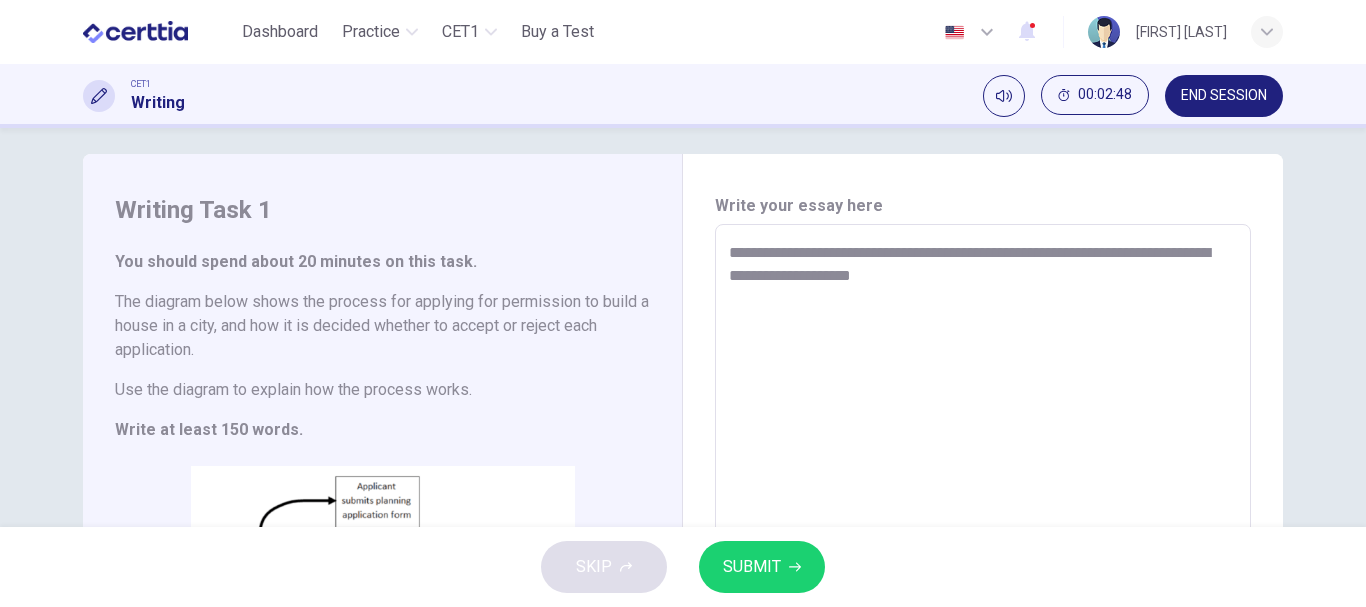 type on "**********" 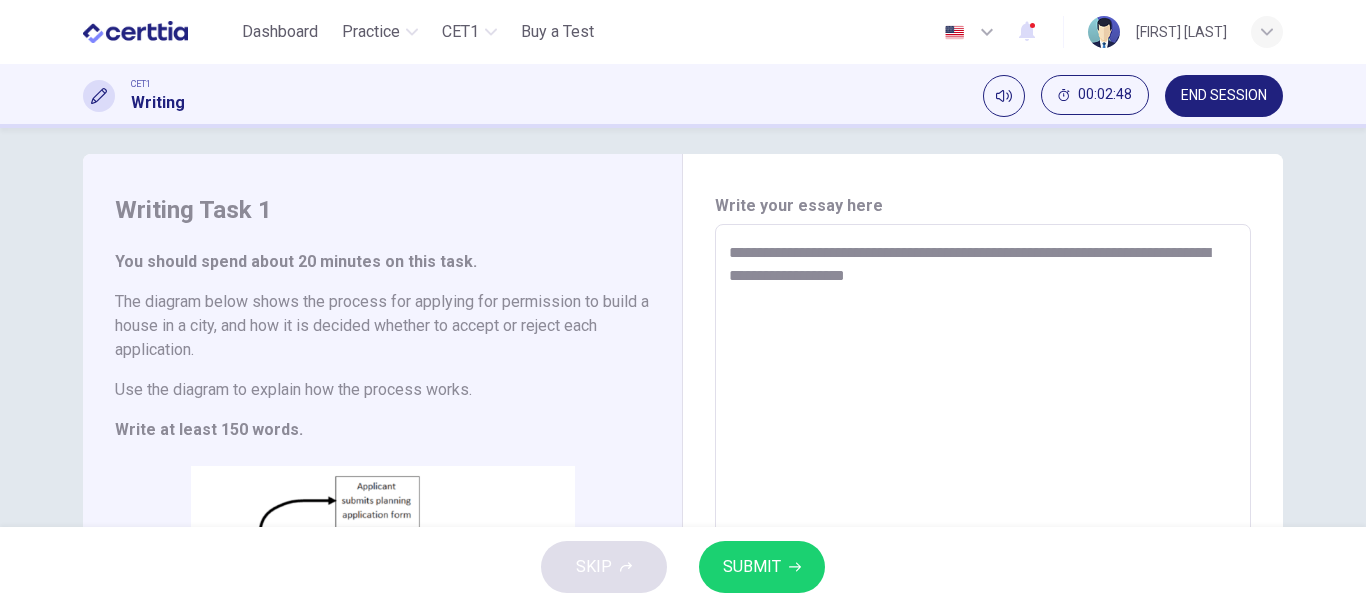 type on "*" 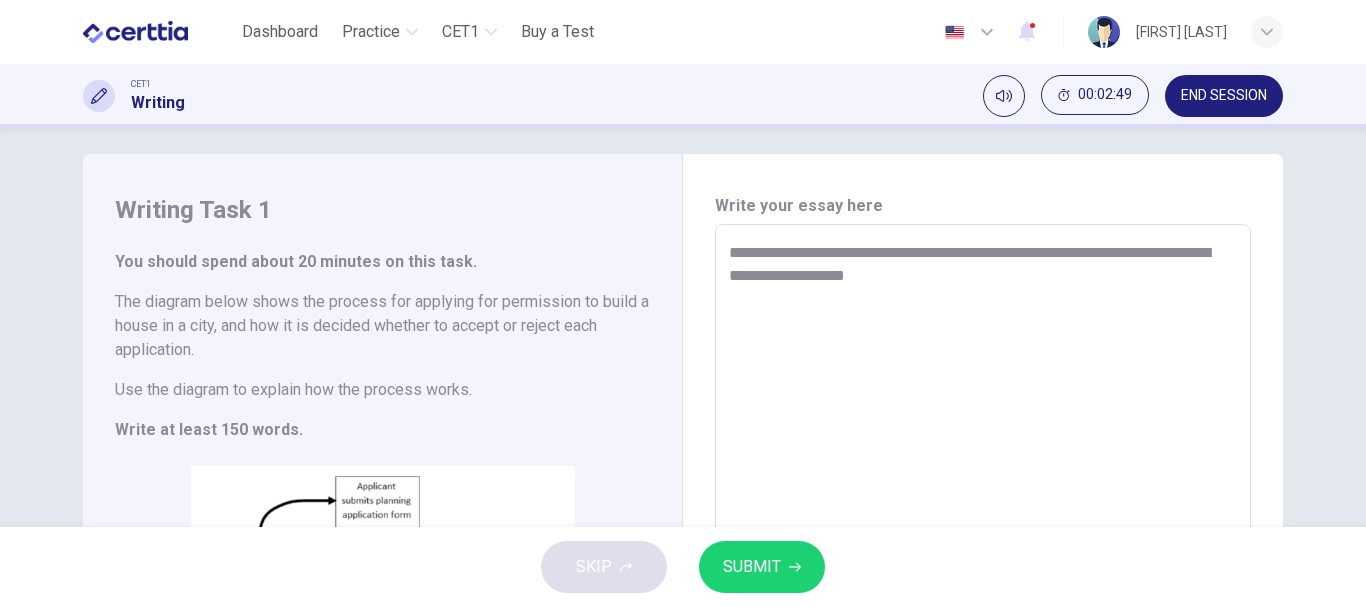 click on "**********" at bounding box center [983, 520] 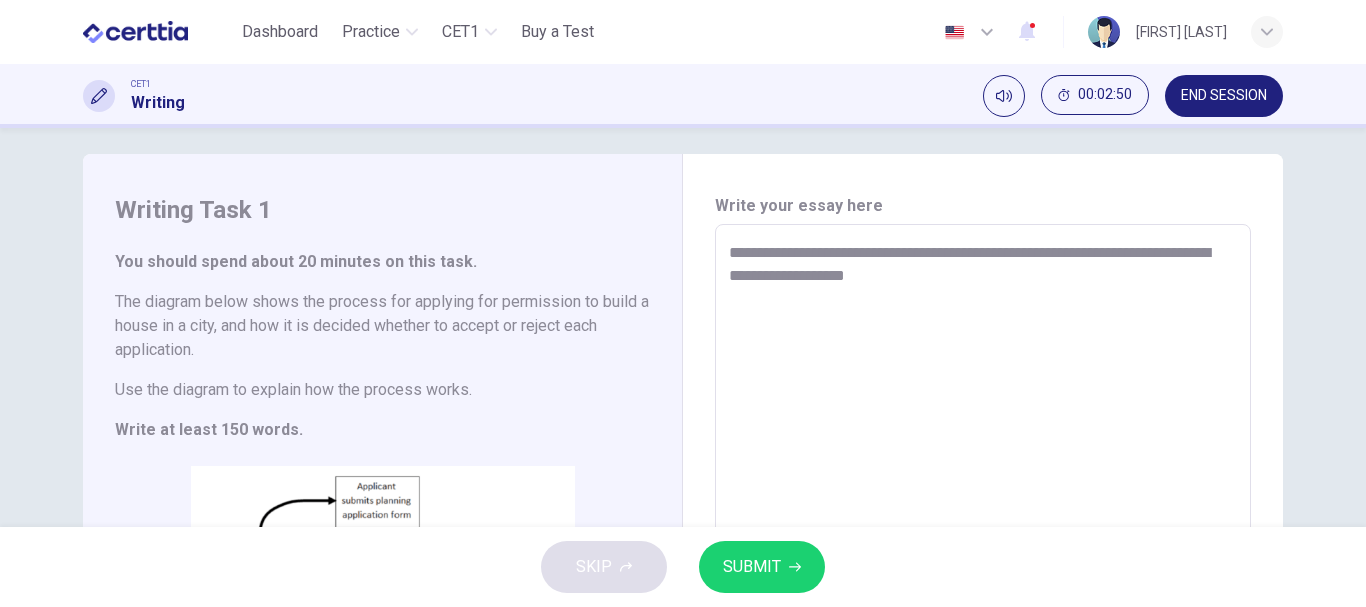 type on "**********" 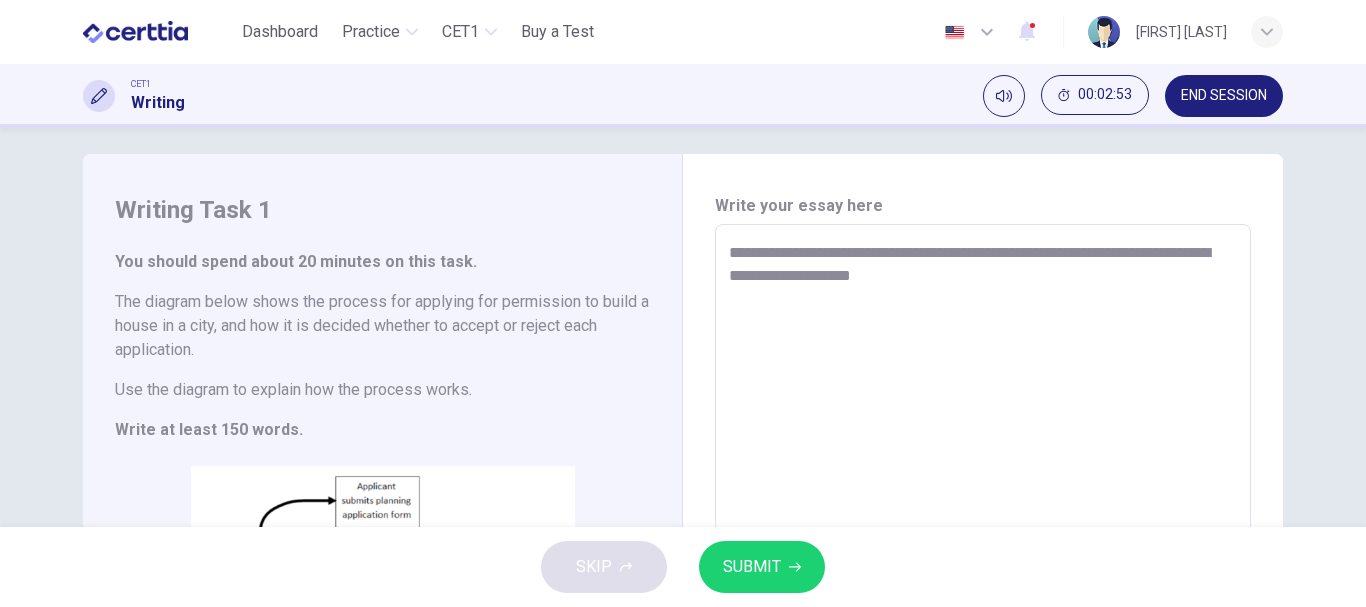 type 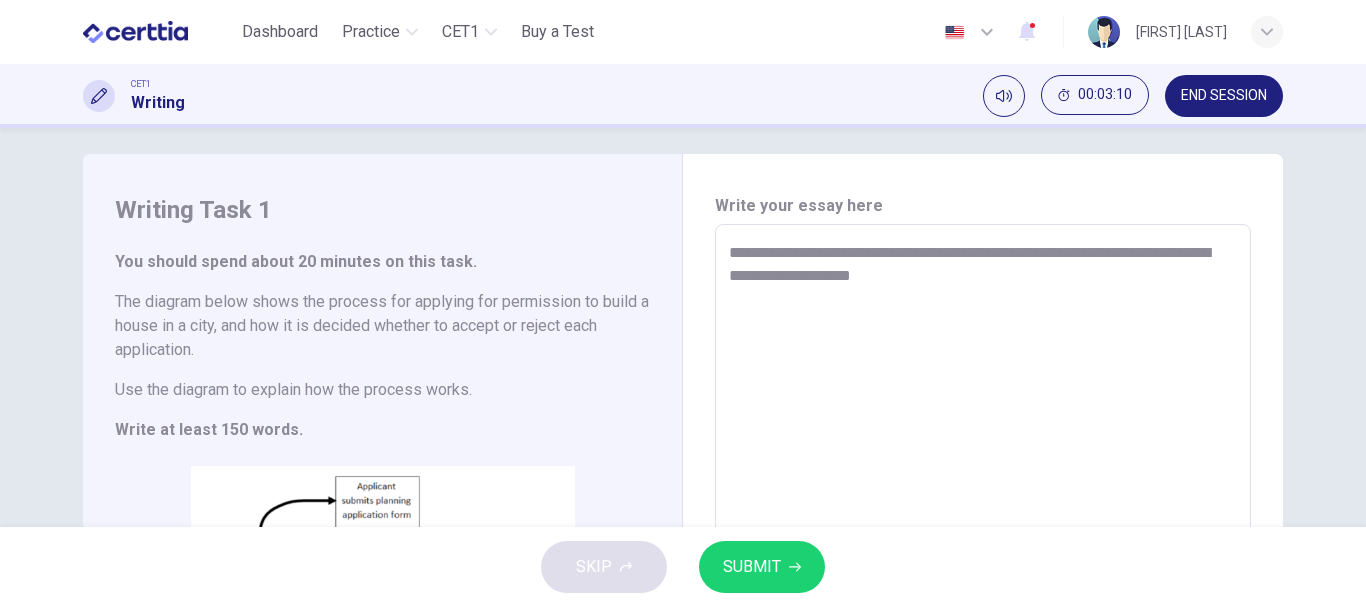 click on "**********" at bounding box center [983, 520] 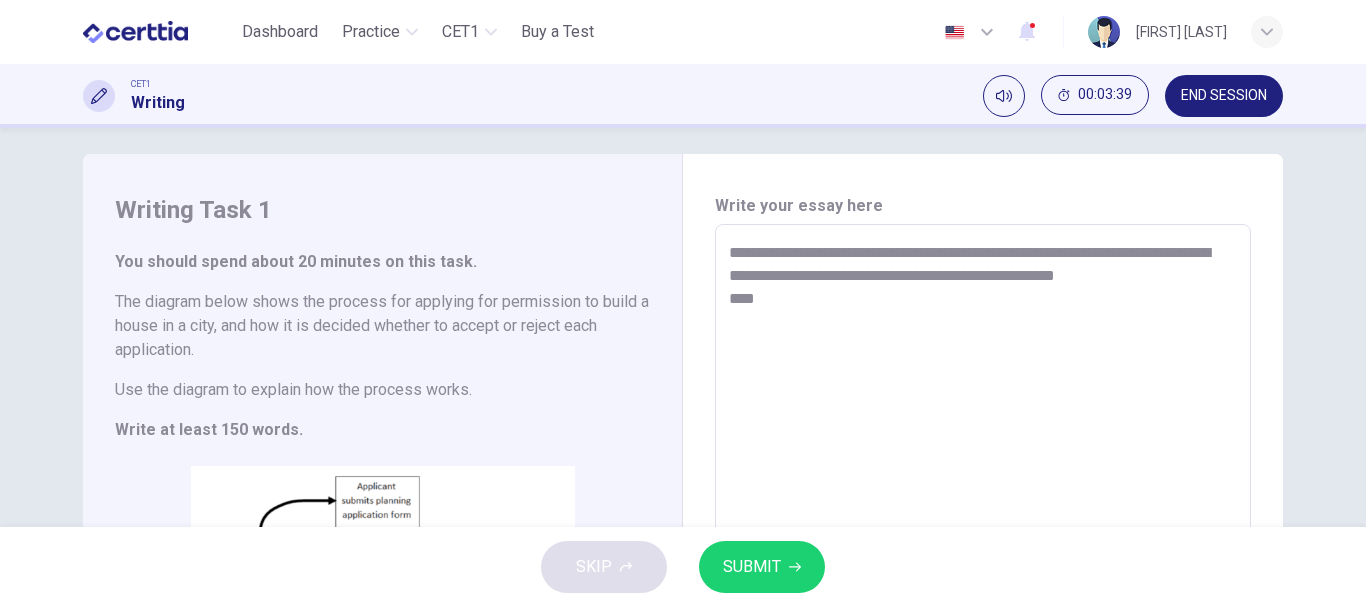 click on "**********" at bounding box center [983, 520] 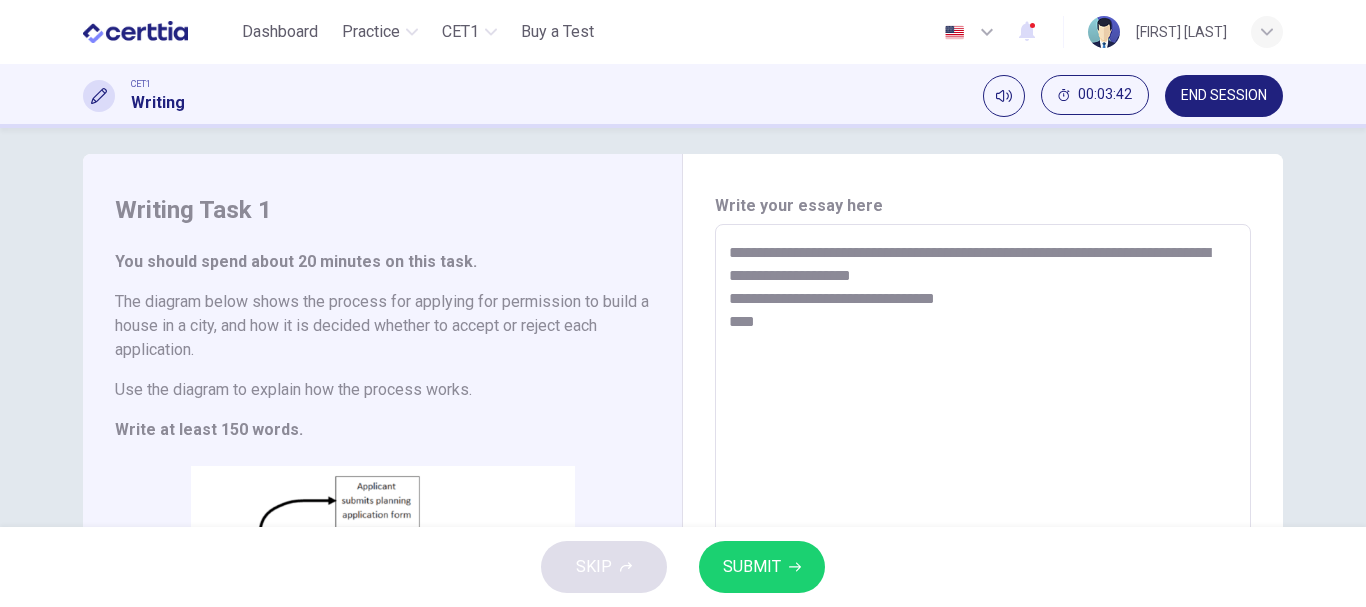 click on "**********" at bounding box center (983, 520) 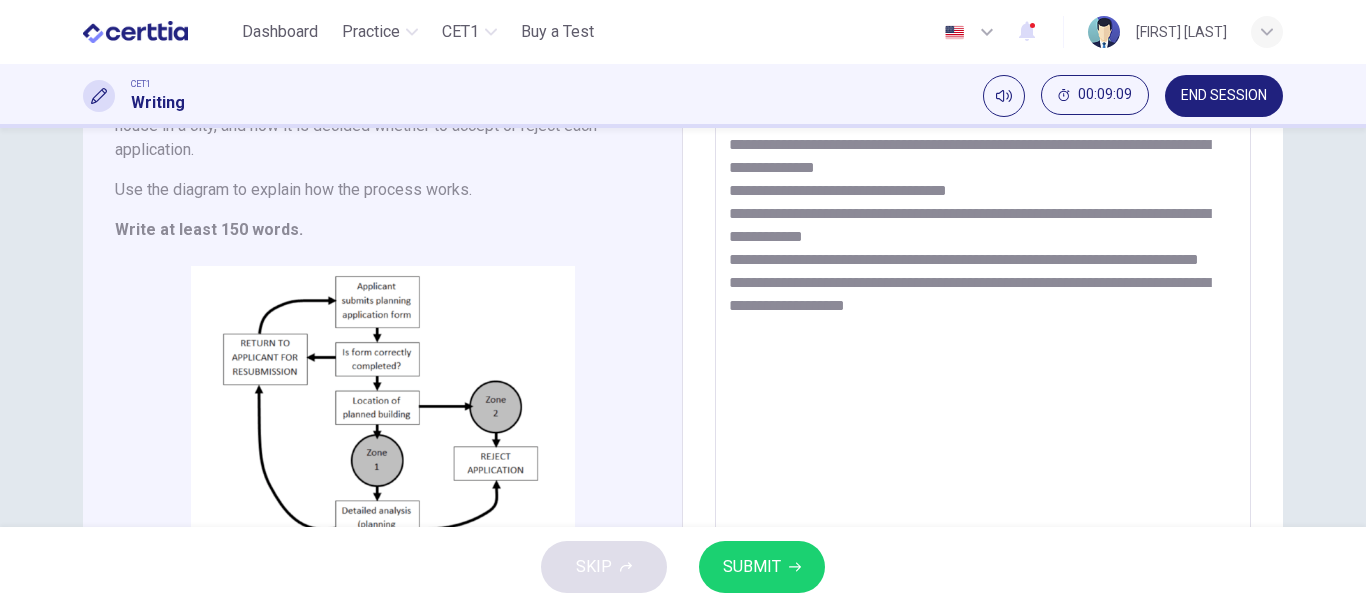 scroll, scrollTop: 114, scrollLeft: 0, axis: vertical 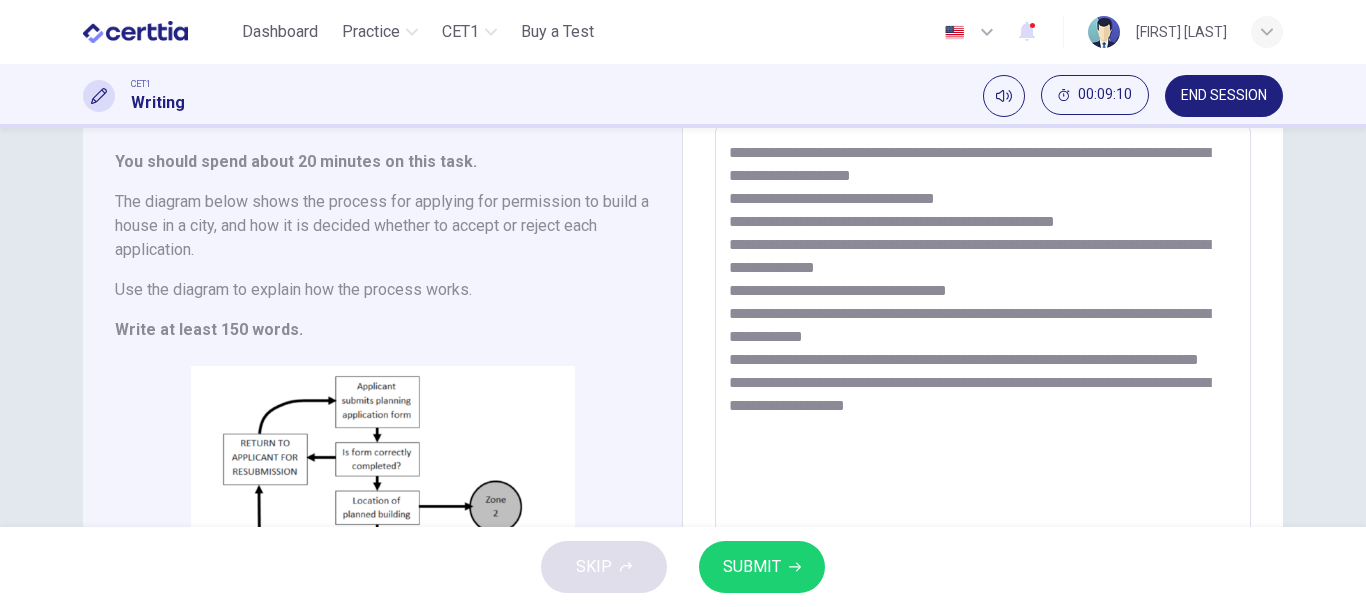 click on "**********" at bounding box center [983, 420] 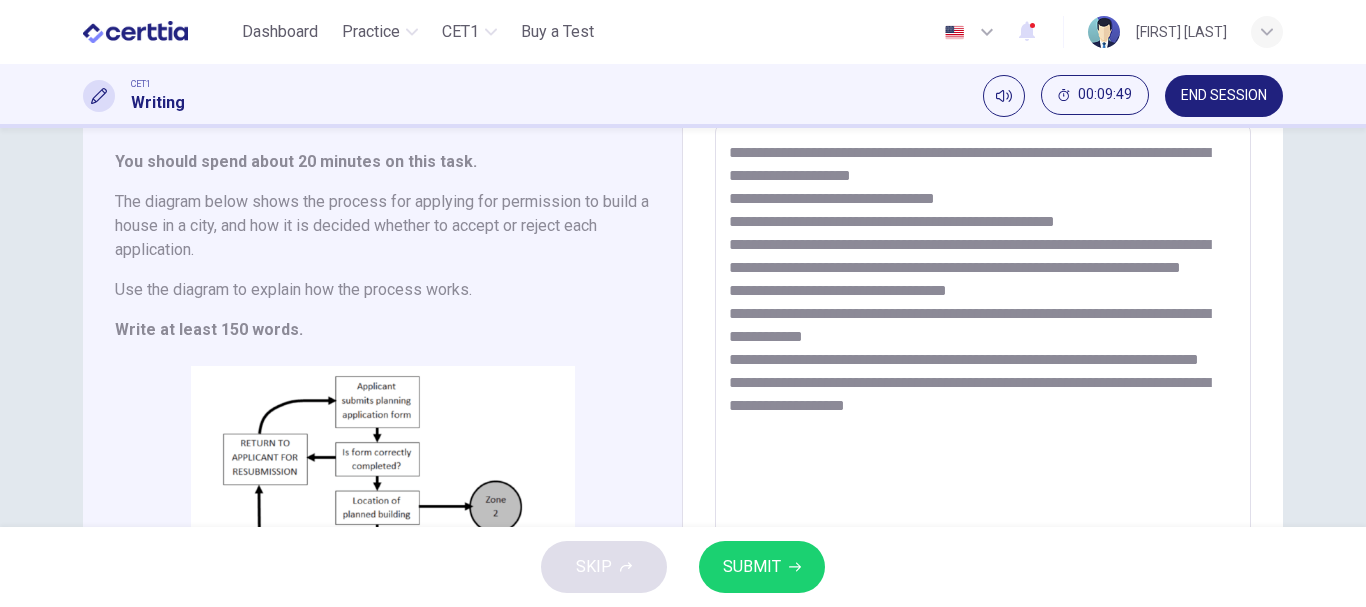 click on "**********" at bounding box center (983, 420) 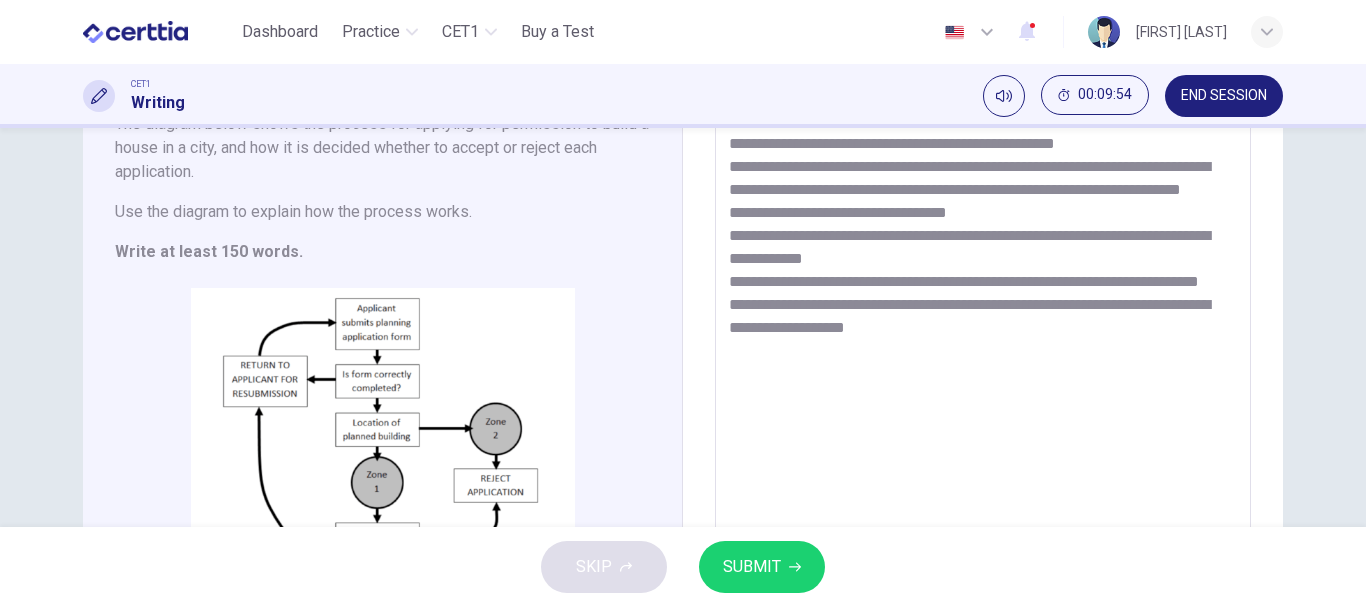 scroll, scrollTop: 214, scrollLeft: 0, axis: vertical 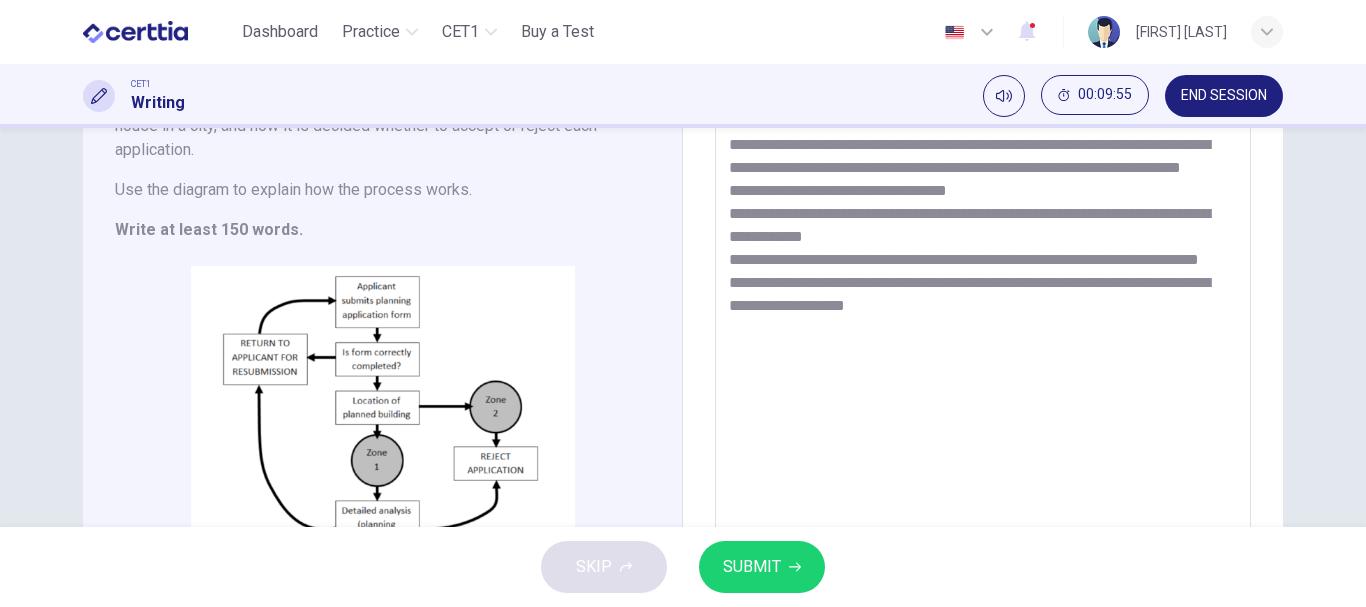 click on "**********" at bounding box center [983, 320] 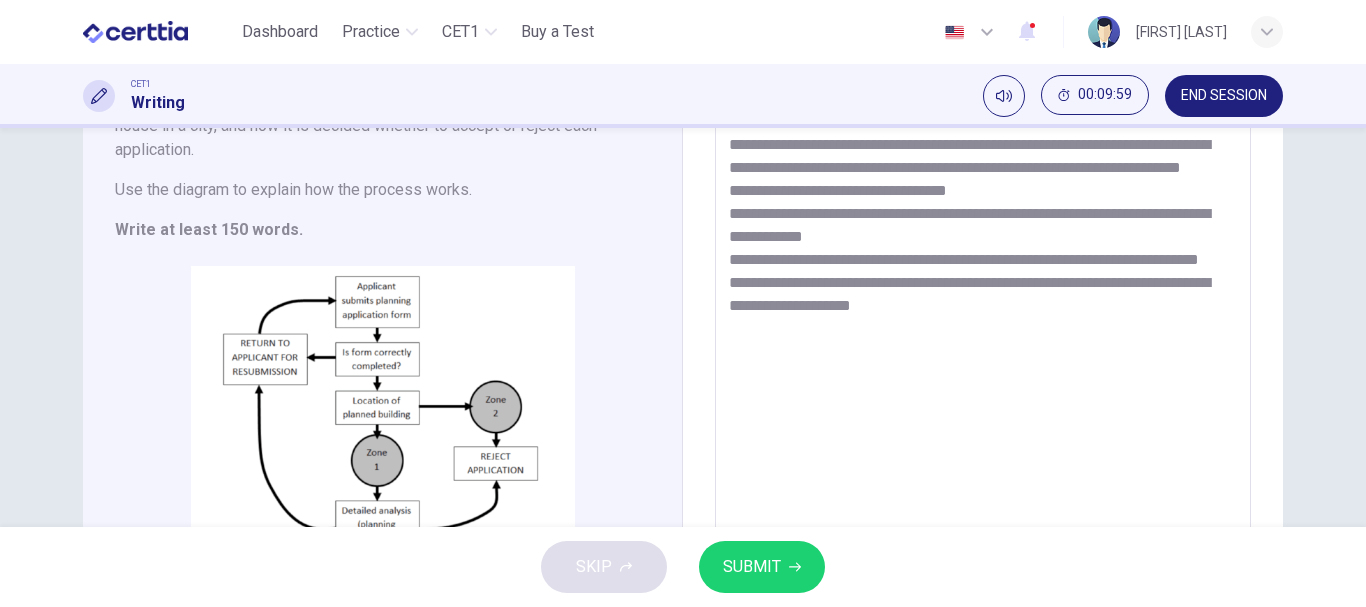 scroll, scrollTop: 414, scrollLeft: 0, axis: vertical 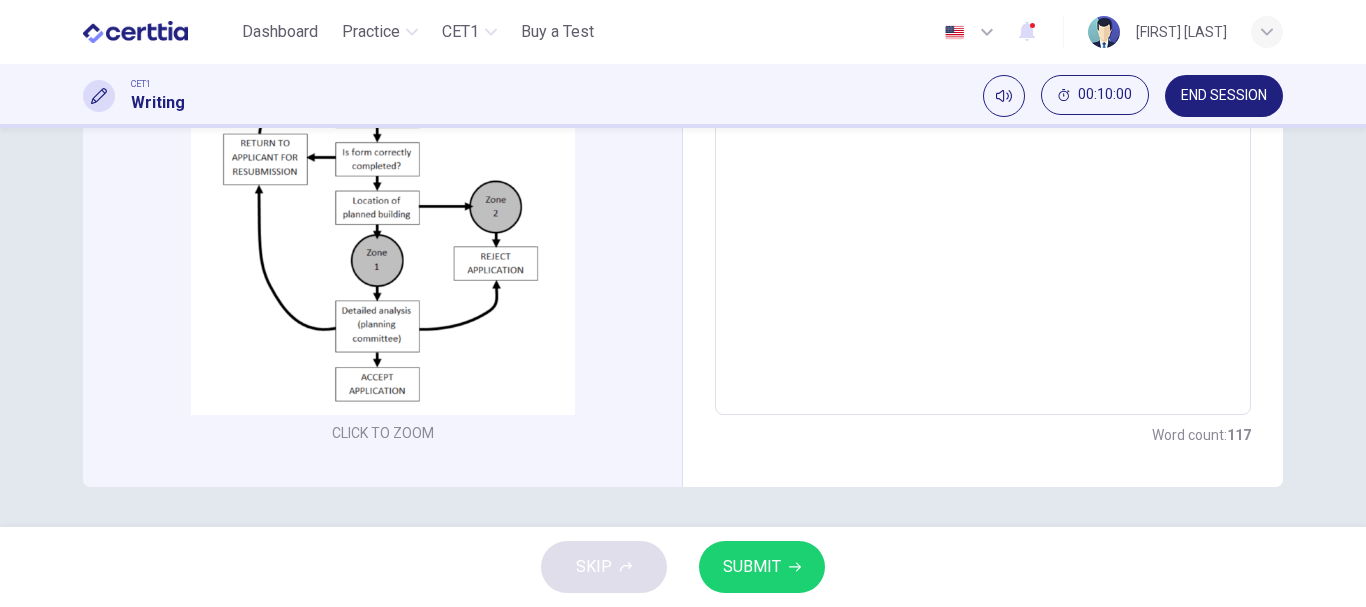 click on "SUBMIT" at bounding box center (752, 567) 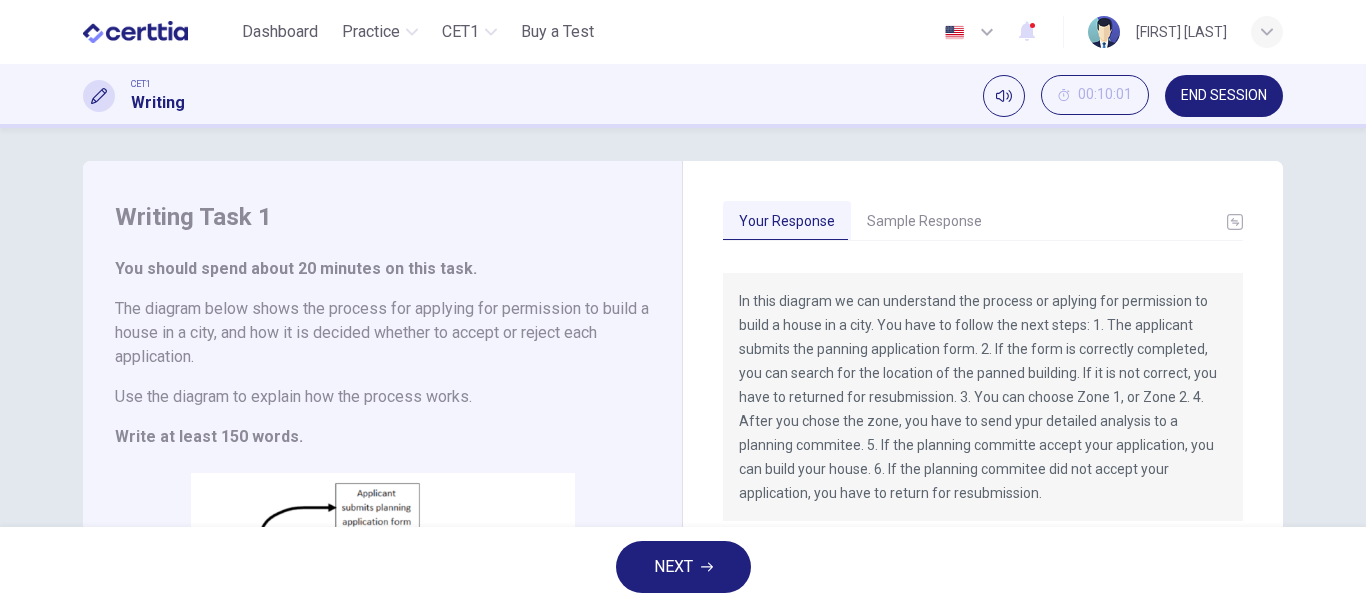scroll, scrollTop: 0, scrollLeft: 0, axis: both 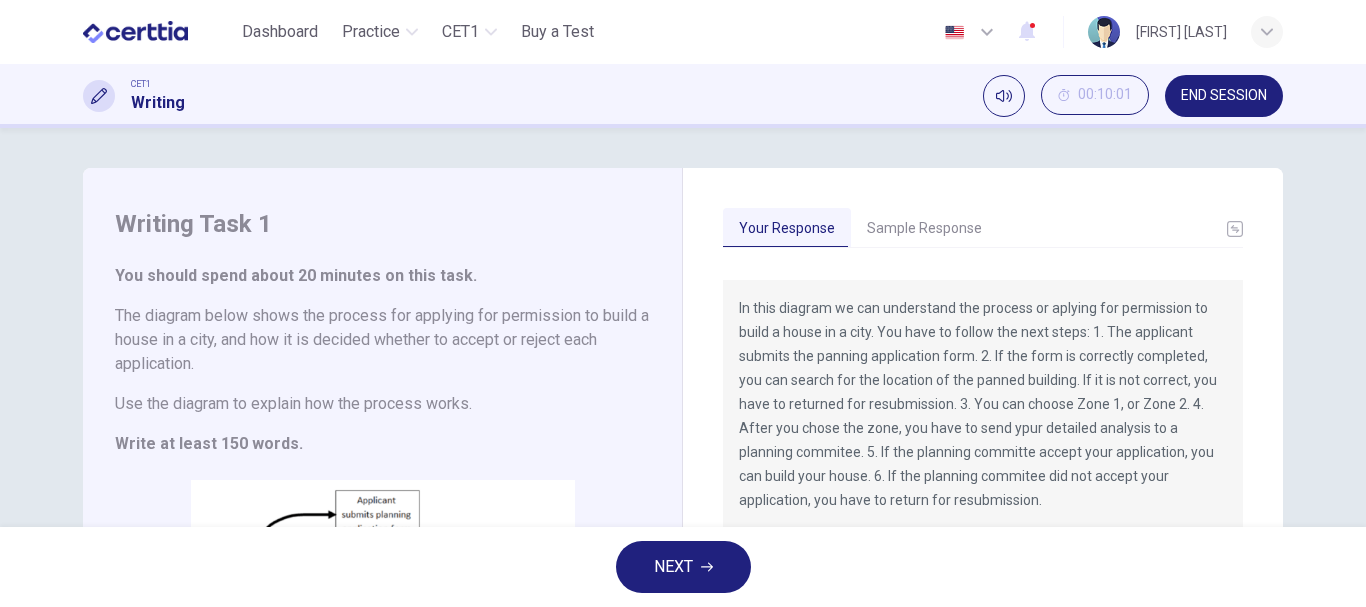 click on "Sample Response" at bounding box center [924, 229] 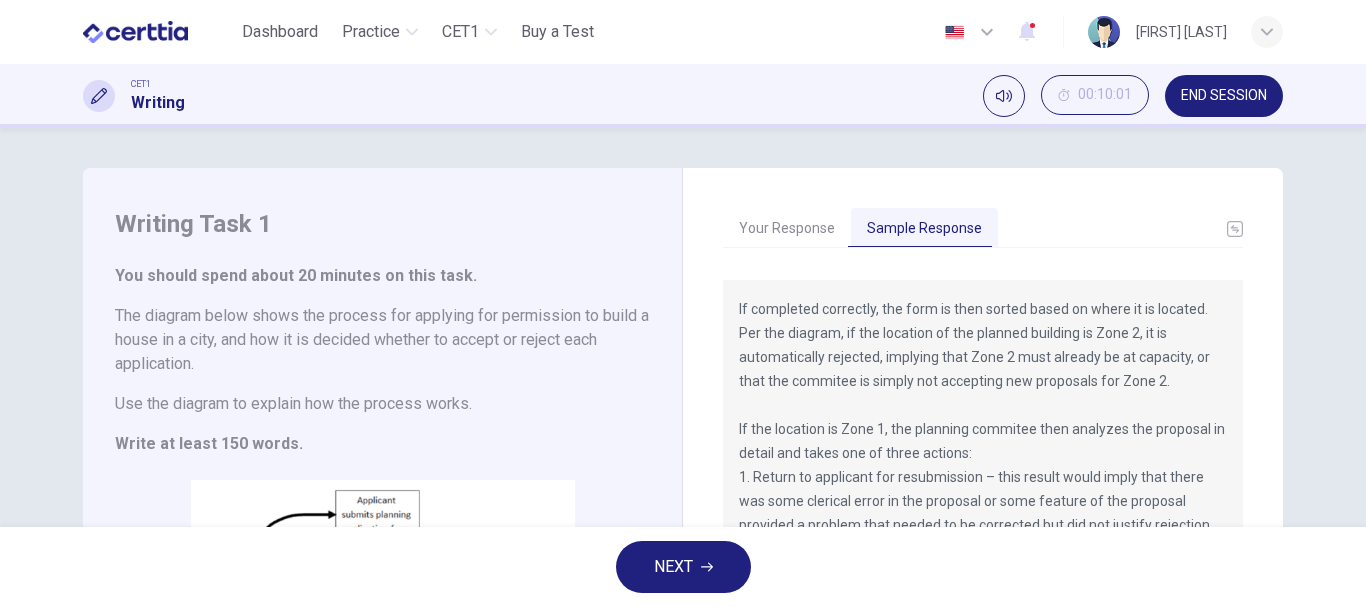 scroll, scrollTop: 216, scrollLeft: 0, axis: vertical 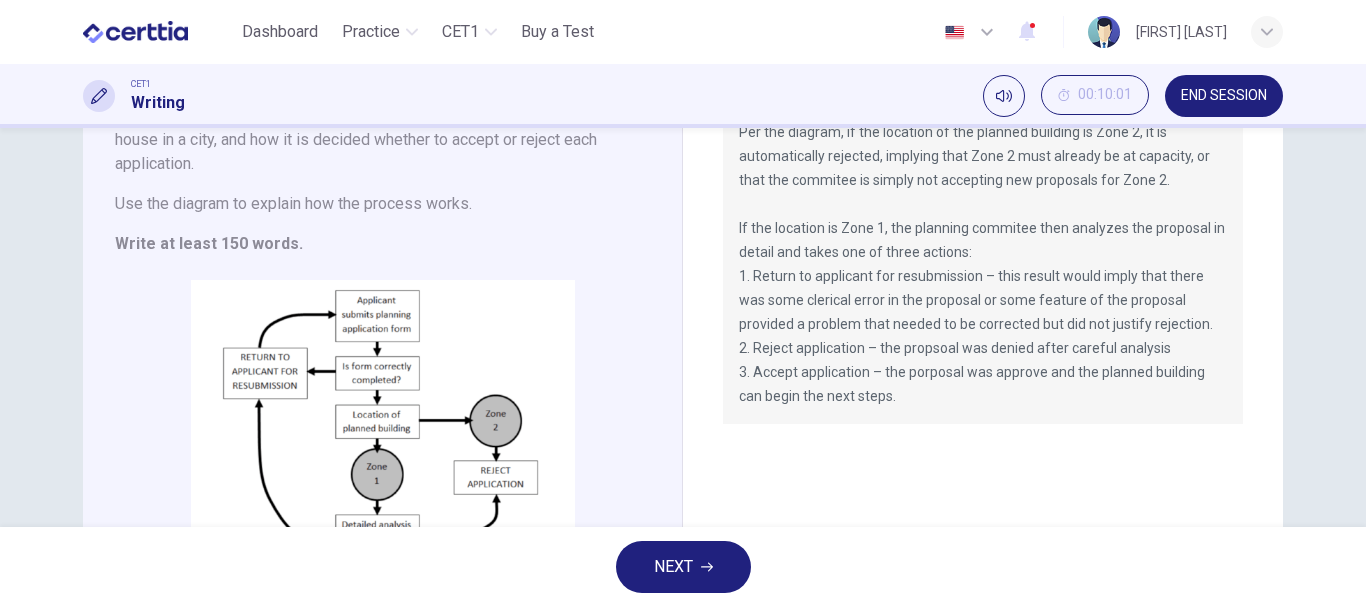 click on "NEXT" at bounding box center (673, 567) 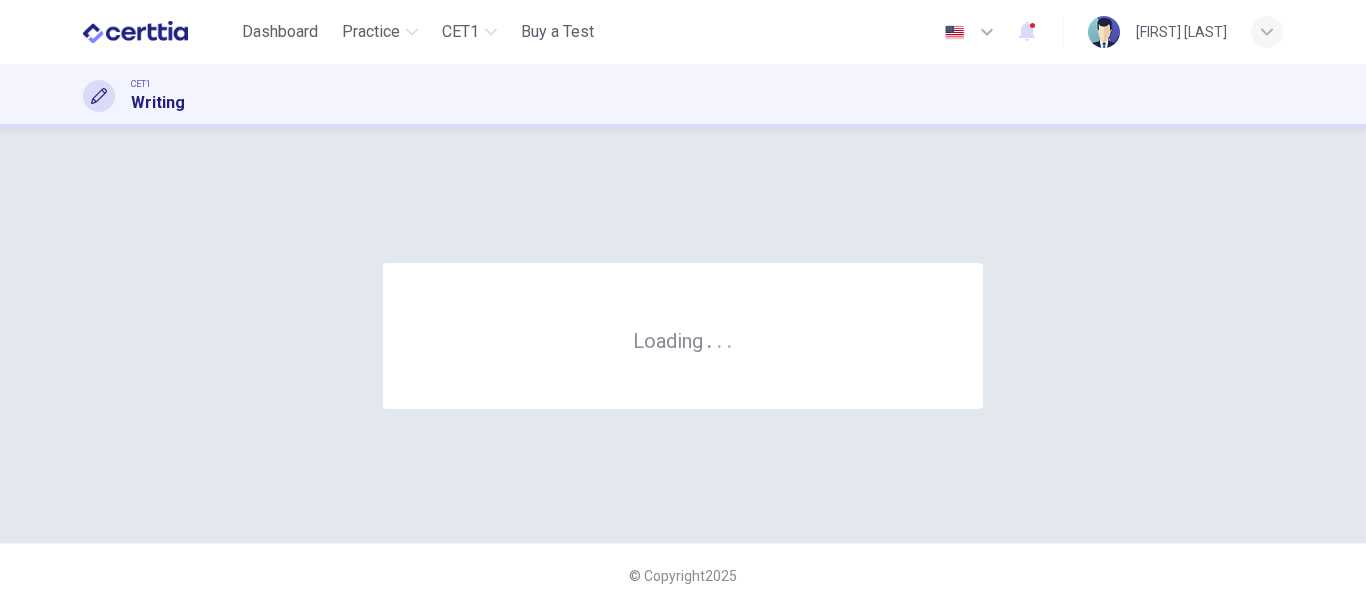 scroll, scrollTop: 0, scrollLeft: 0, axis: both 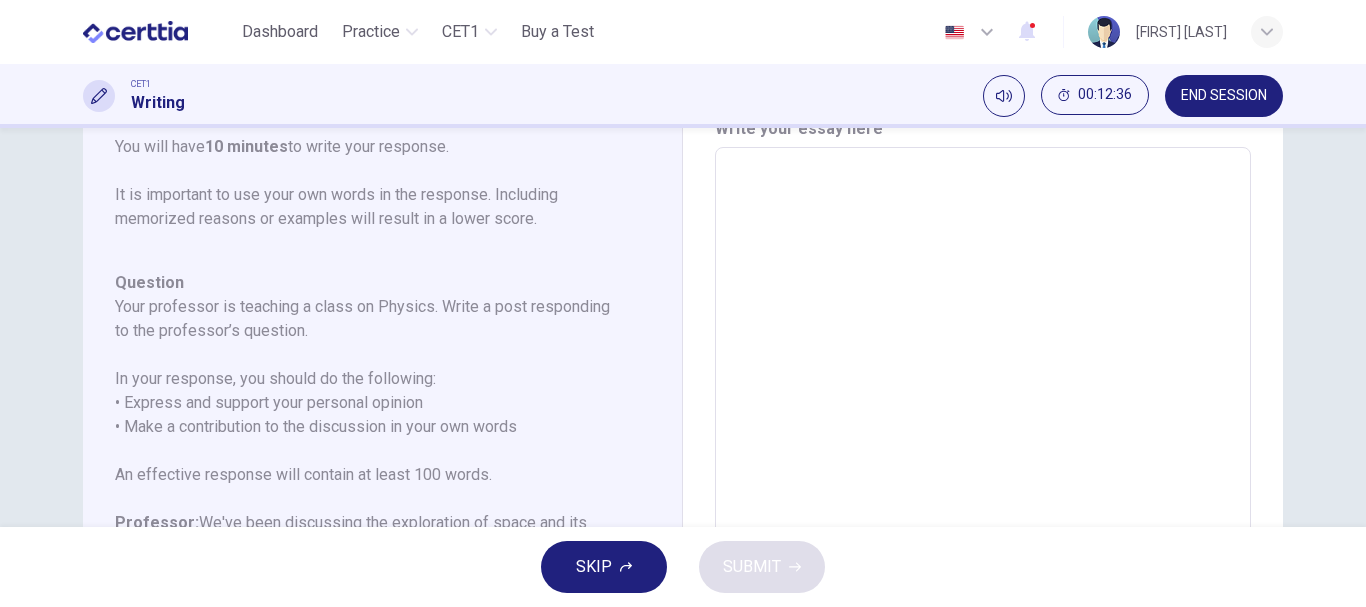 click at bounding box center [983, 481] 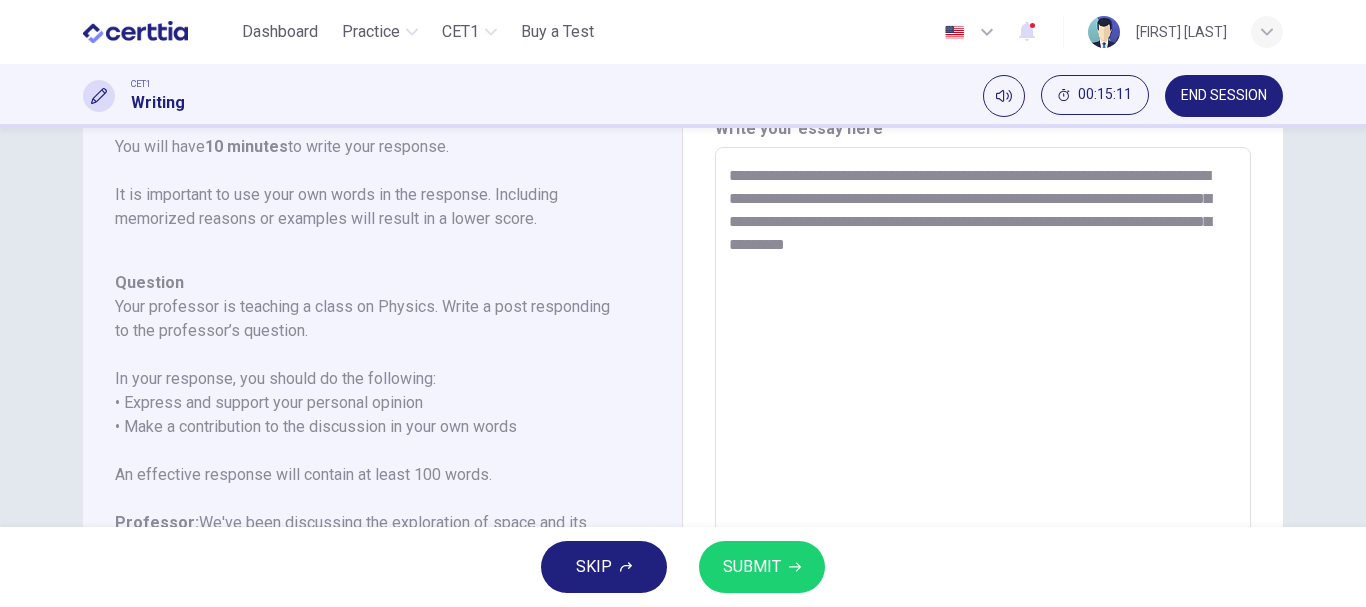 click on "**********" at bounding box center [983, 481] 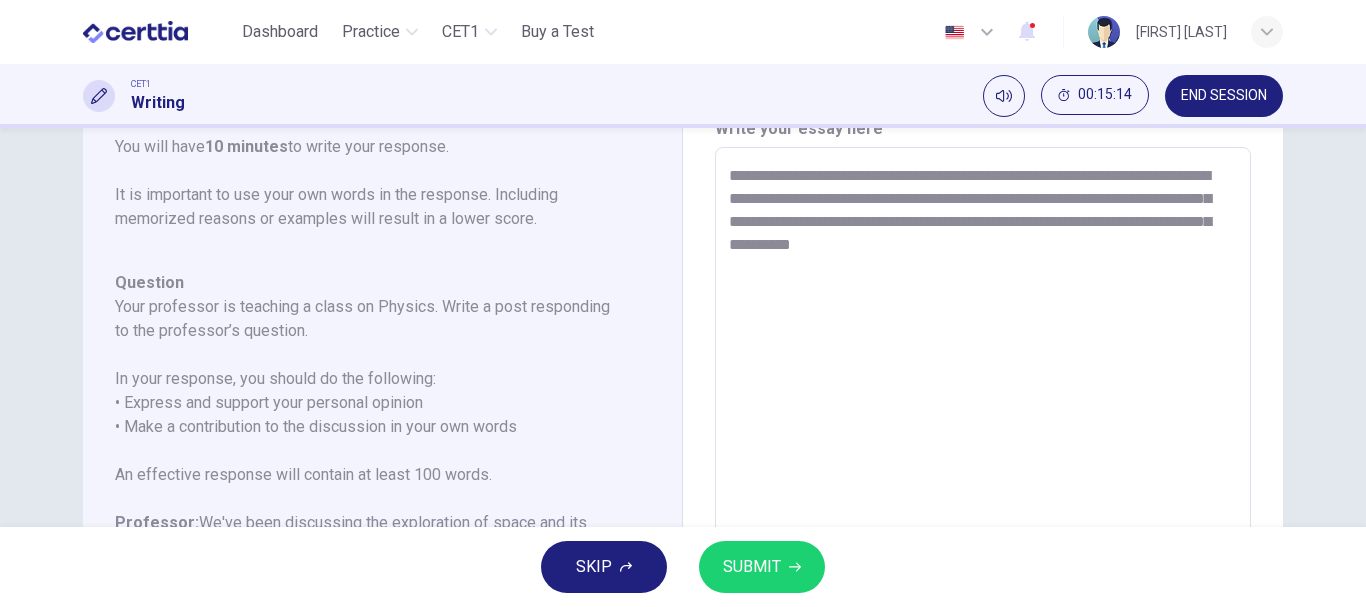 click on "**********" at bounding box center (983, 481) 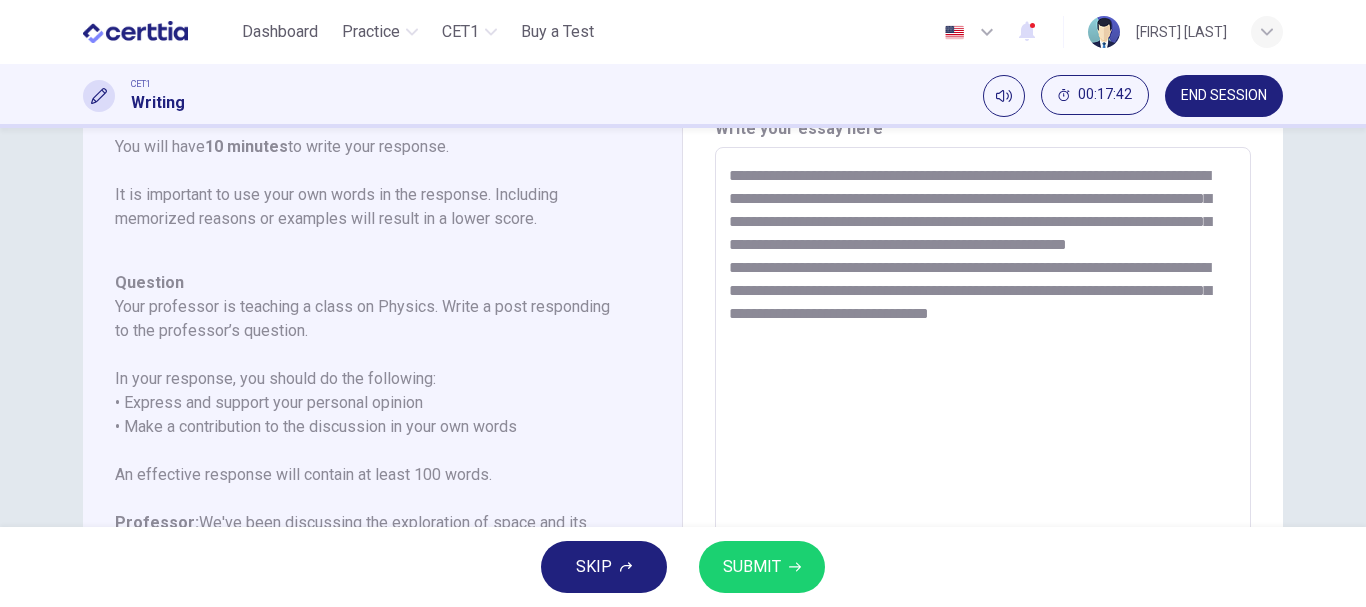 click on "SUBMIT" at bounding box center [752, 567] 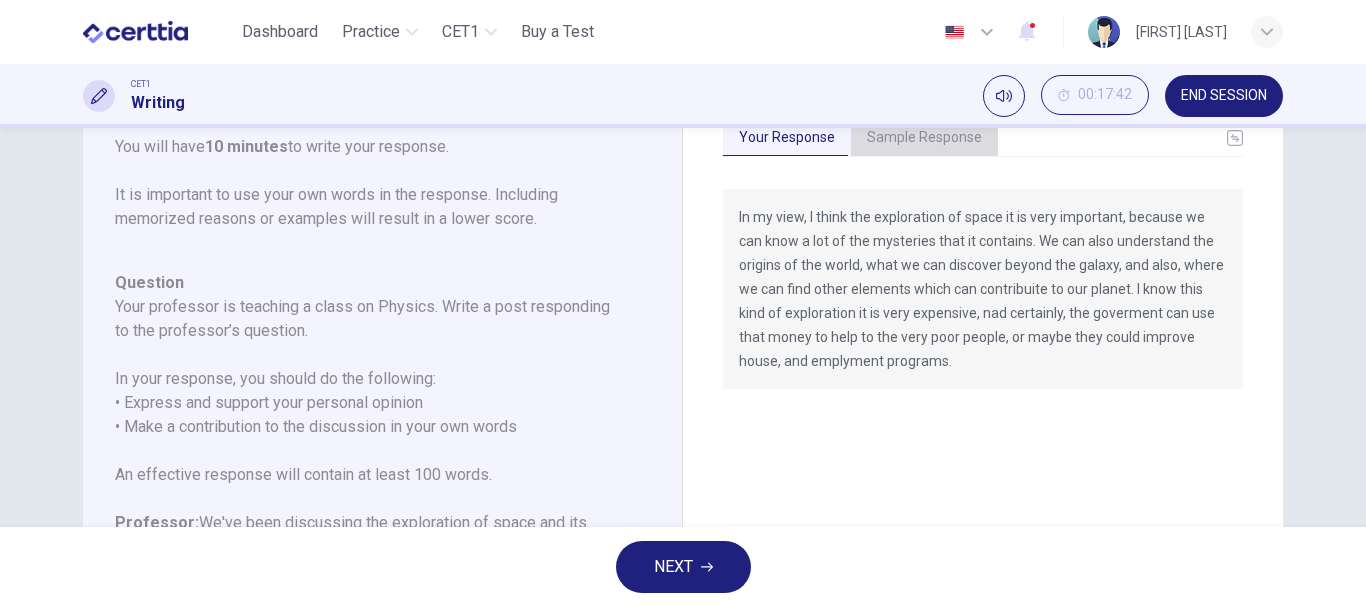 click on "Sample Response" at bounding box center (924, 138) 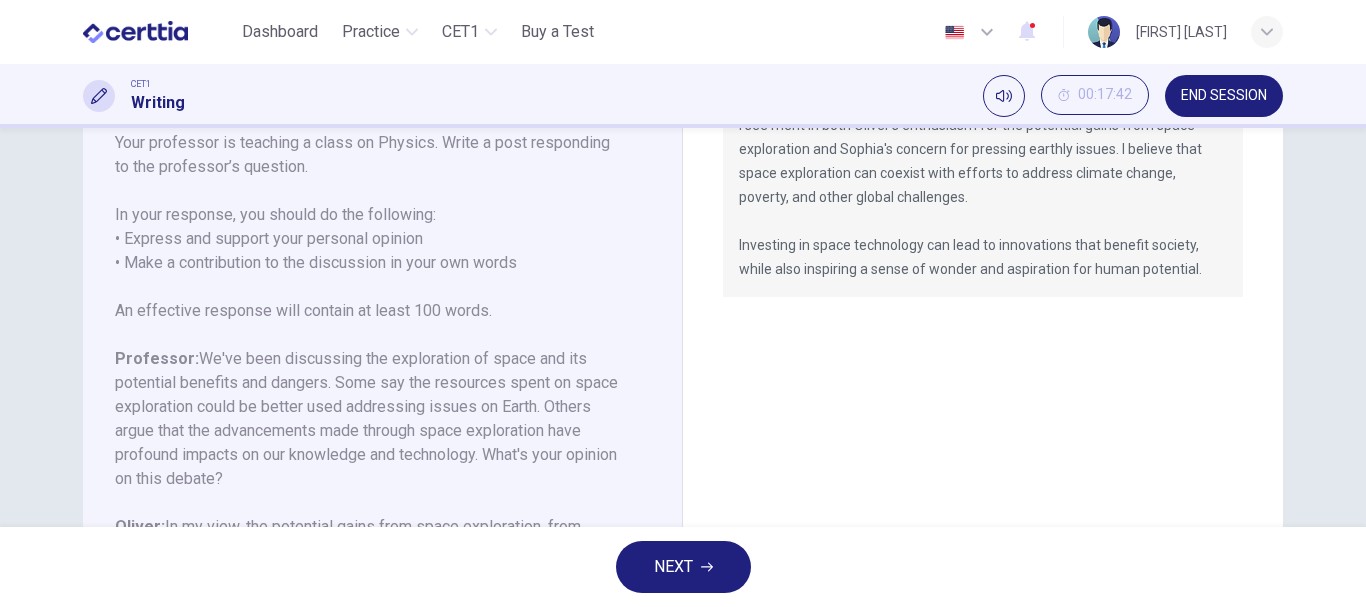 scroll, scrollTop: 291, scrollLeft: 0, axis: vertical 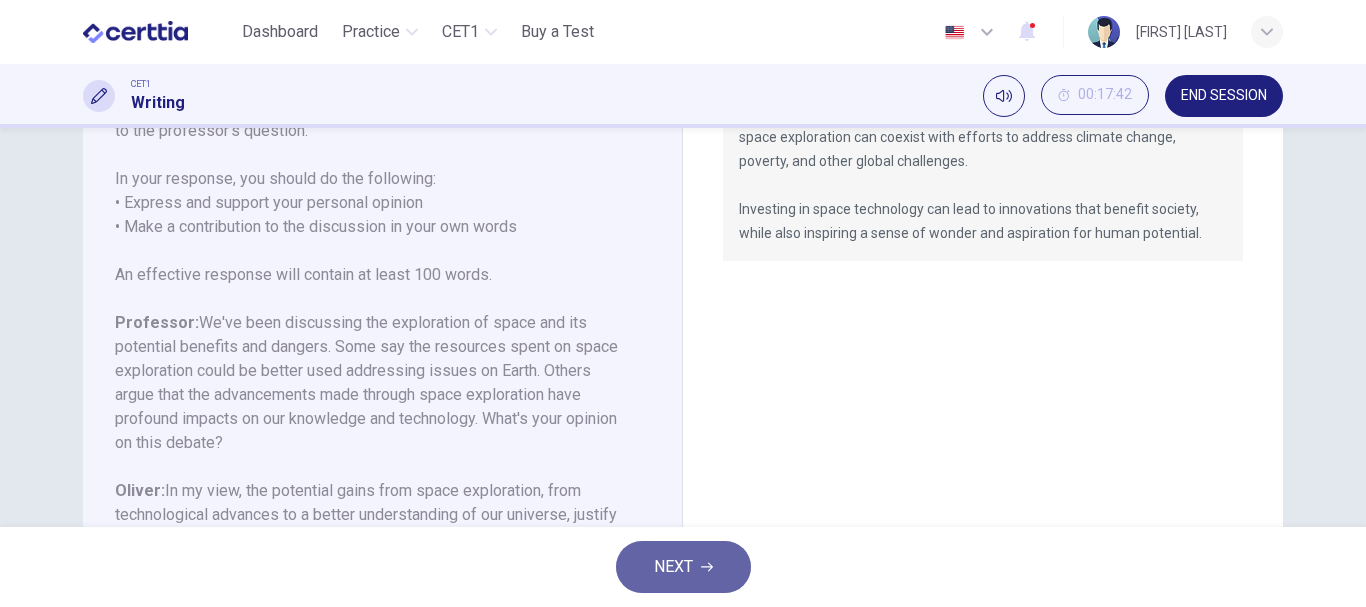 click on "NEXT" at bounding box center (683, 567) 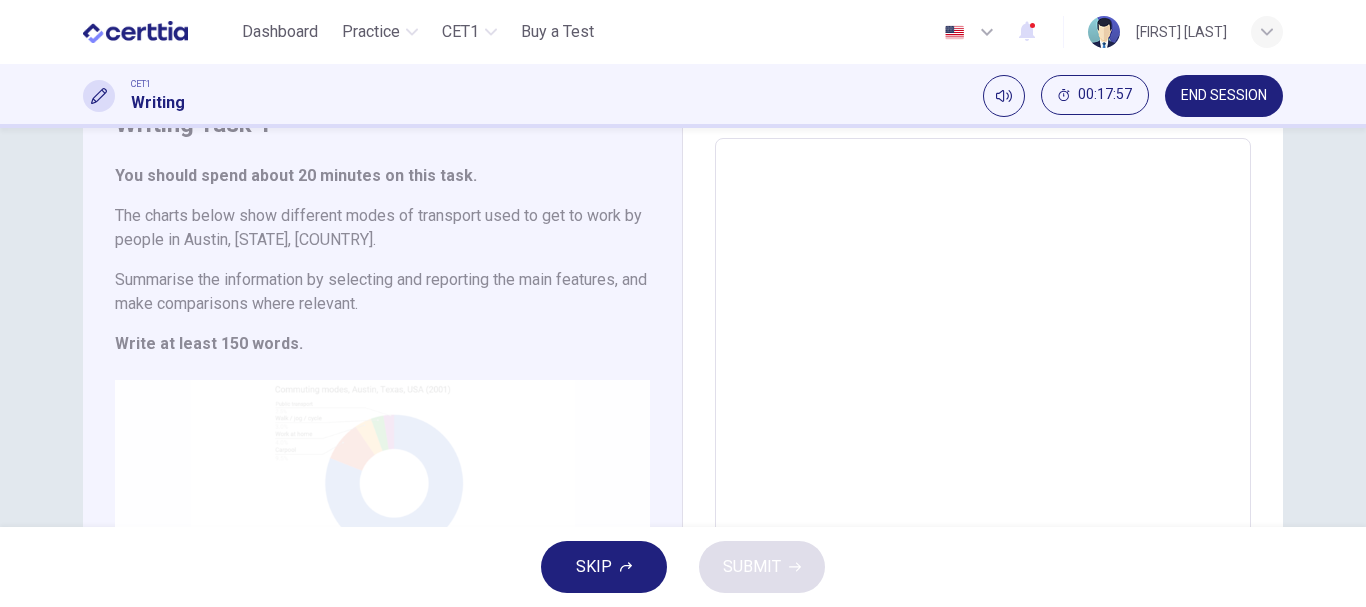 scroll, scrollTop: 200, scrollLeft: 0, axis: vertical 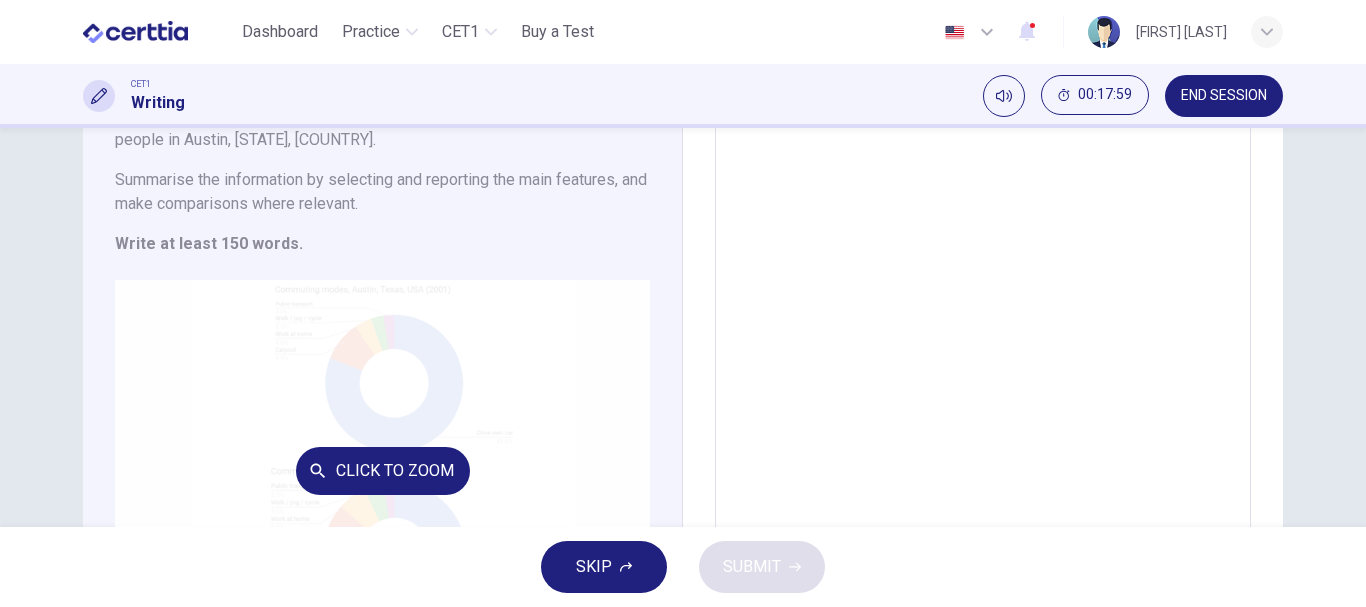 click on "Click to Zoom" at bounding box center (382, 470) 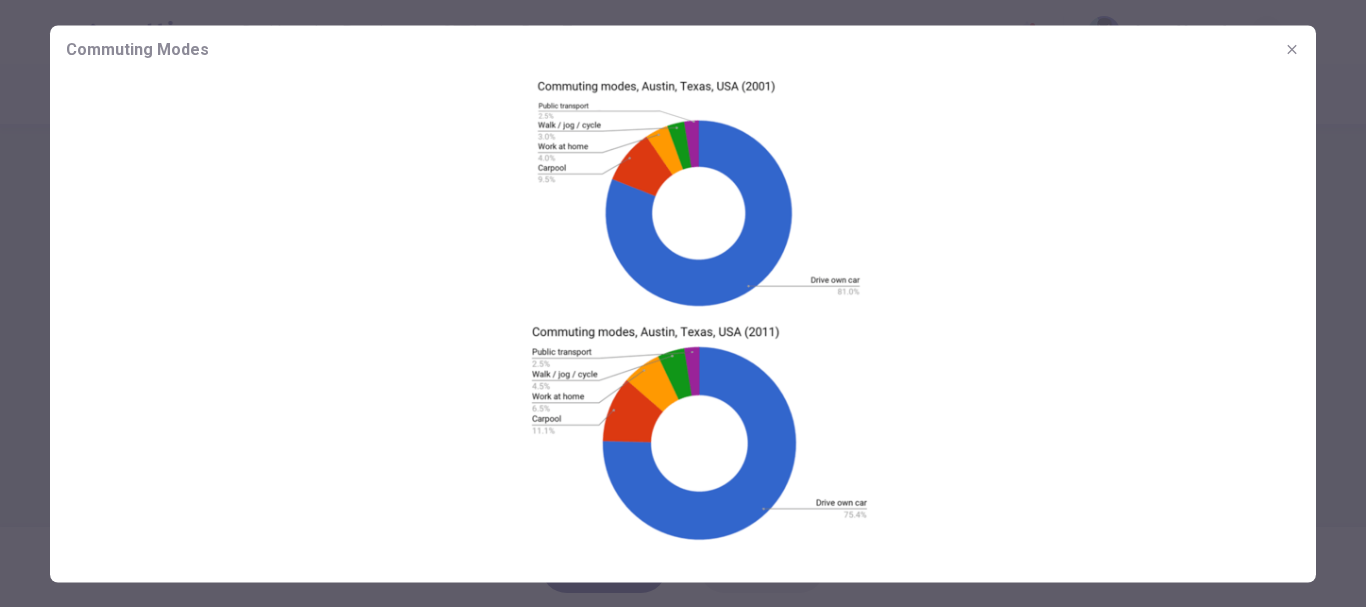 click 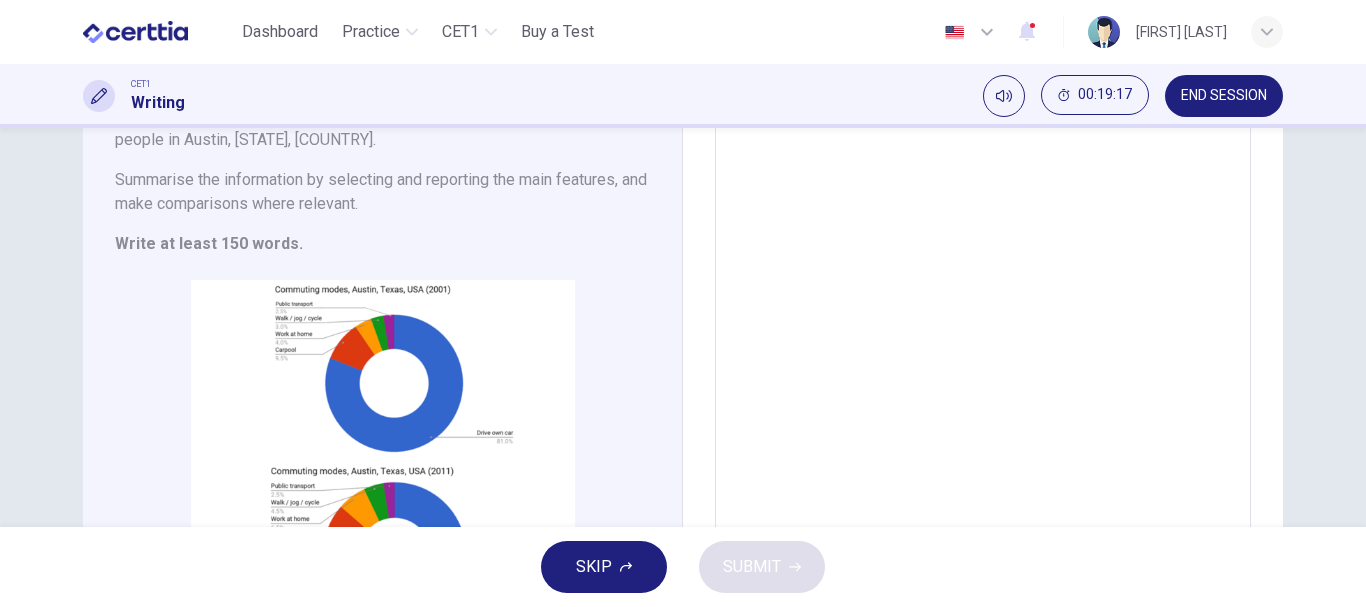 click at bounding box center [983, 334] 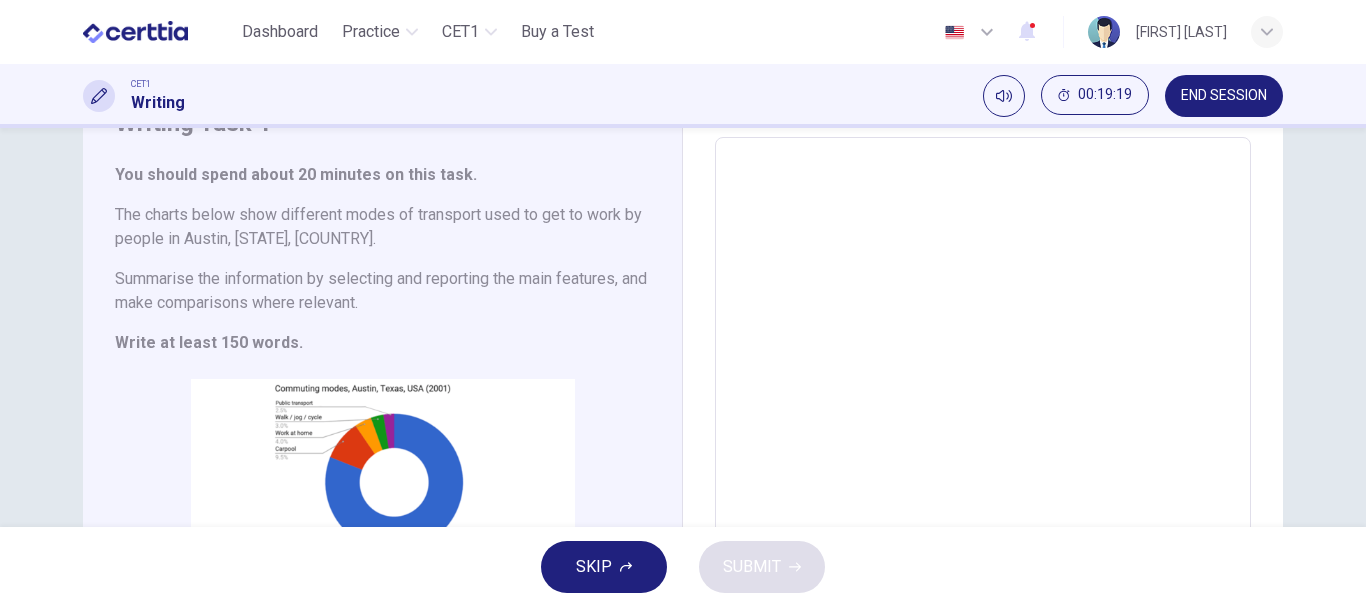 scroll, scrollTop: 100, scrollLeft: 0, axis: vertical 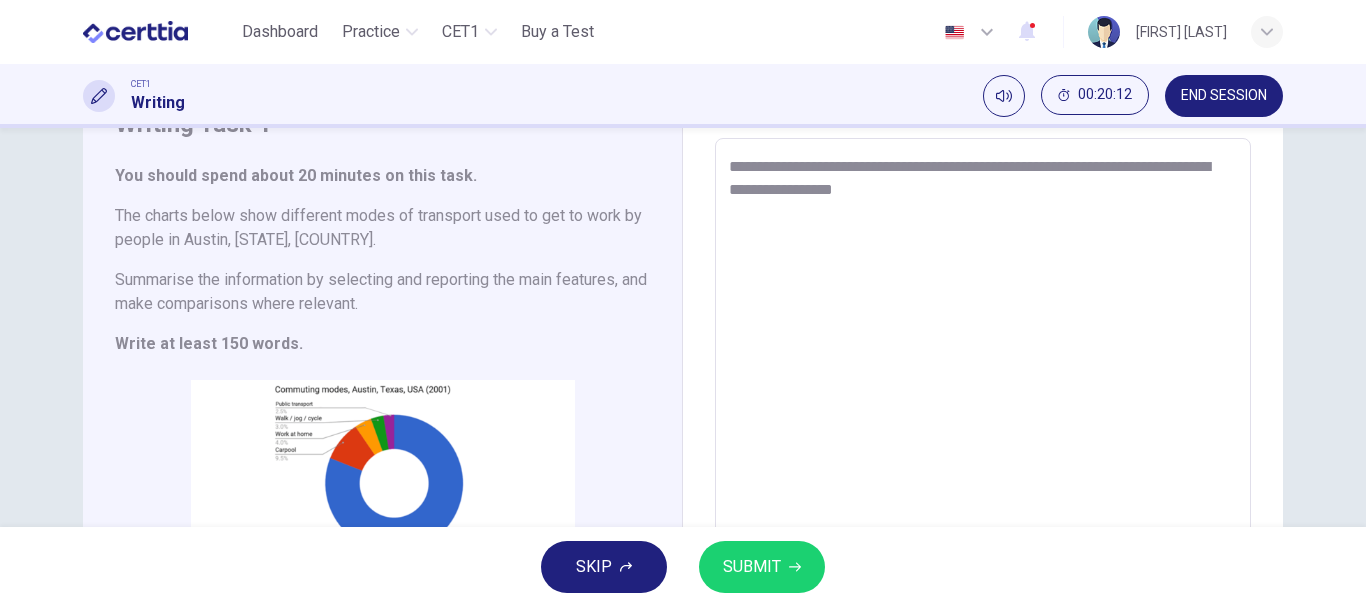 click on "**********" at bounding box center [983, 434] 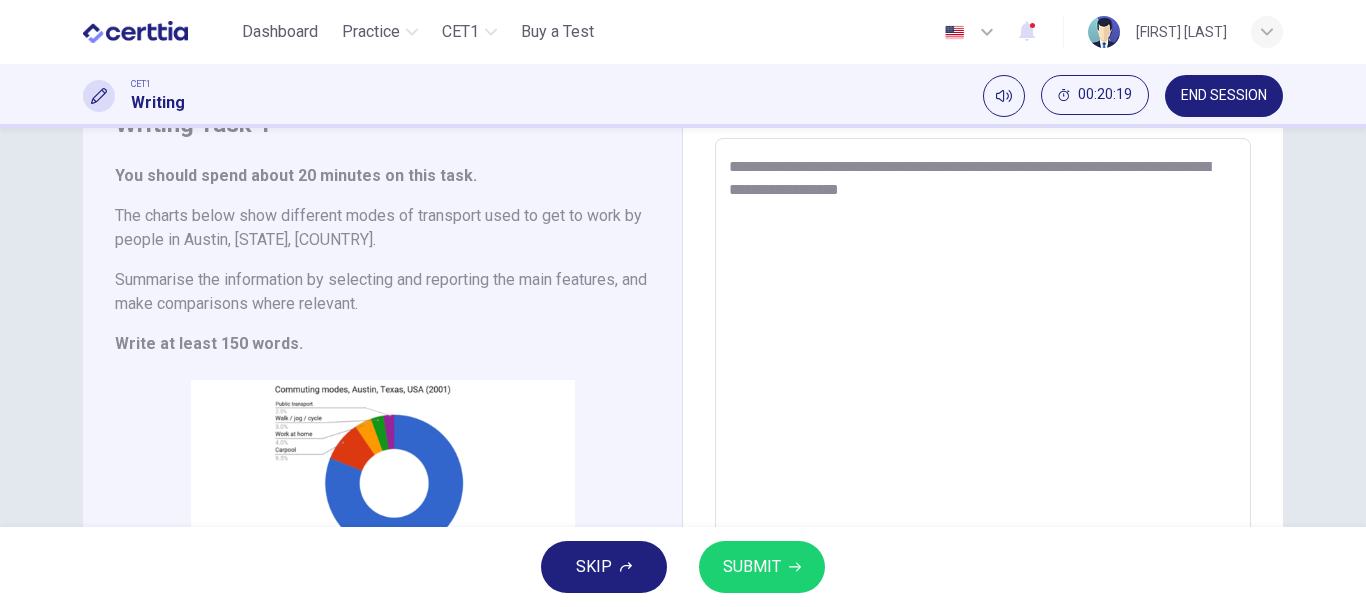 click on "**********" at bounding box center [983, 434] 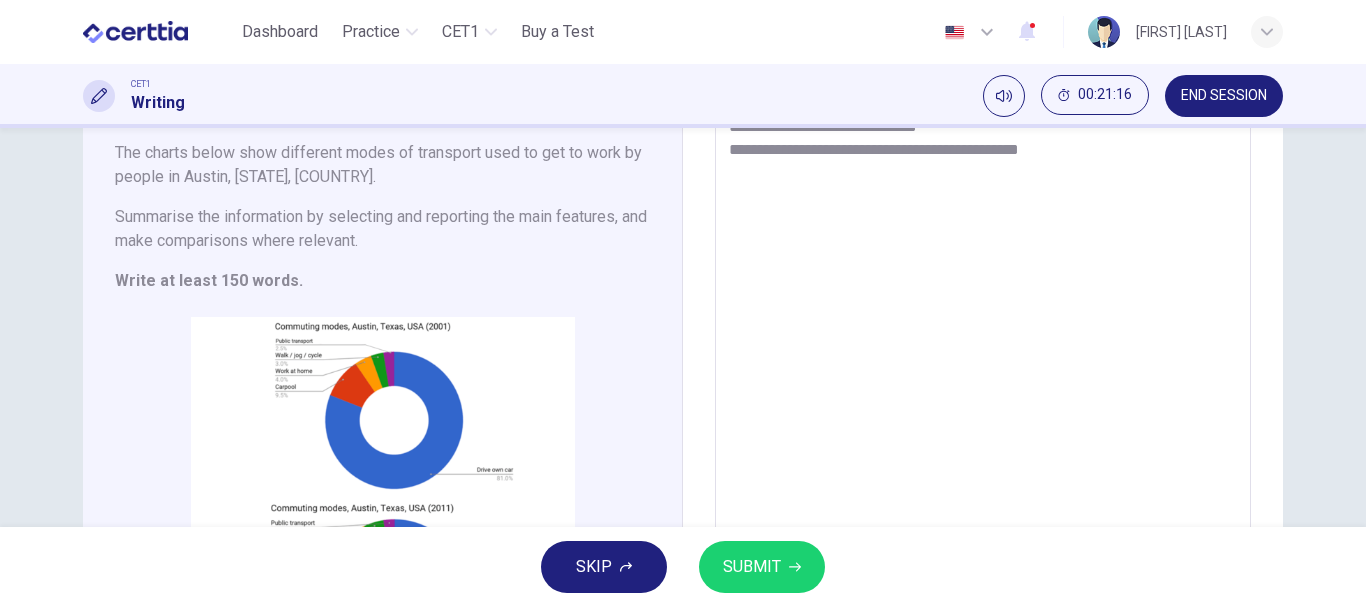 scroll, scrollTop: 100, scrollLeft: 0, axis: vertical 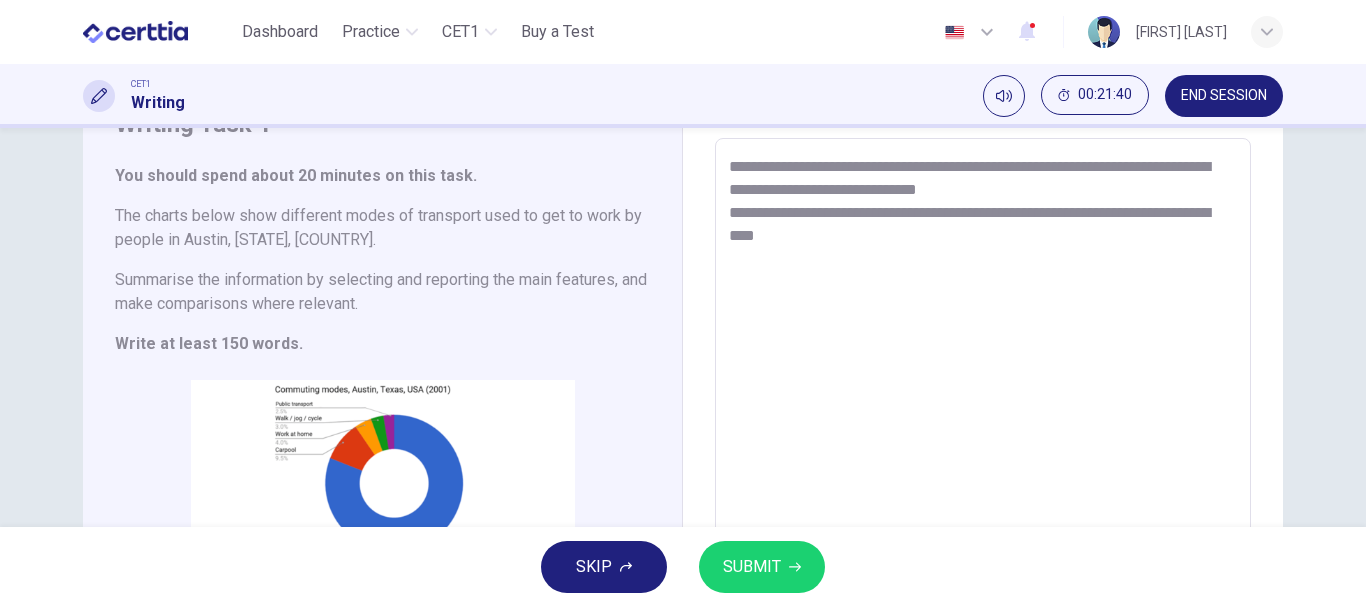 click on "**********" at bounding box center (983, 434) 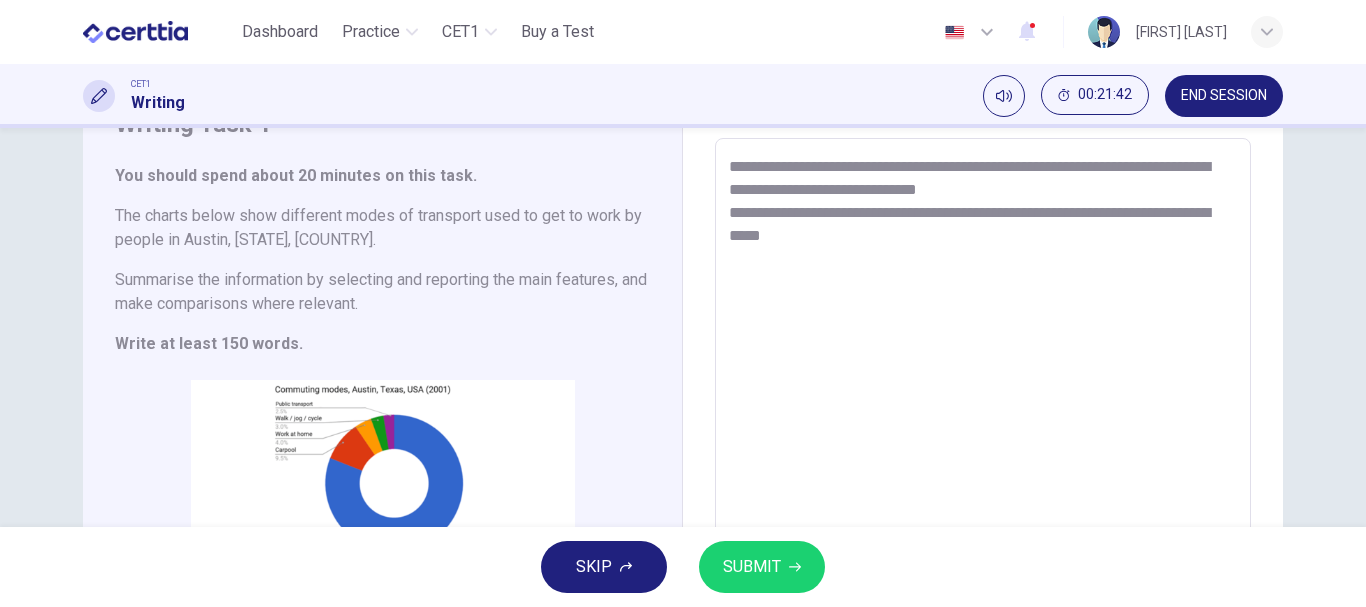 click on "**********" at bounding box center (983, 434) 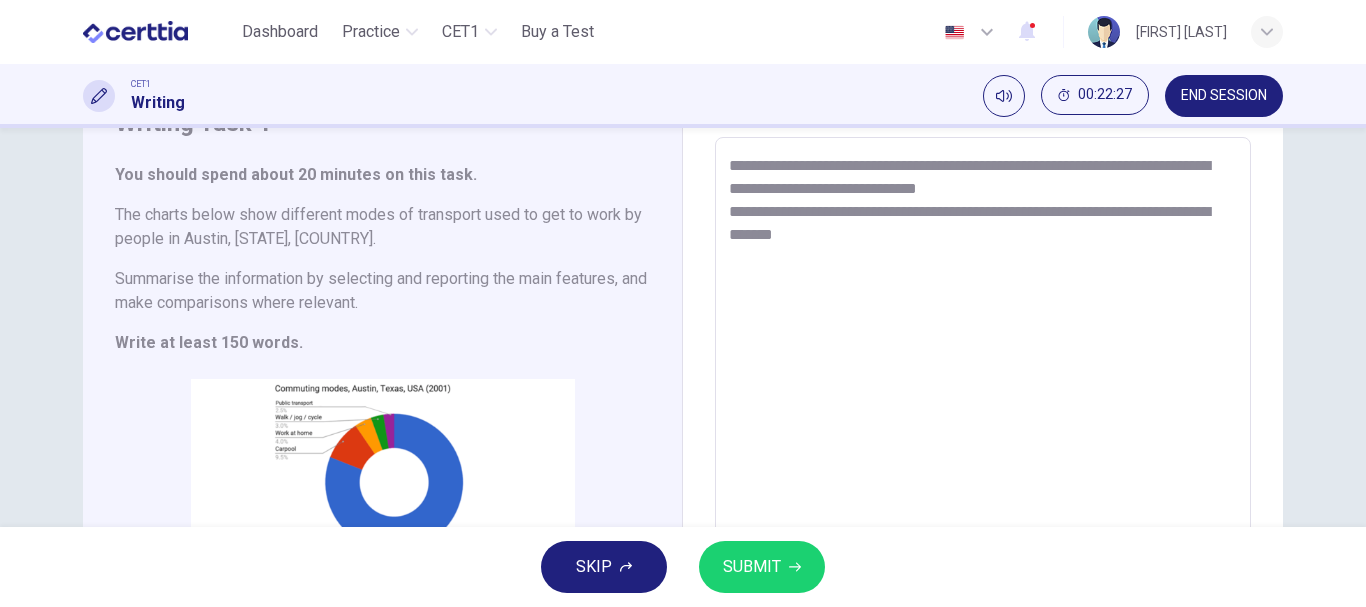 scroll, scrollTop: 100, scrollLeft: 0, axis: vertical 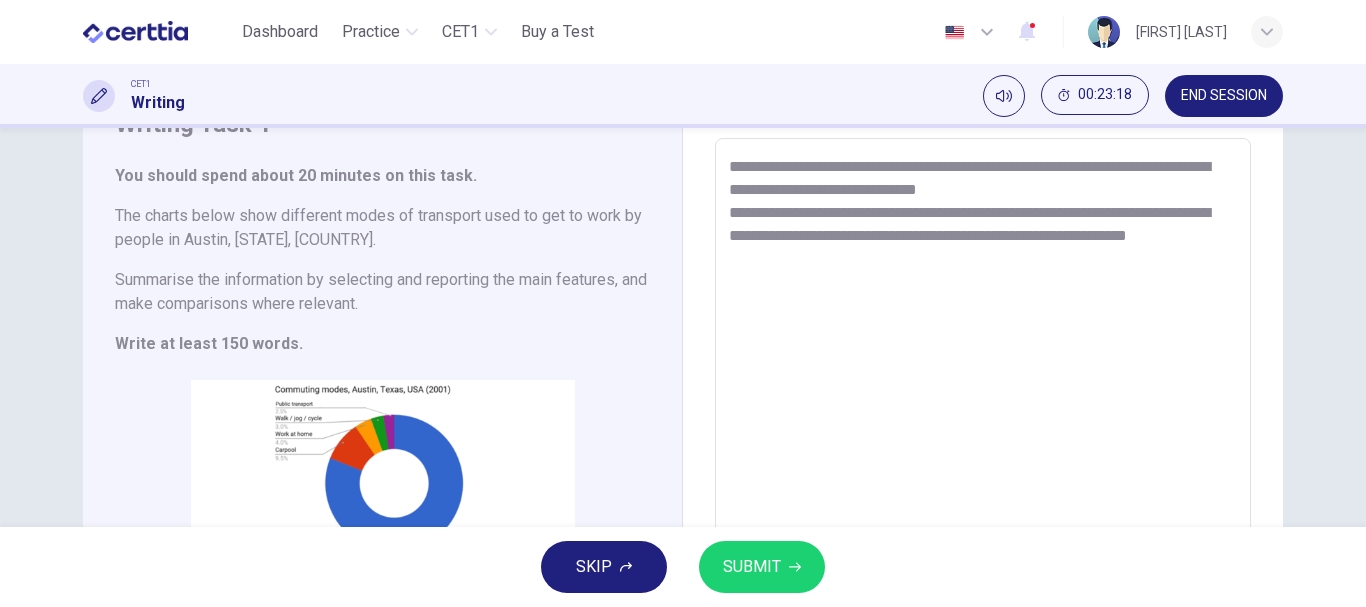 click on "**********" at bounding box center [983, 434] 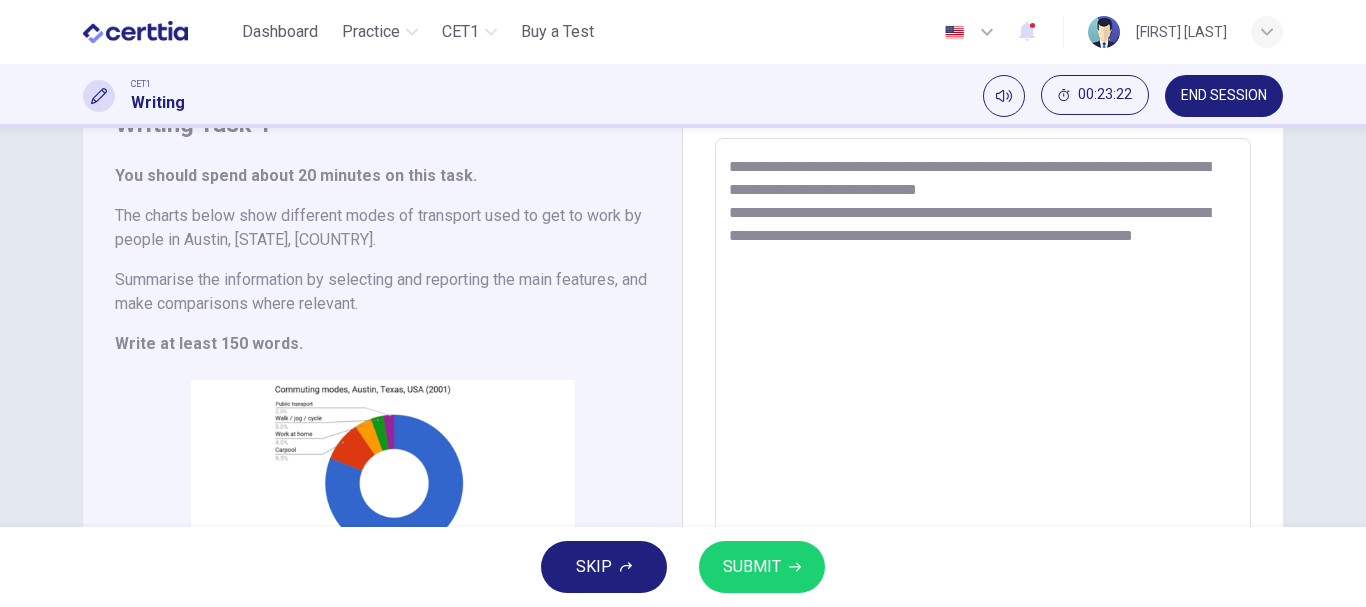 click on "**********" at bounding box center [983, 434] 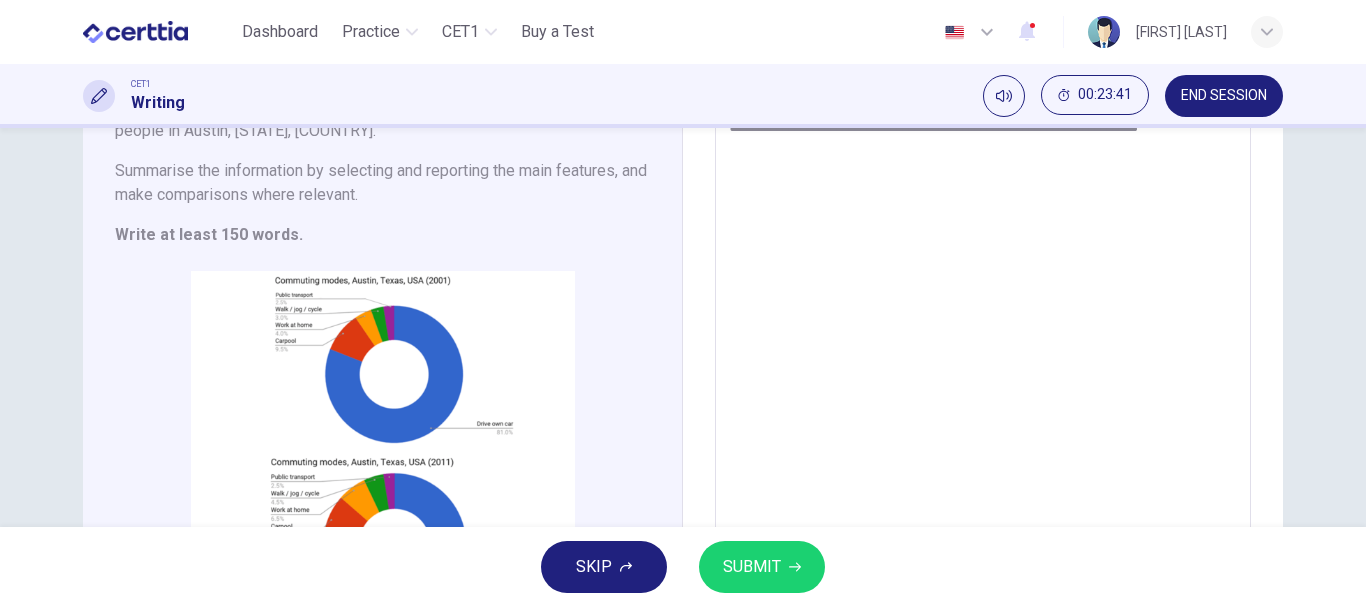 scroll, scrollTop: 200, scrollLeft: 0, axis: vertical 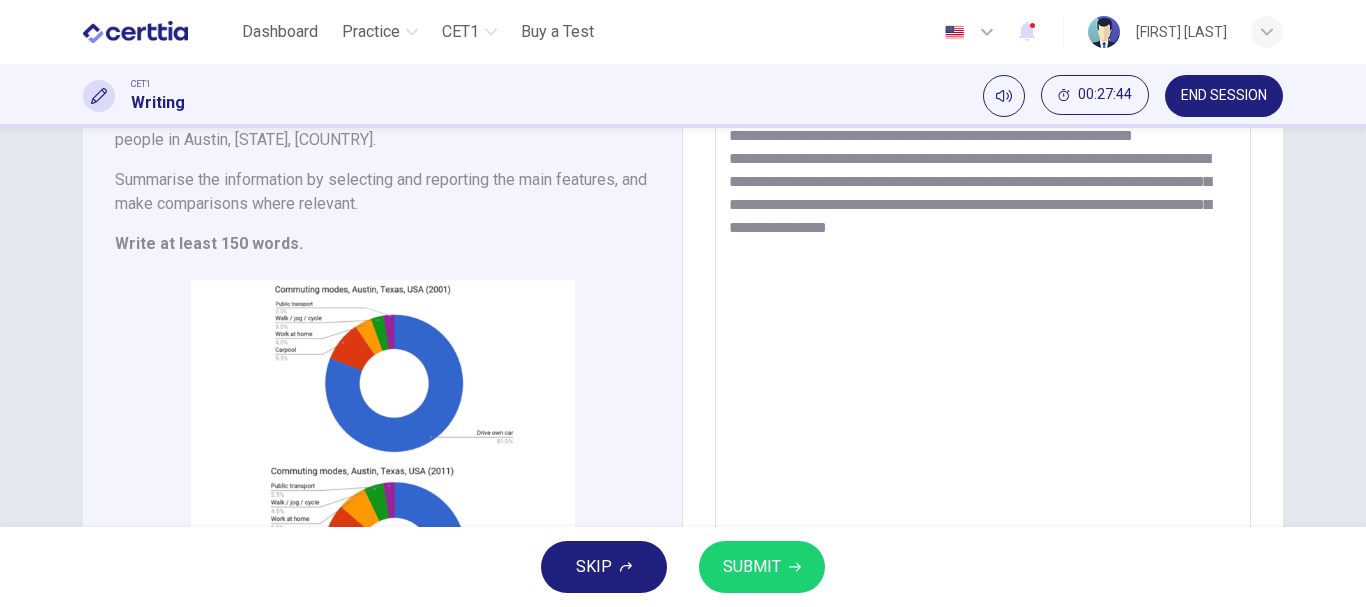 click on "**********" at bounding box center [983, 334] 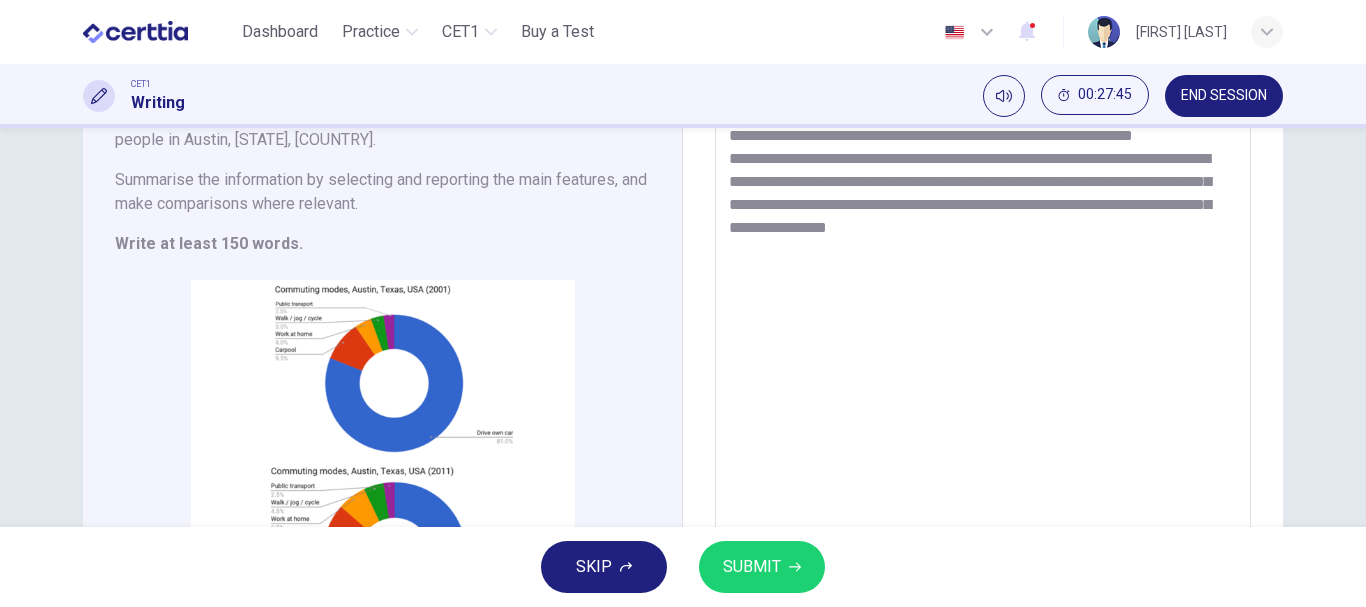 click on "**********" at bounding box center (983, 334) 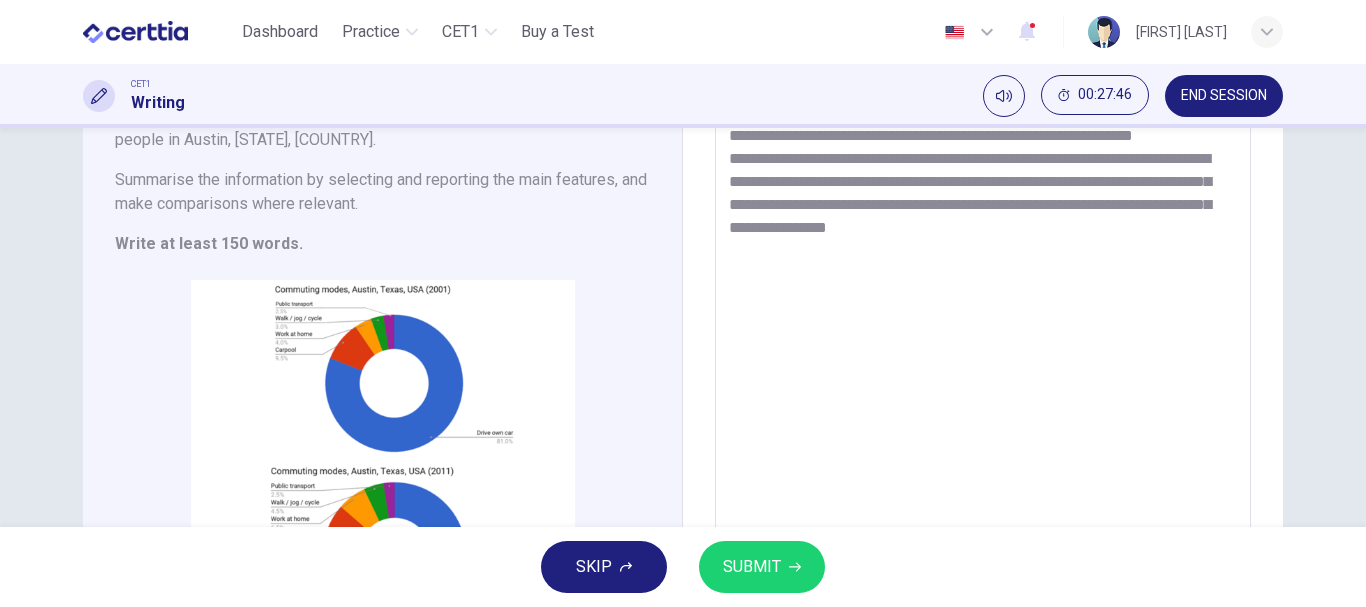 click on "**********" at bounding box center (983, 334) 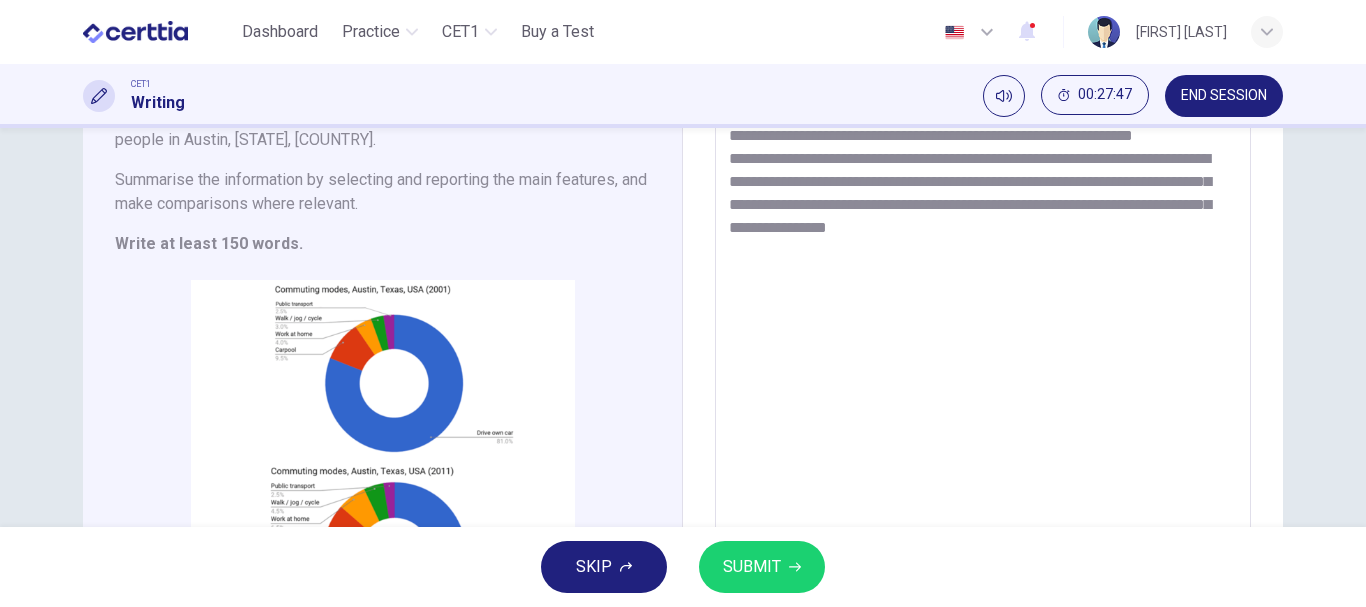 click on "**********" at bounding box center [983, 334] 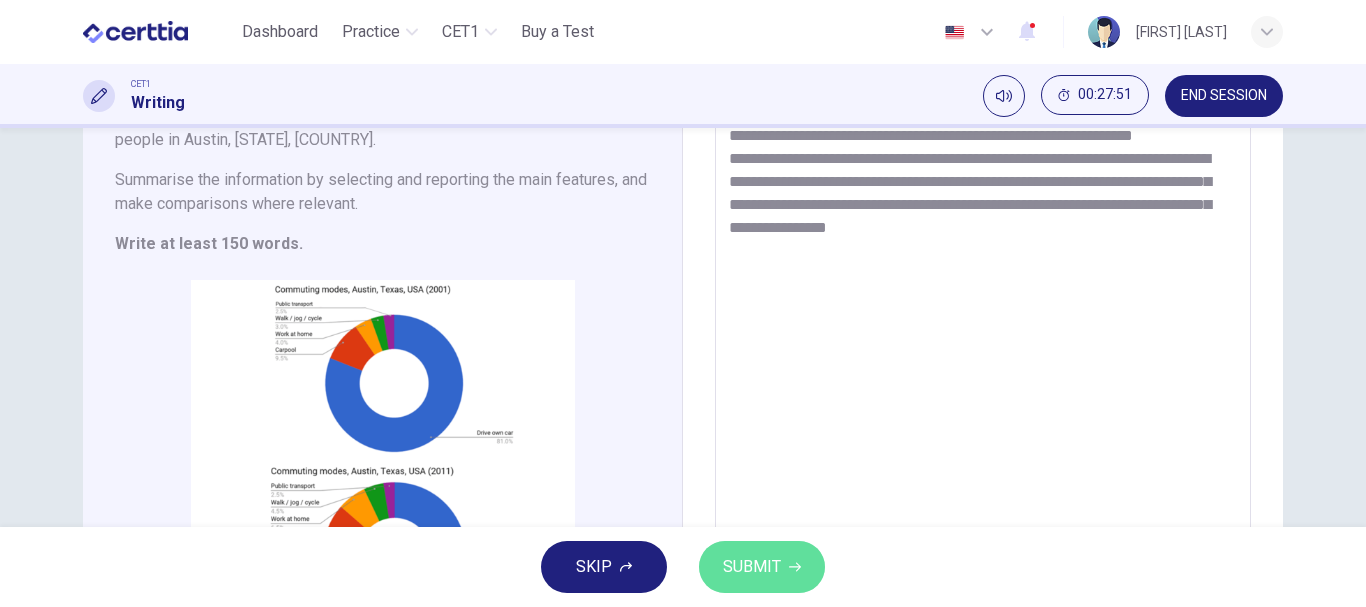 click on "SUBMIT" at bounding box center [752, 567] 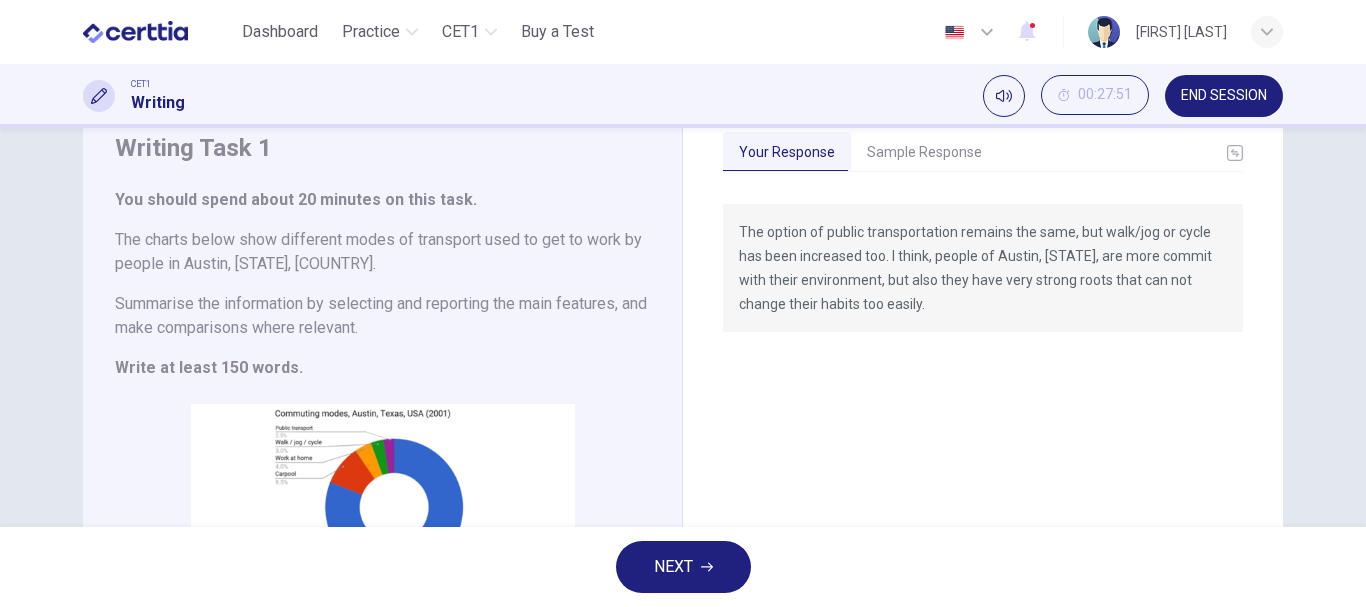 scroll, scrollTop: 0, scrollLeft: 0, axis: both 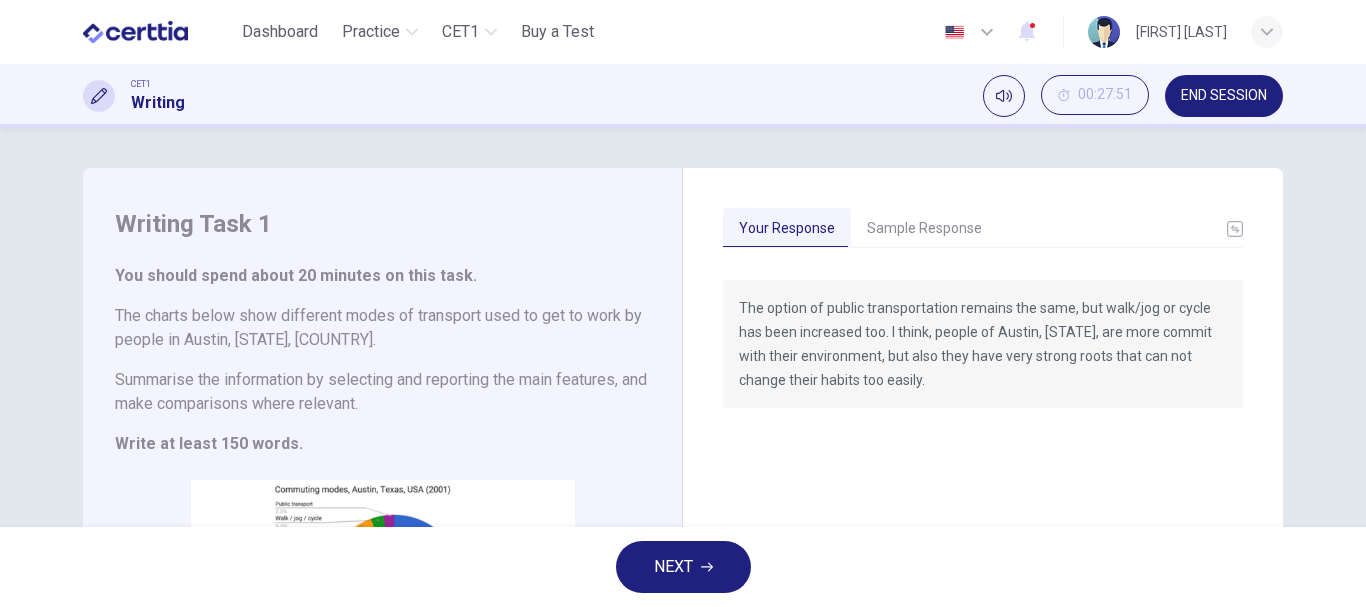 click on "Sample Response" at bounding box center [924, 229] 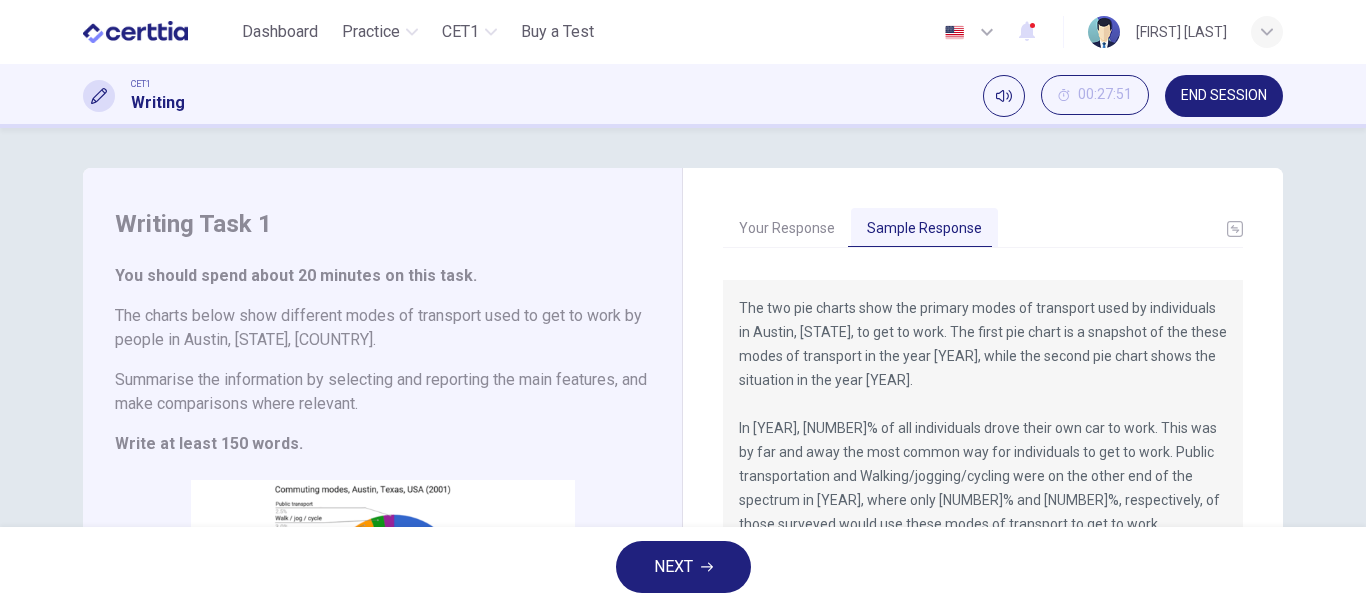 scroll, scrollTop: 100, scrollLeft: 0, axis: vertical 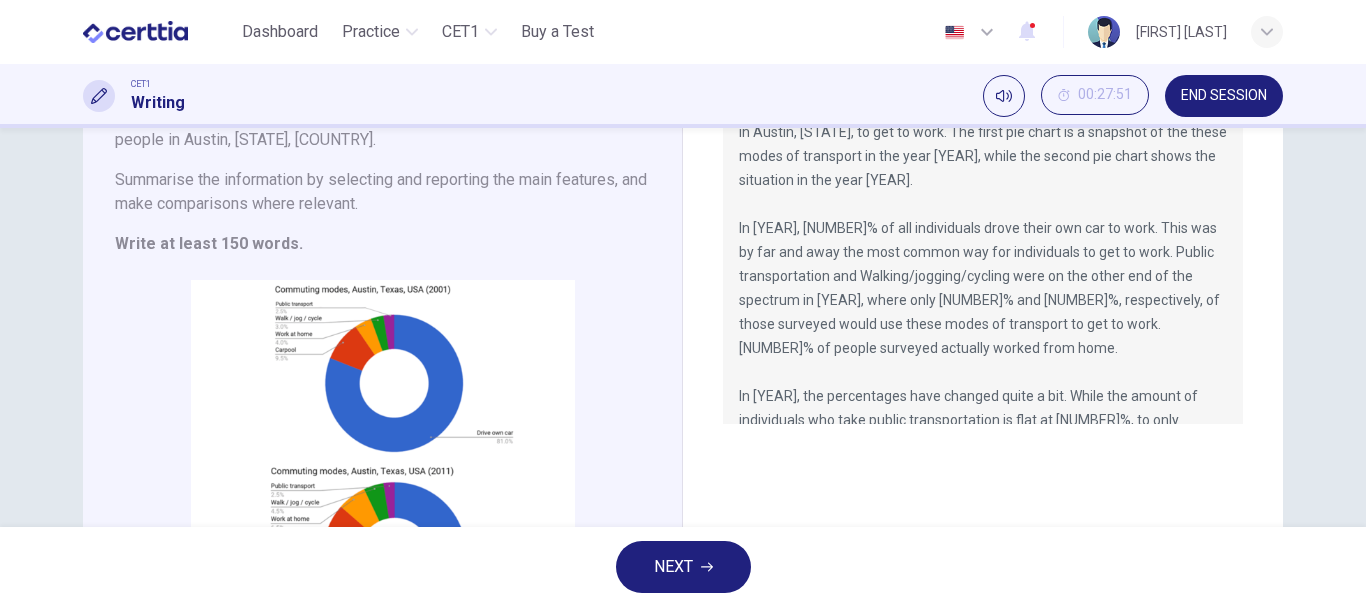 click on "END SESSION" at bounding box center (1224, 96) 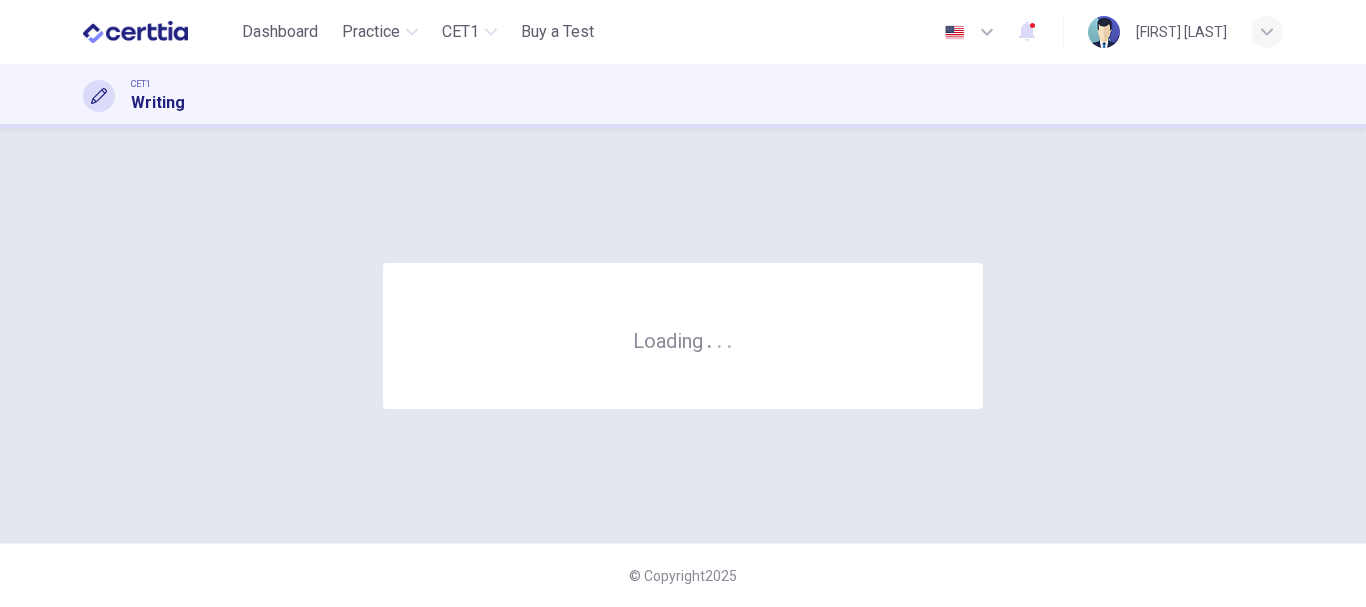scroll, scrollTop: 0, scrollLeft: 0, axis: both 